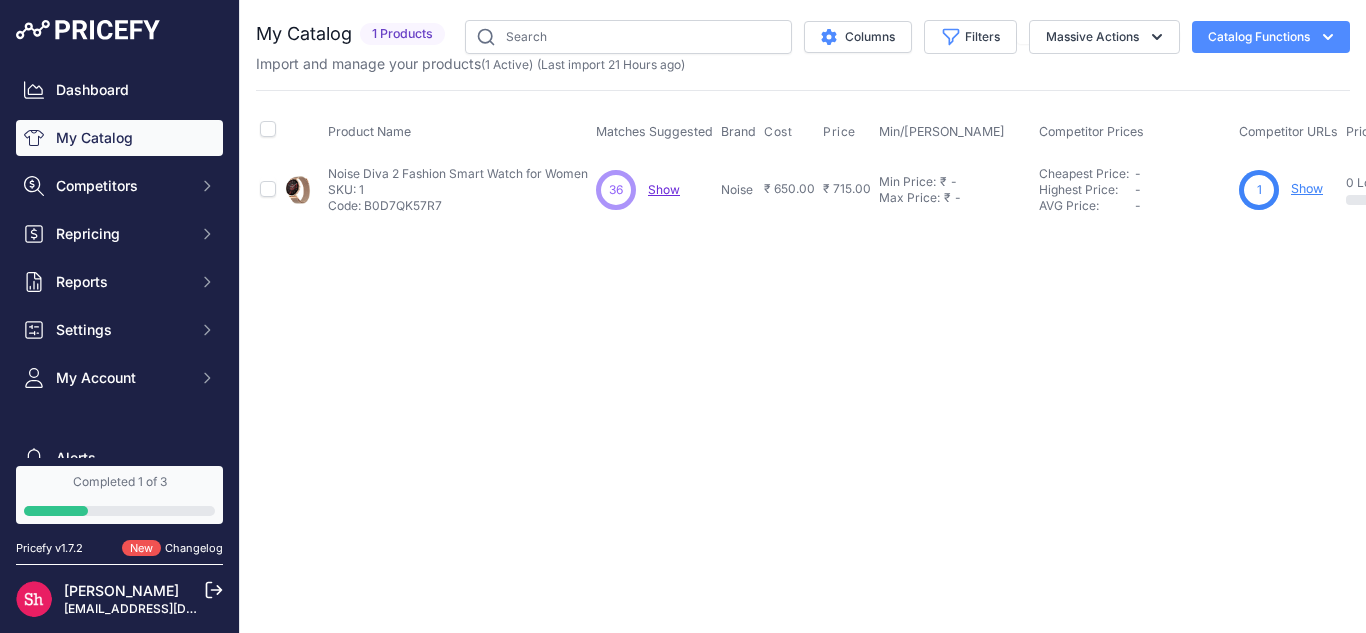 scroll, scrollTop: 0, scrollLeft: 0, axis: both 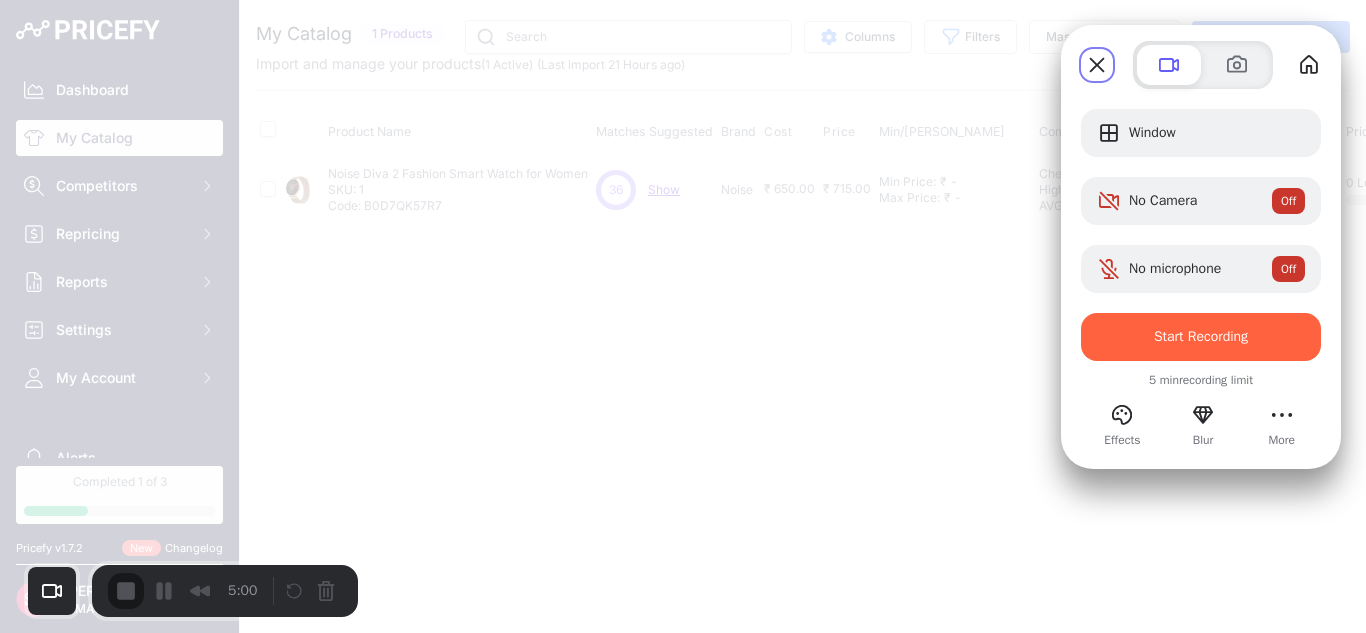 click at bounding box center (1097, 65) 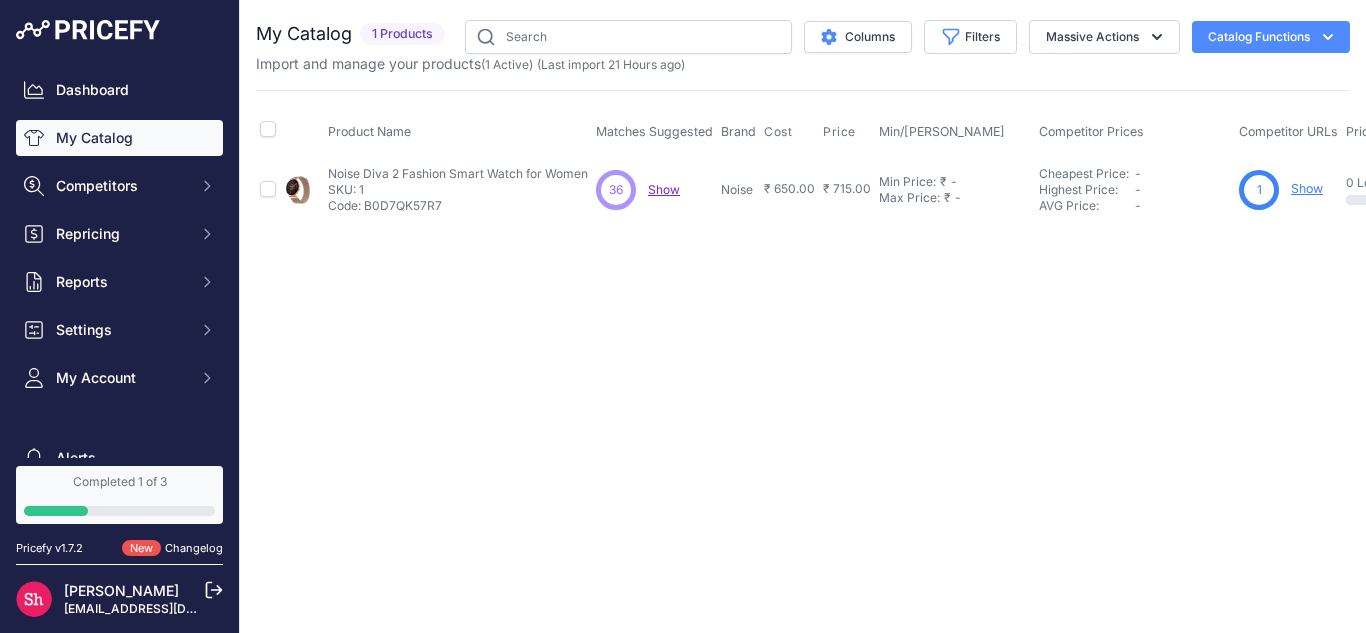 click on "Close
You are not connected to the internet." at bounding box center (803, 316) 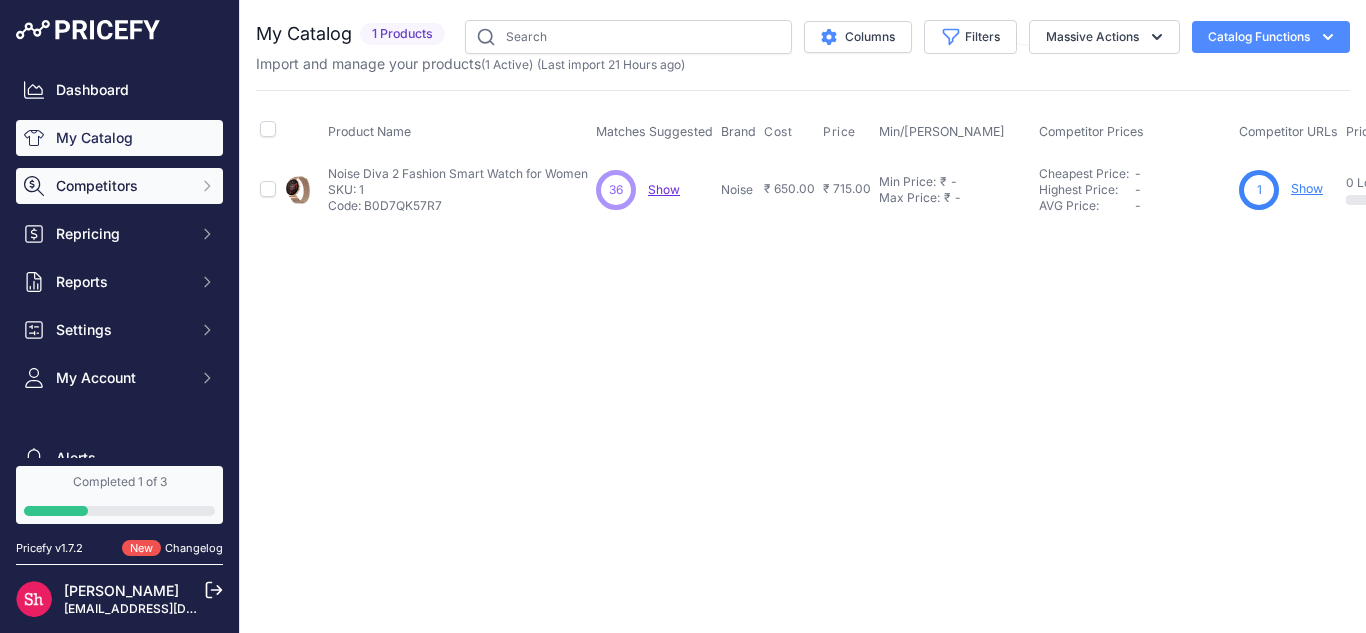 click on "Competitors" at bounding box center (121, 186) 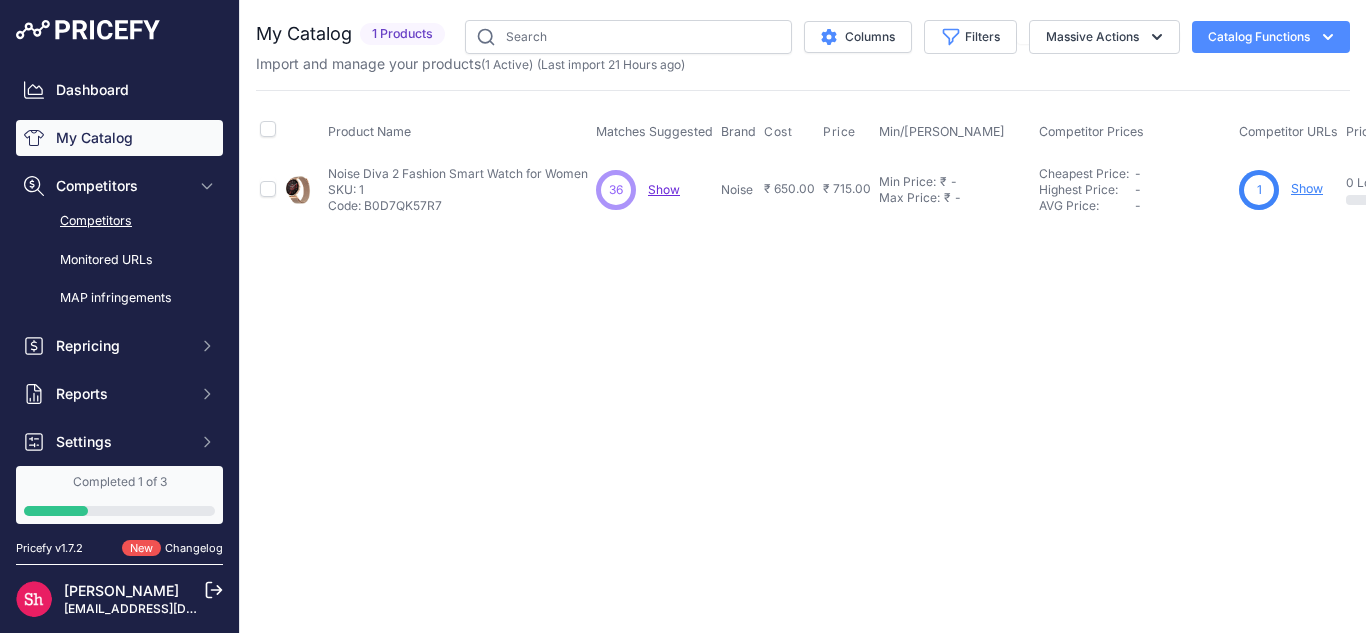 click on "Competitors" at bounding box center (119, 221) 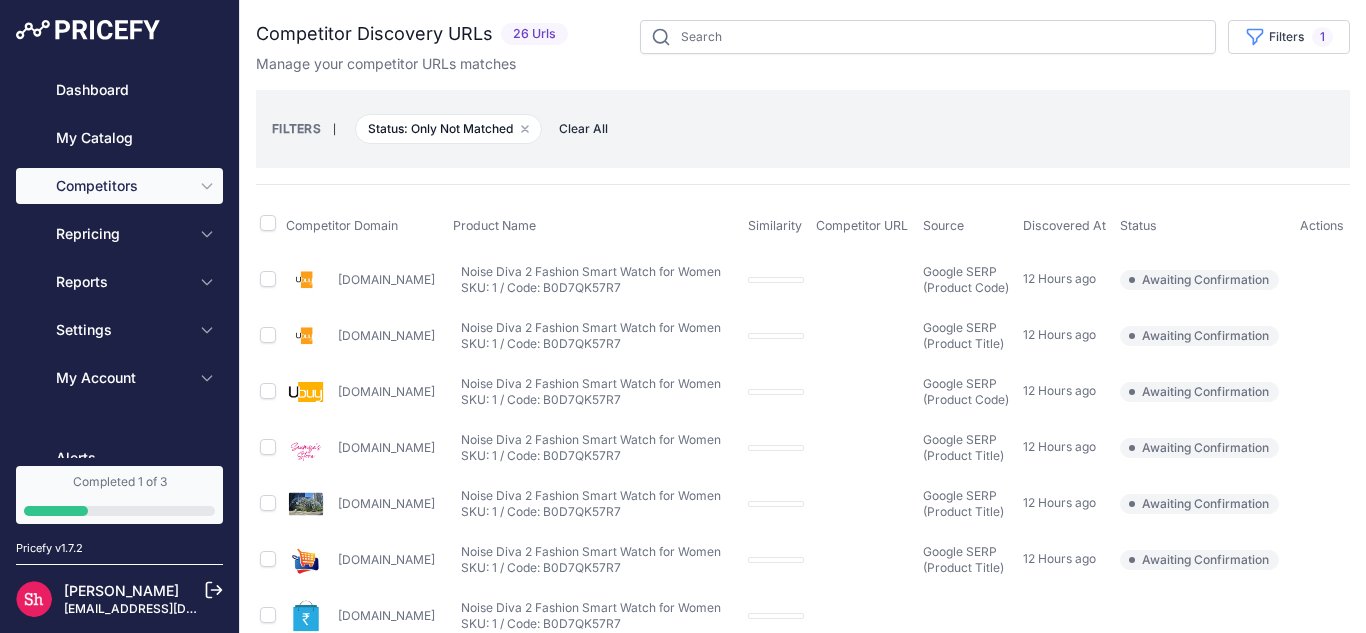 scroll, scrollTop: 0, scrollLeft: 0, axis: both 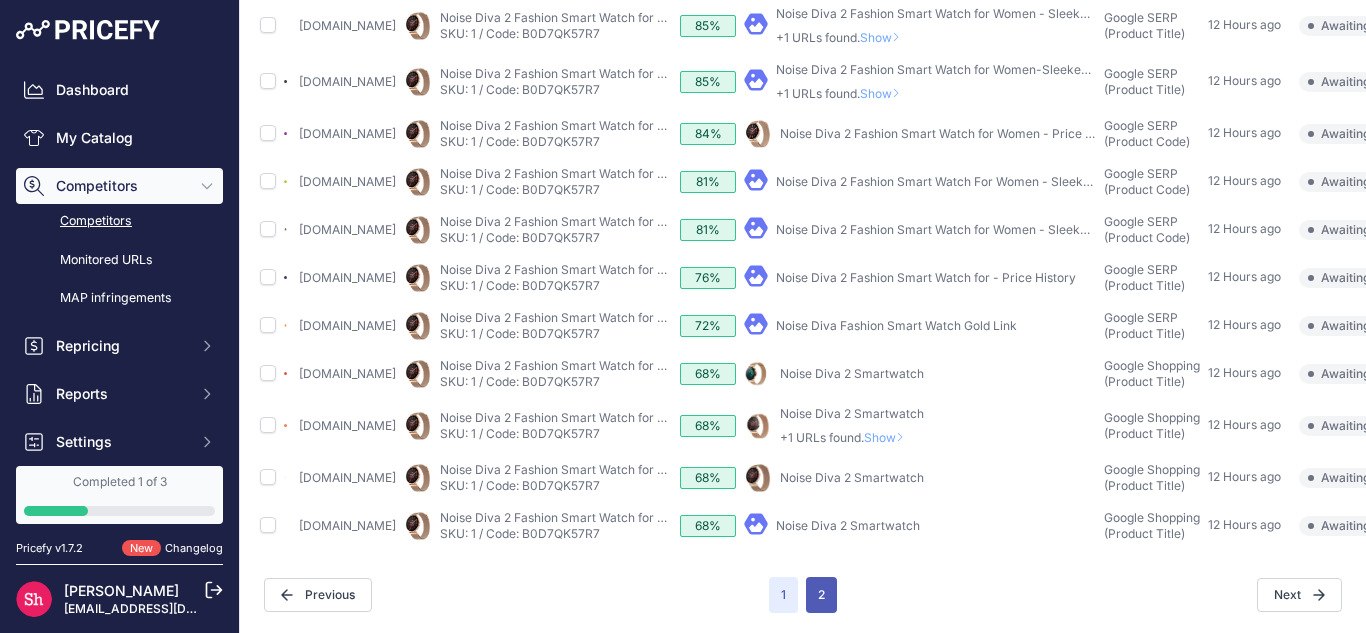 click on "2" at bounding box center [821, 595] 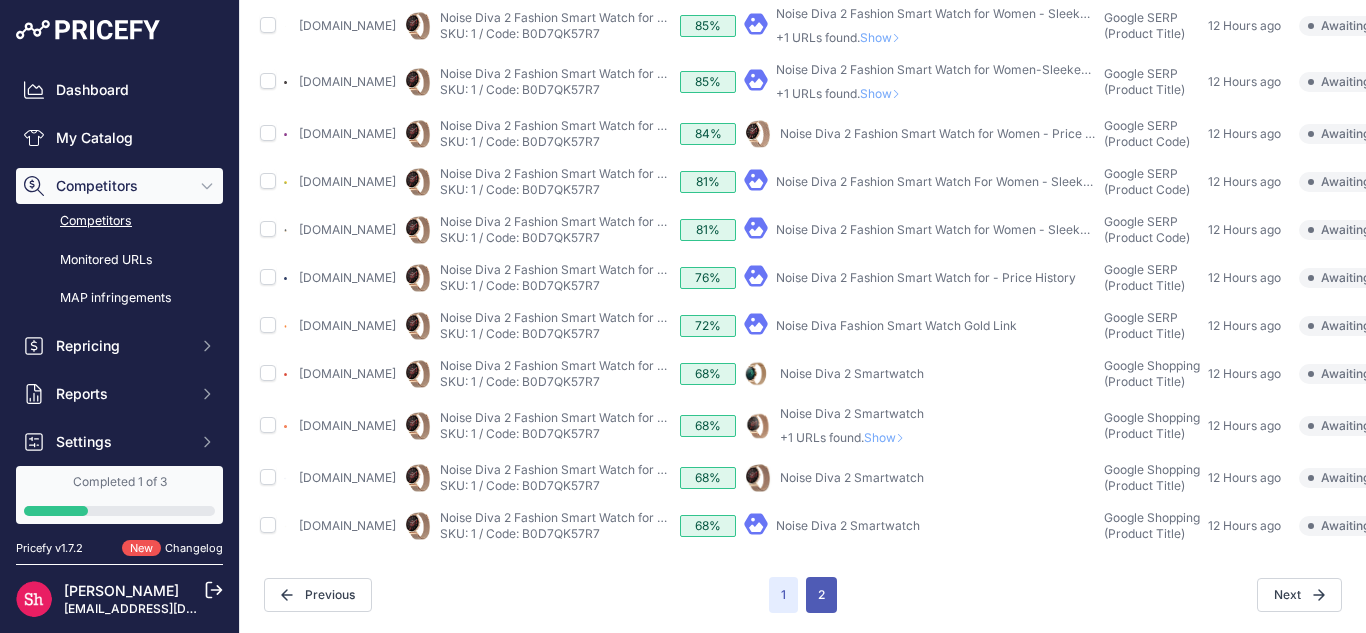 scroll, scrollTop: 836, scrollLeft: 0, axis: vertical 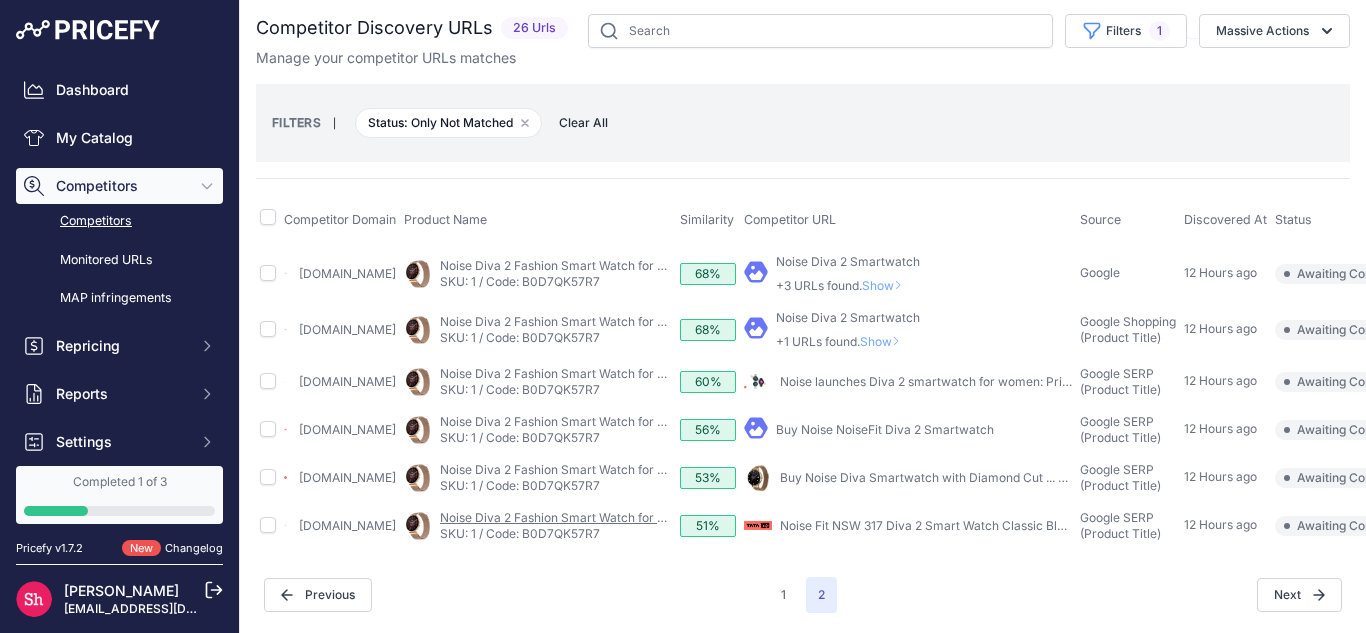 click on "Noise Diva 2 Fashion Smart Watch for Women" at bounding box center (570, 517) 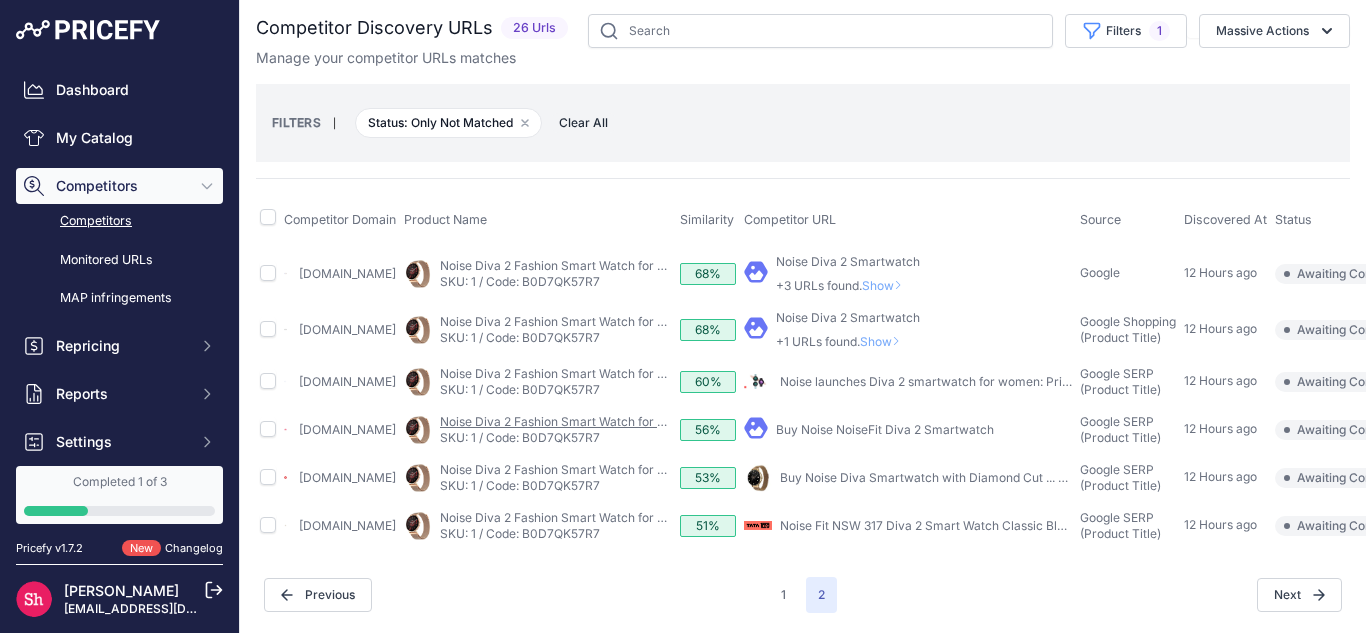 scroll, scrollTop: 0, scrollLeft: 0, axis: both 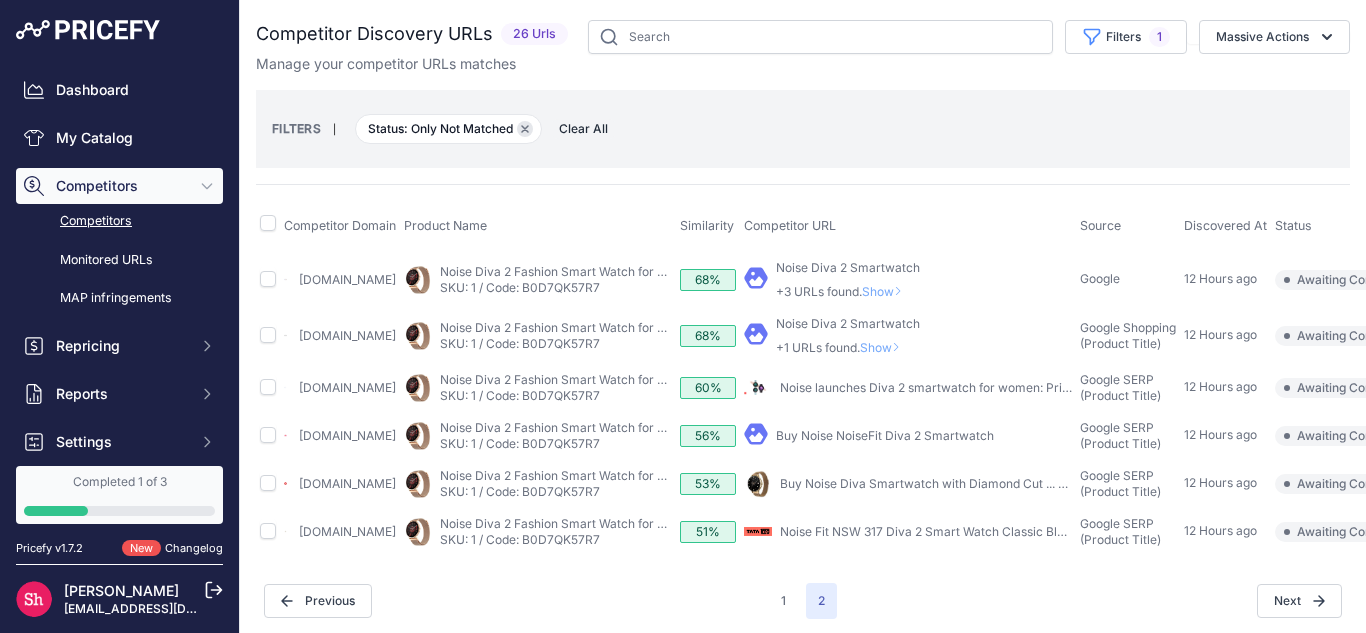 click on "Remove filter option" at bounding box center (525, 129) 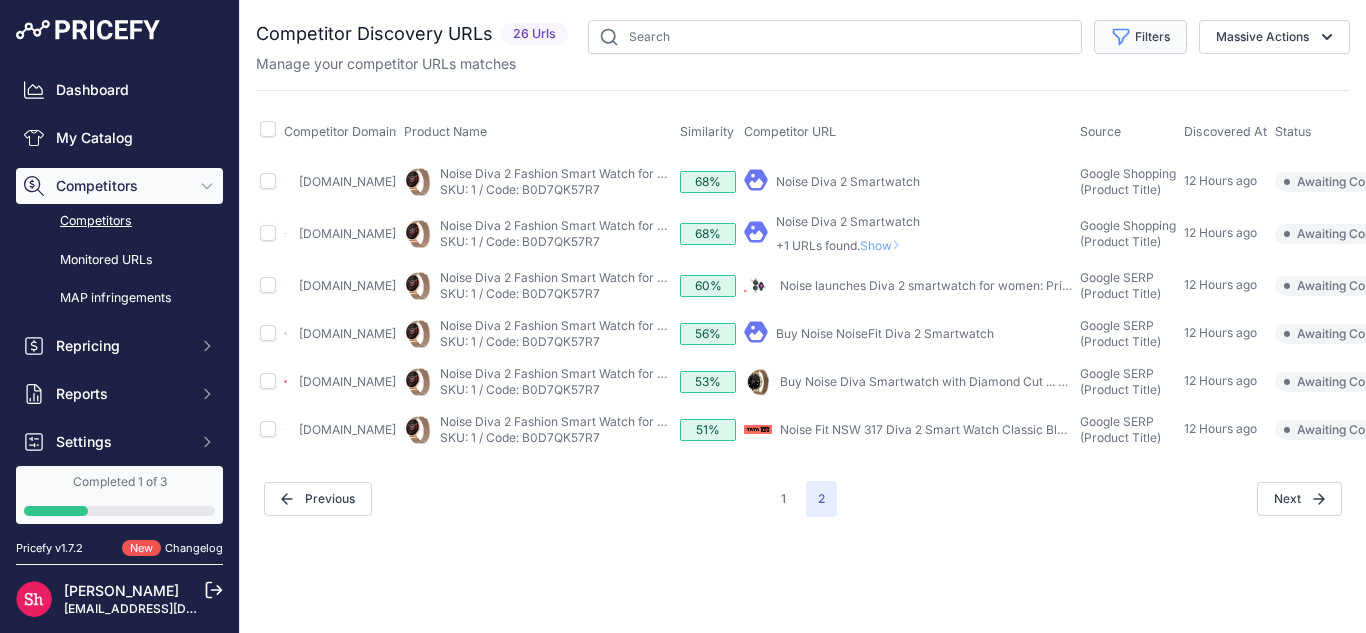 click on "Filters" at bounding box center [1140, 37] 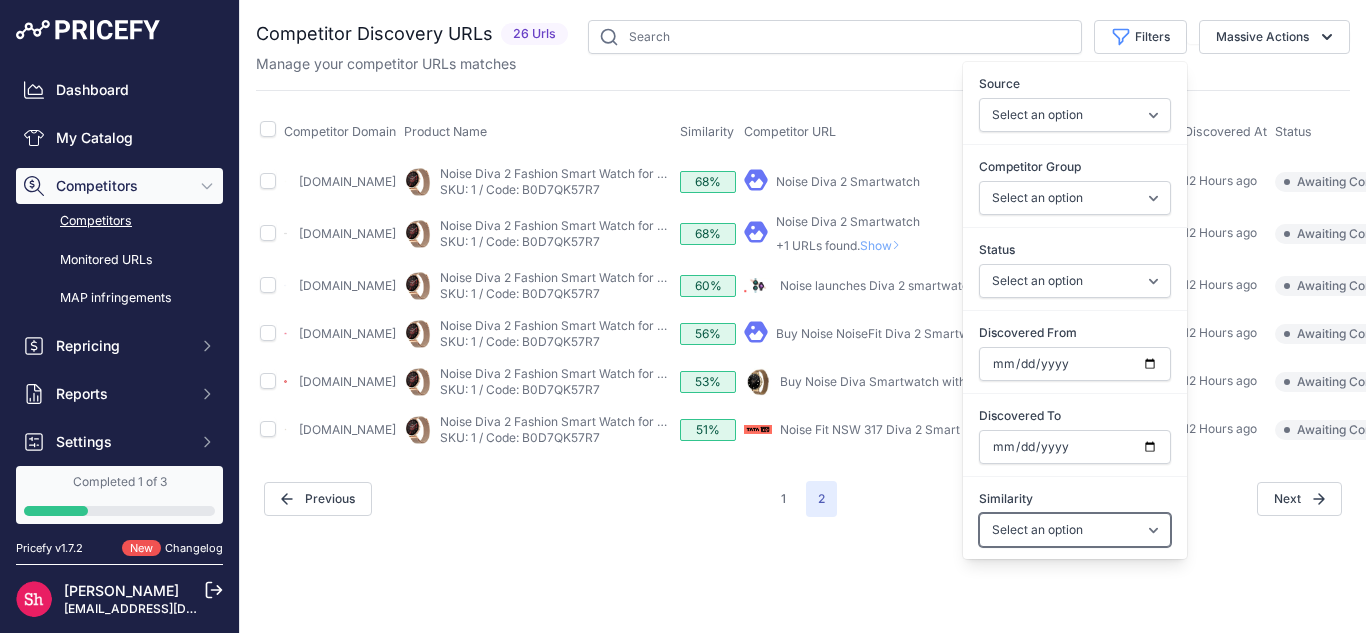 click on "Select an option
Above 90 %
Above 80 %
Above 70 %
Above 60 %
Above 50 %
Above 40 %
Above 30 %
Above 20 %
Above 10 %" at bounding box center [1075, 530] 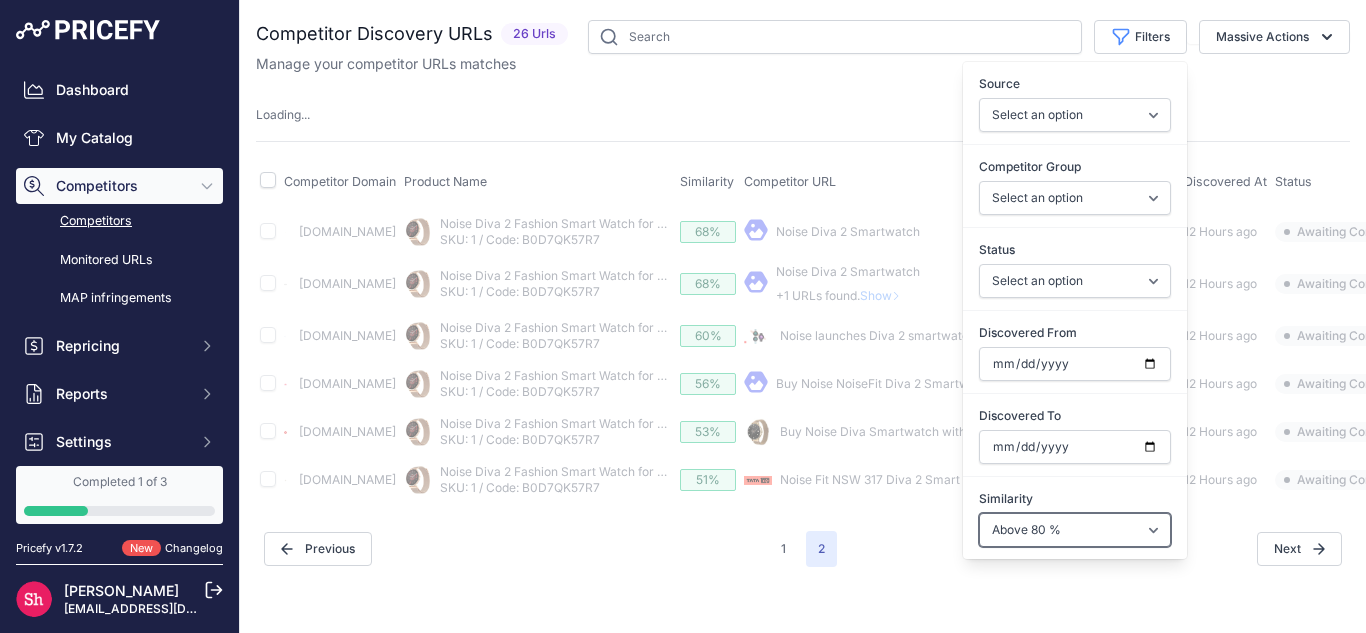 type 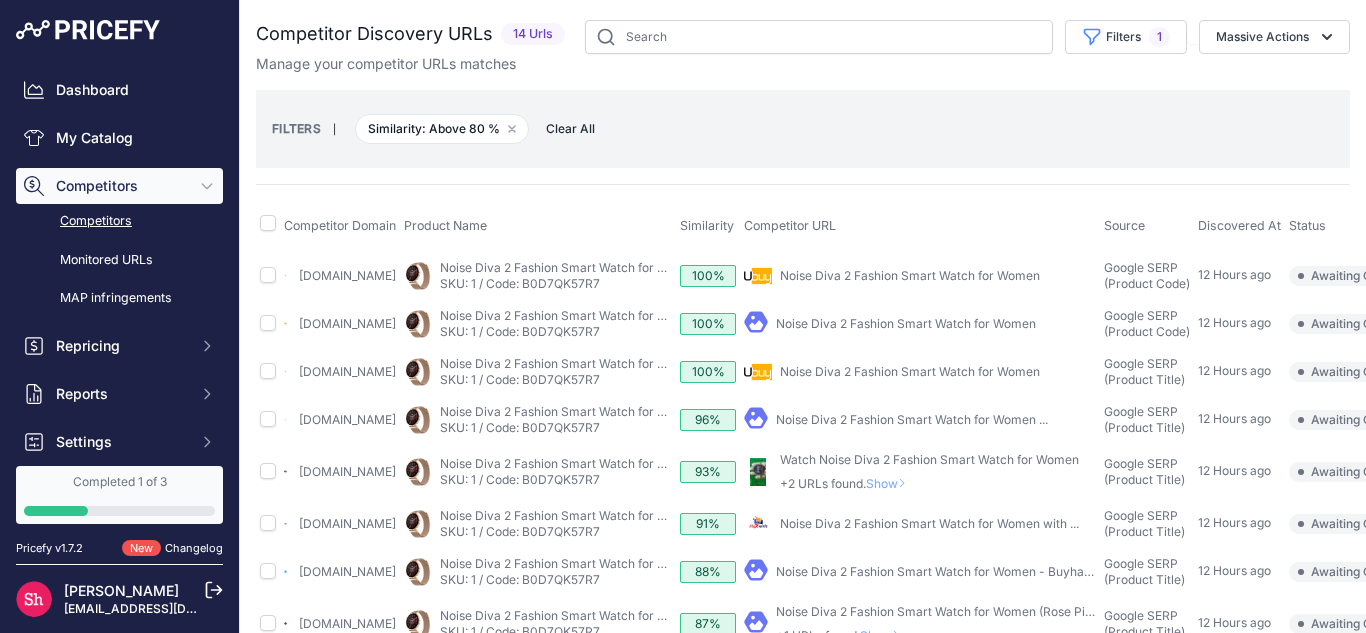 click on "FILTERS |
Similarity:
Above 80 %
Remove filter option
Clear All" at bounding box center [803, 129] 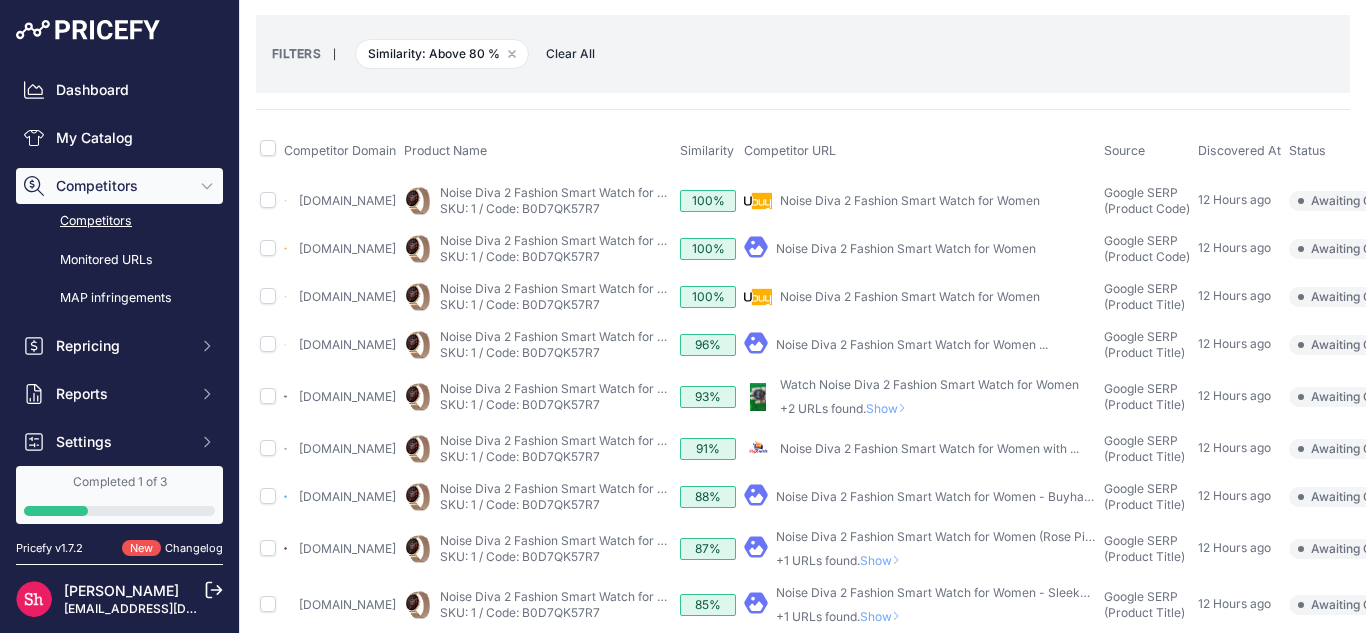 scroll, scrollTop: 8, scrollLeft: 0, axis: vertical 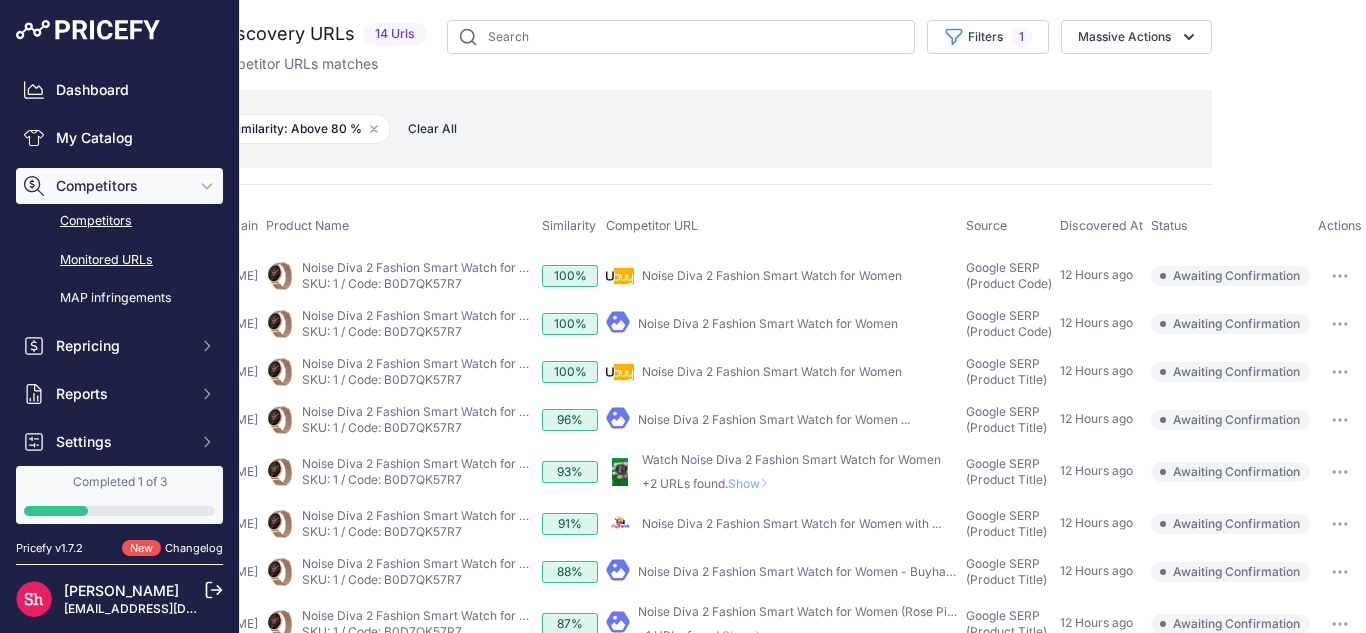 click on "Monitored URLs" at bounding box center (119, 260) 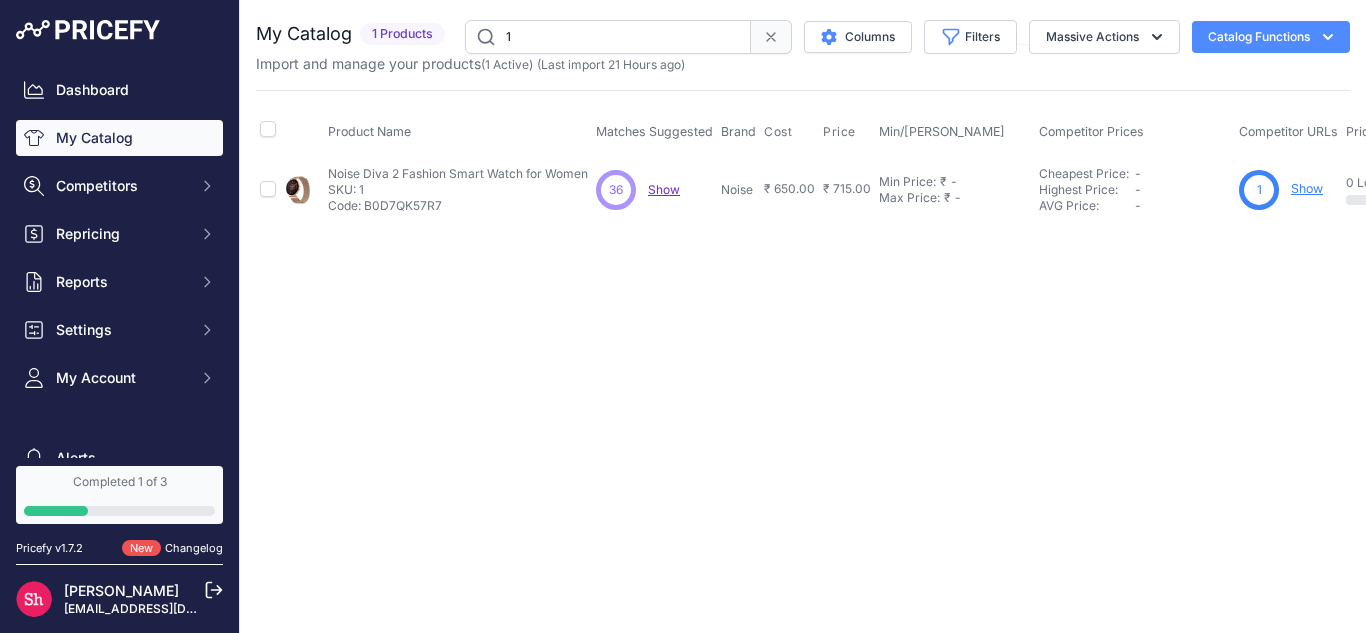 scroll, scrollTop: 0, scrollLeft: 0, axis: both 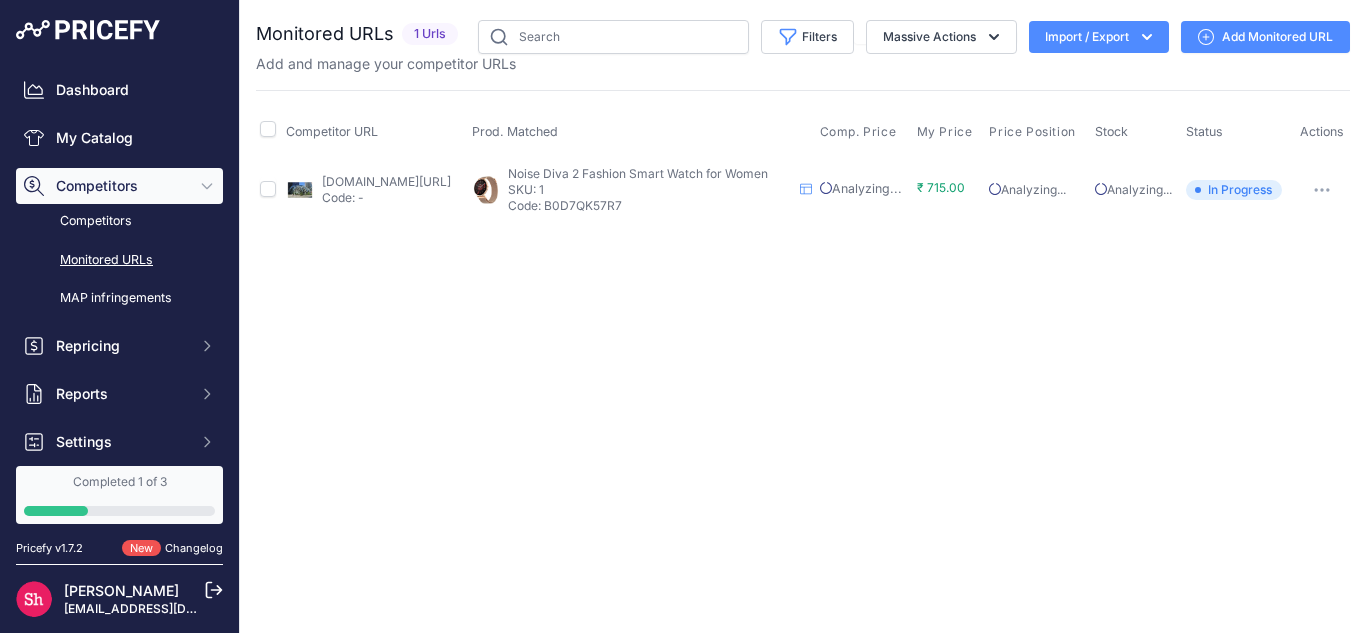 drag, startPoint x: 607, startPoint y: 216, endPoint x: 681, endPoint y: 220, distance: 74.10803 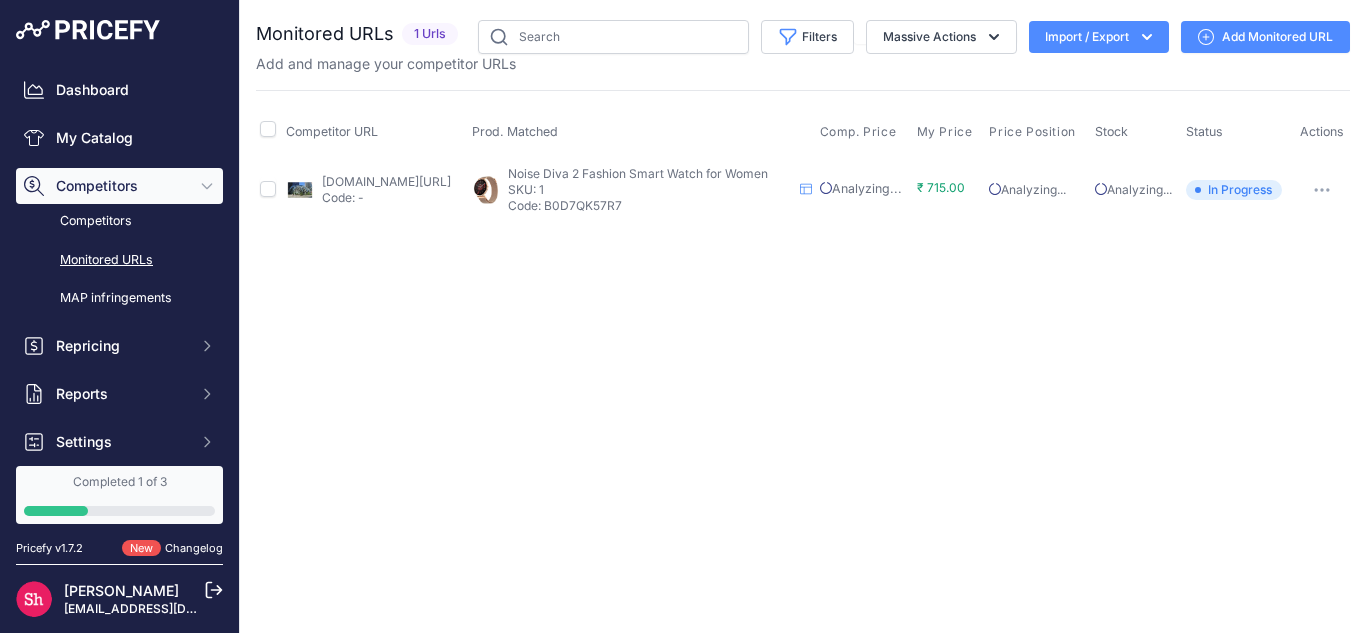 click on "Code: B0D7QK57R7" at bounding box center [650, 206] 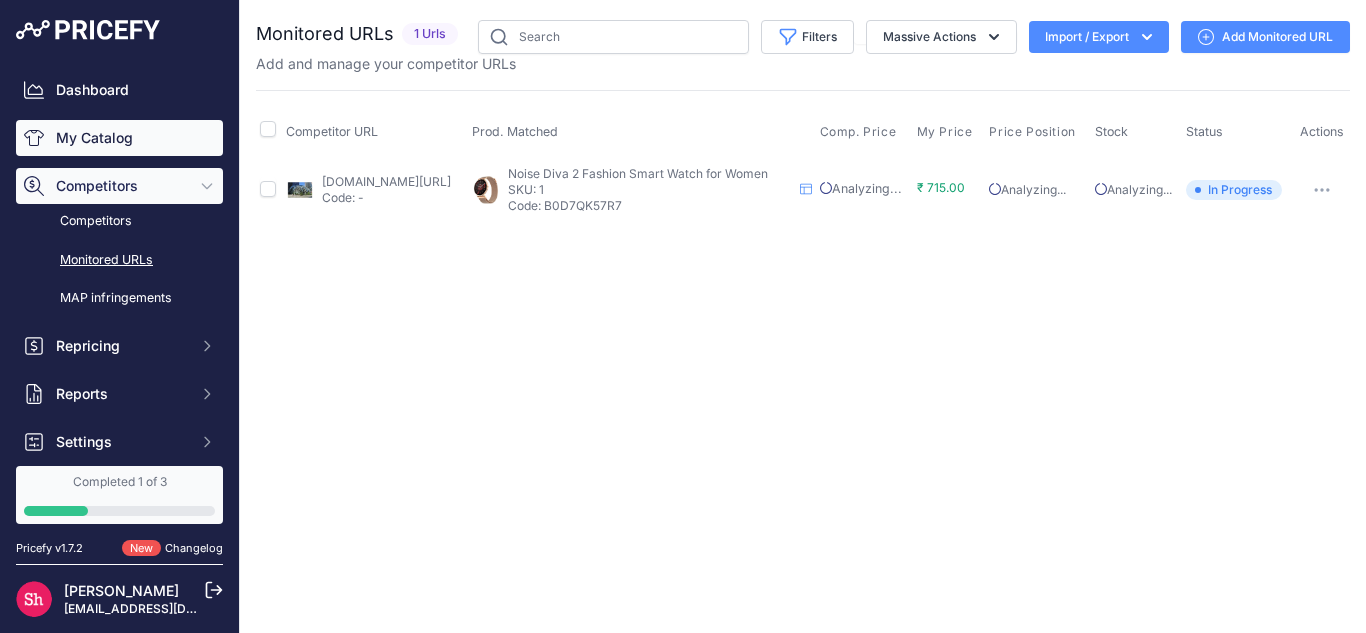 click on "My Catalog" at bounding box center (119, 138) 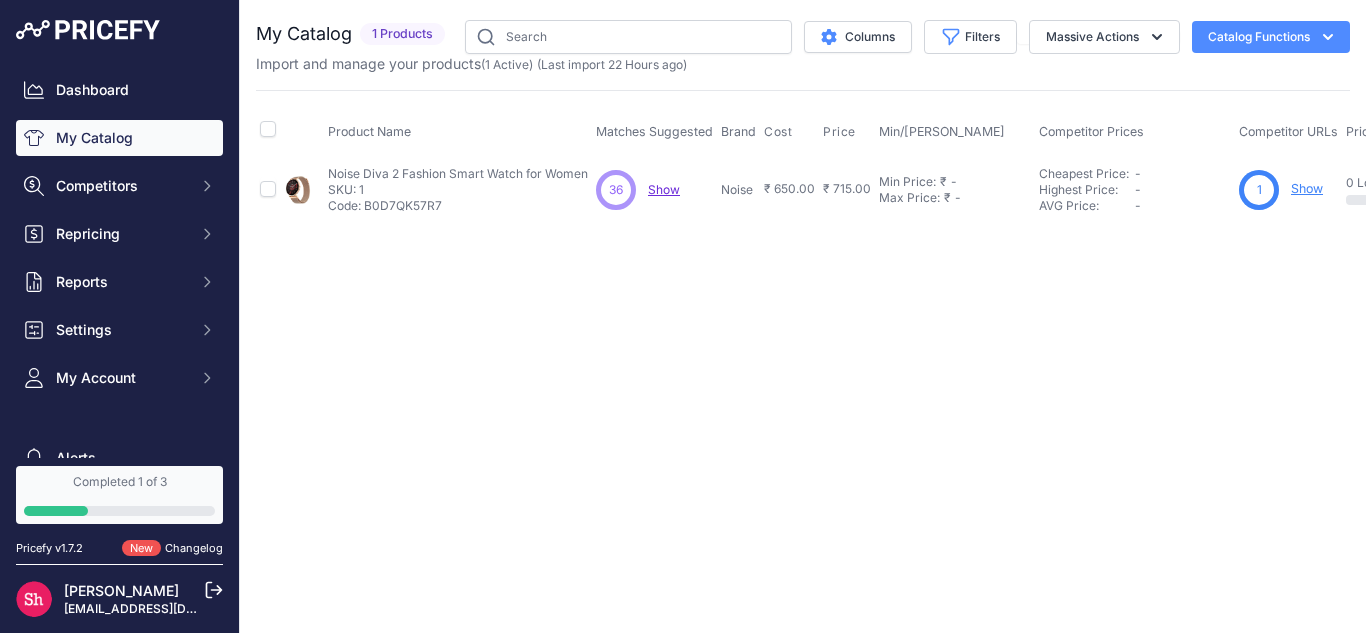 scroll, scrollTop: 0, scrollLeft: 0, axis: both 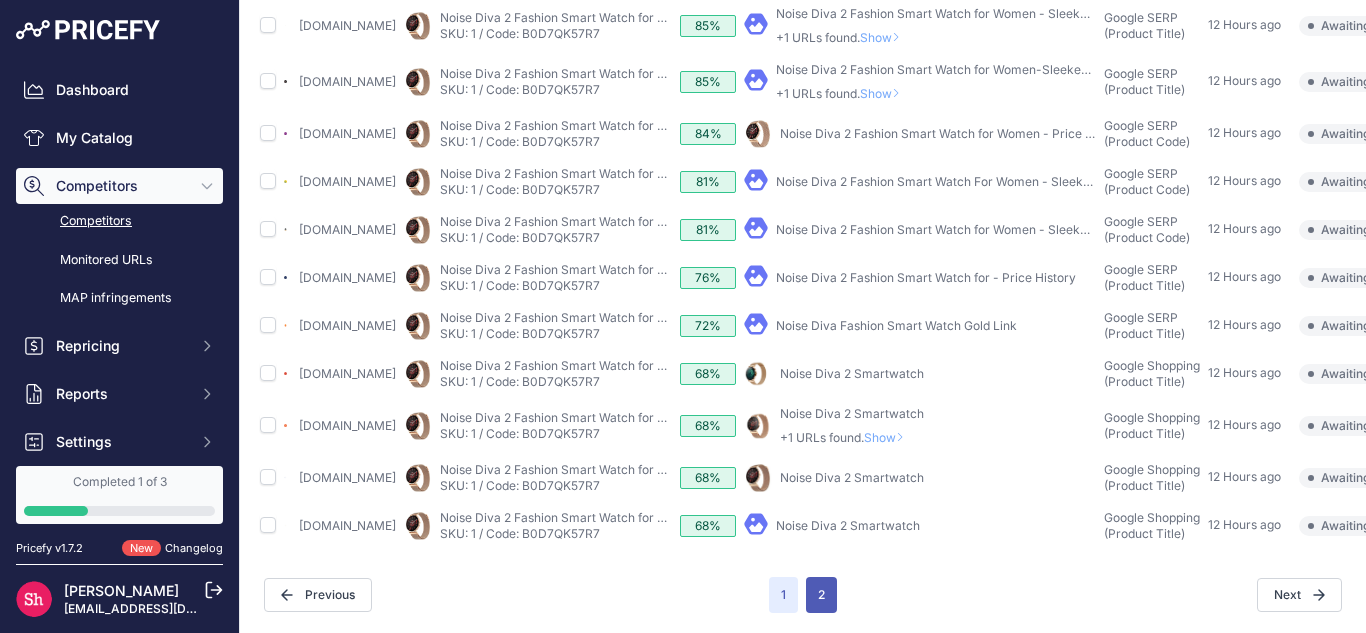 click on "2" at bounding box center (821, 595) 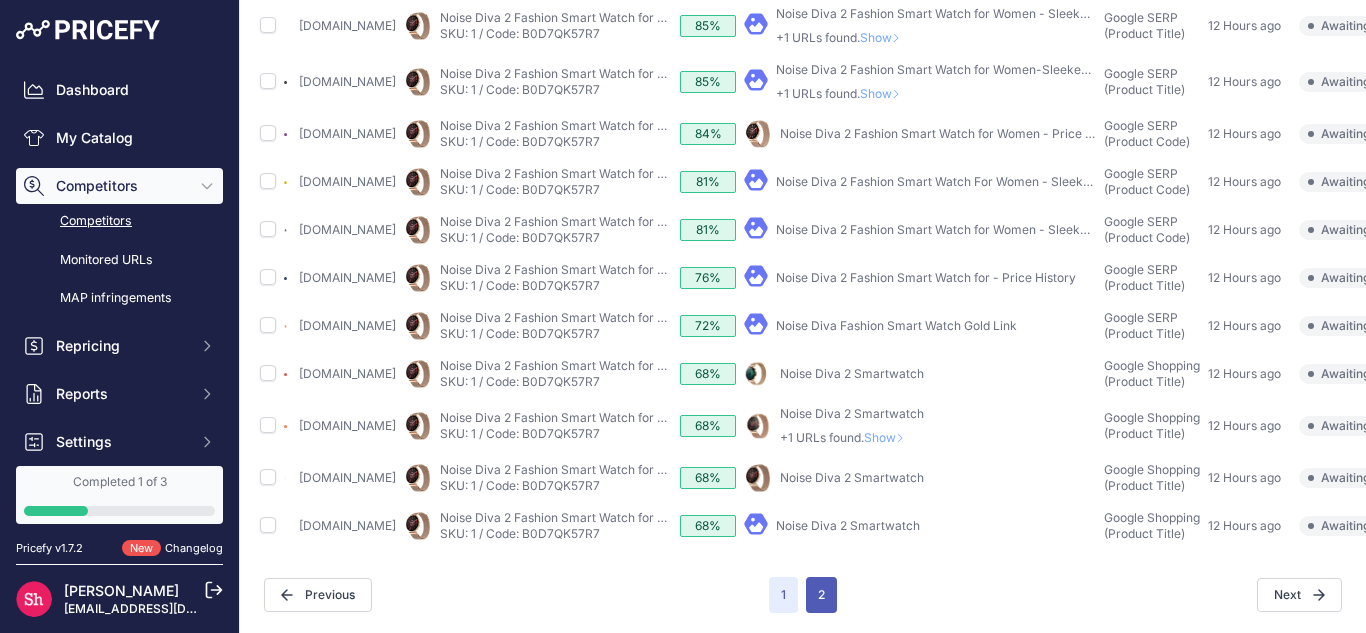 scroll, scrollTop: 836, scrollLeft: 0, axis: vertical 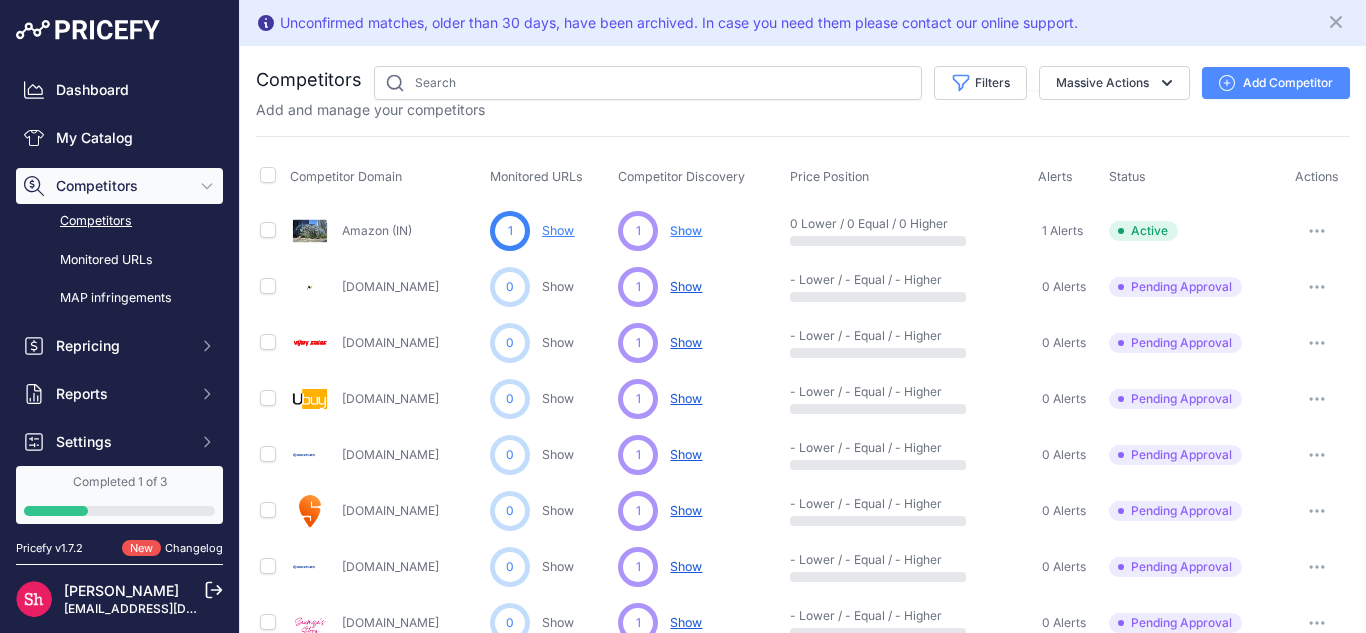click at bounding box center [1317, 231] 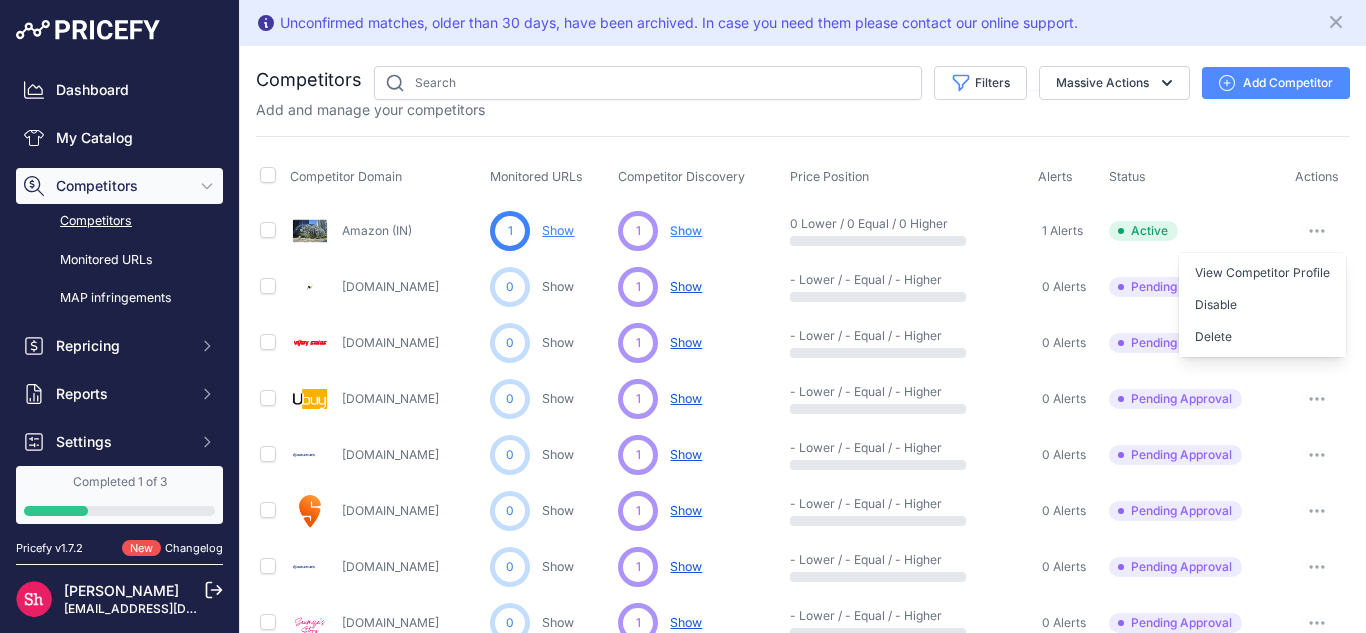 click at bounding box center [271, 178] 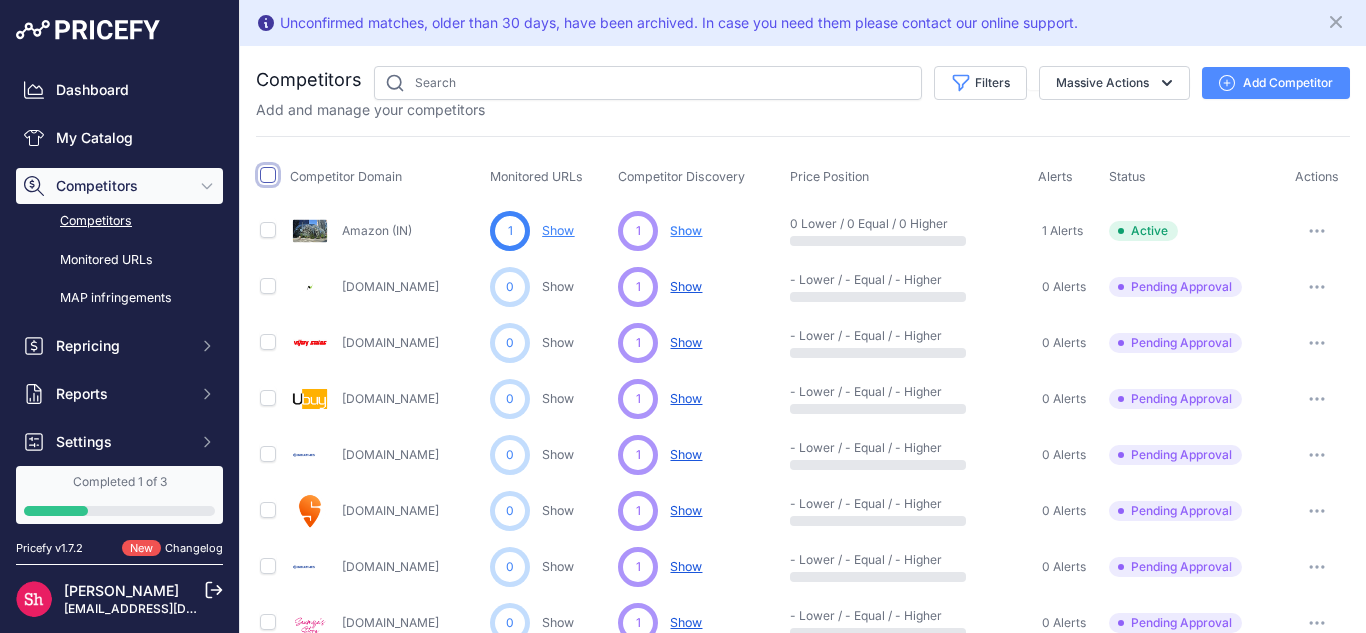 click at bounding box center [268, 175] 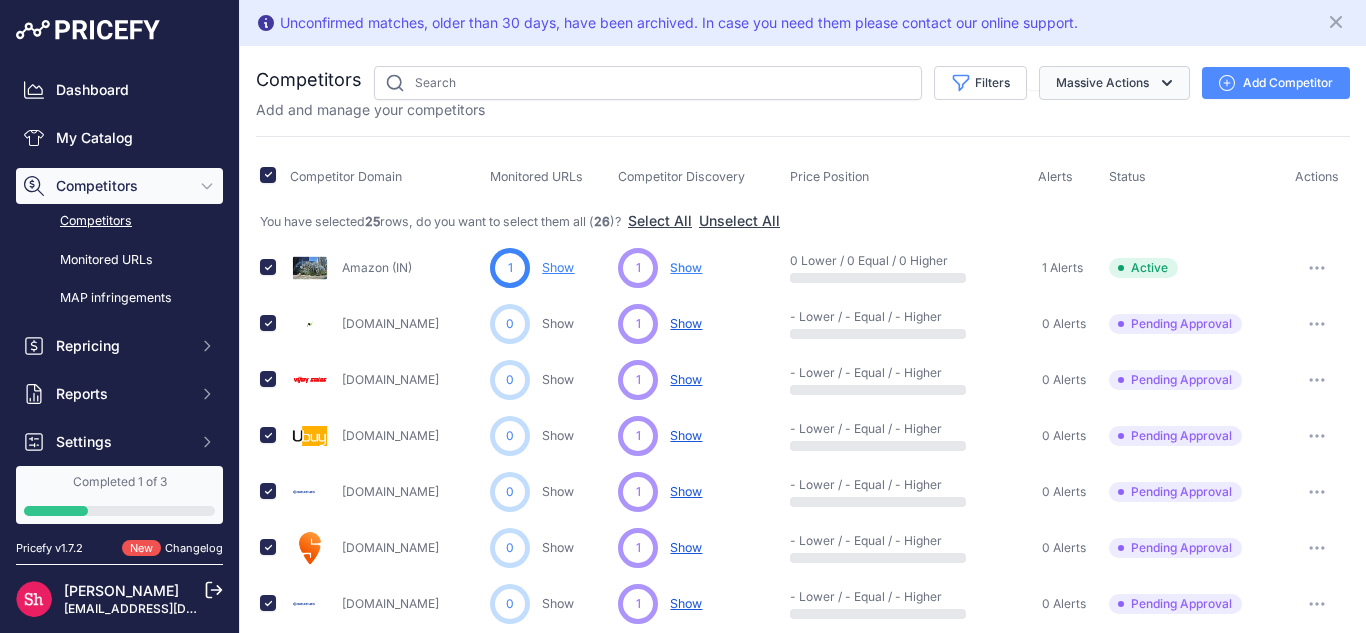 click 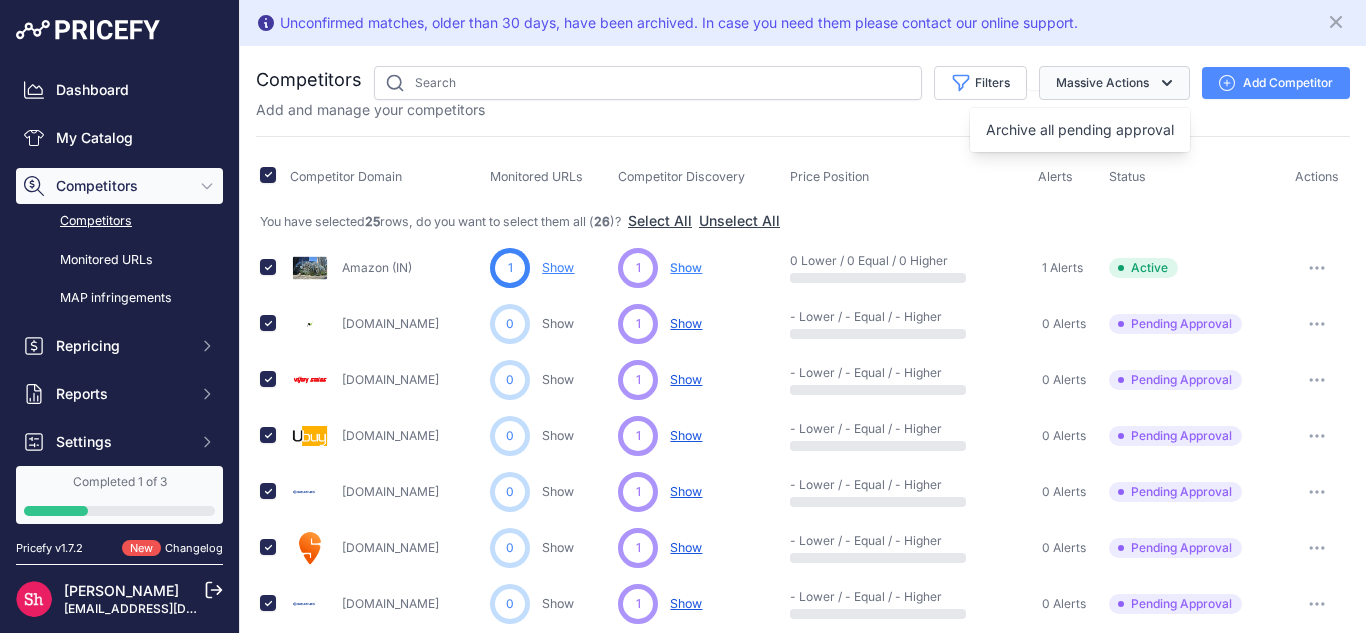 click 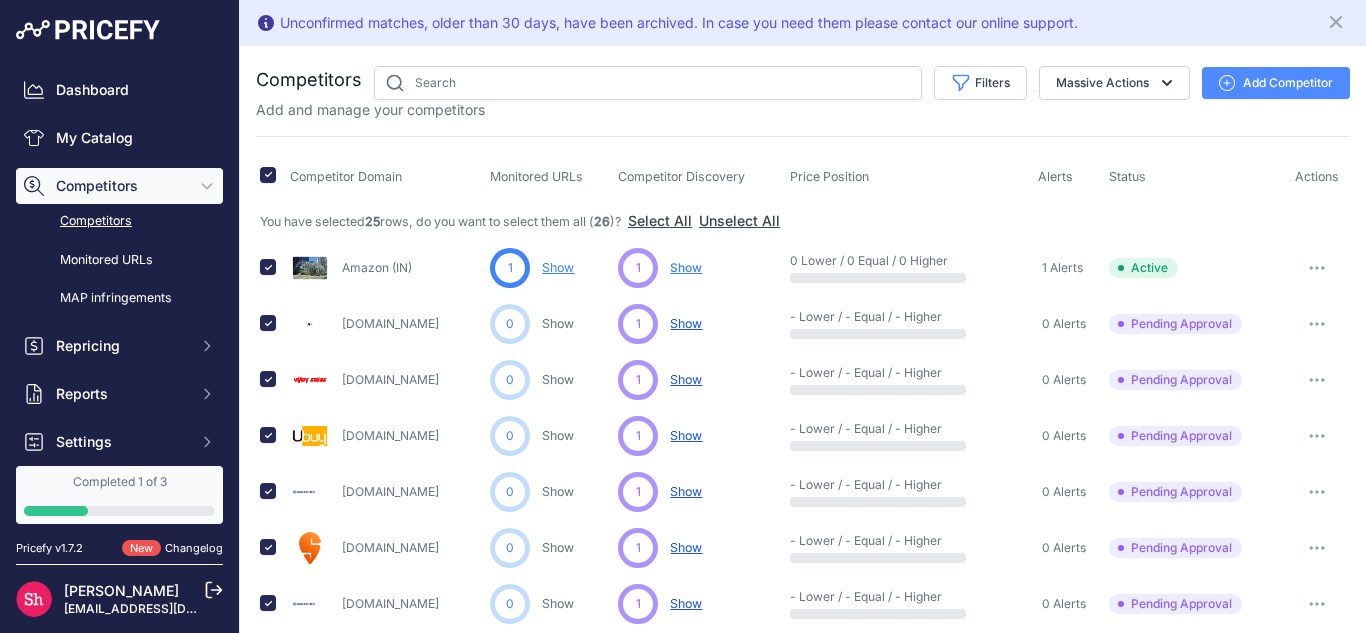click at bounding box center [1317, 268] 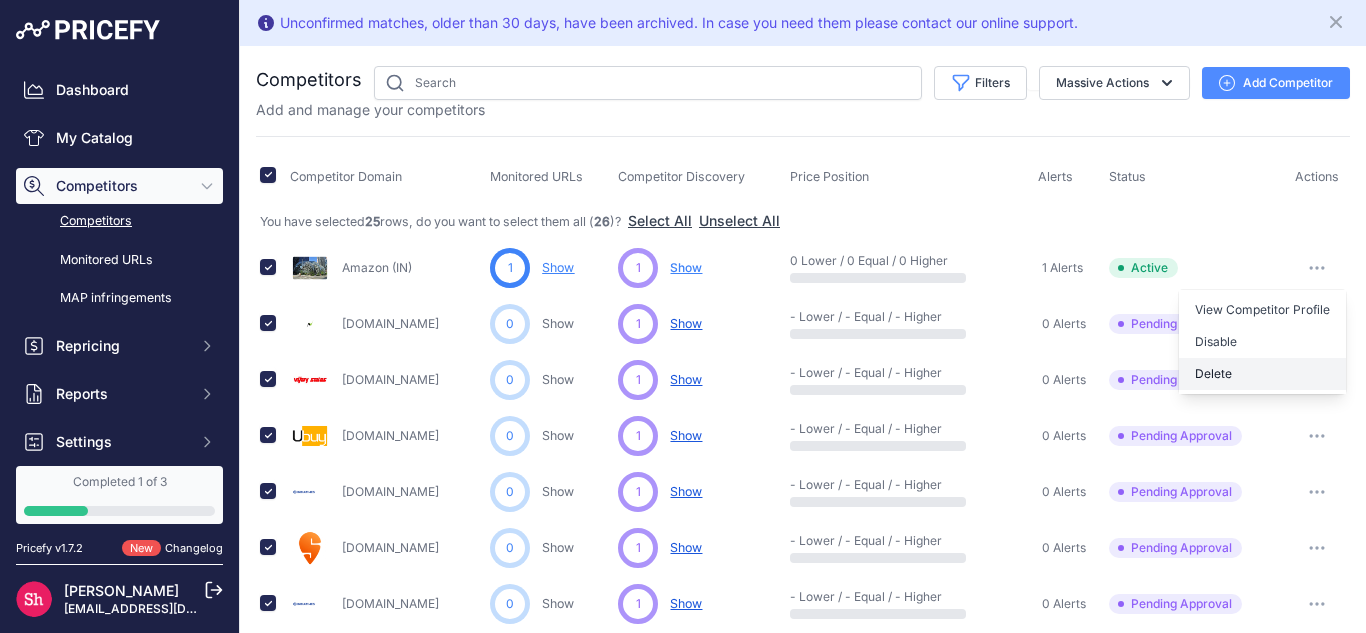 click on "Delete" at bounding box center [1262, 374] 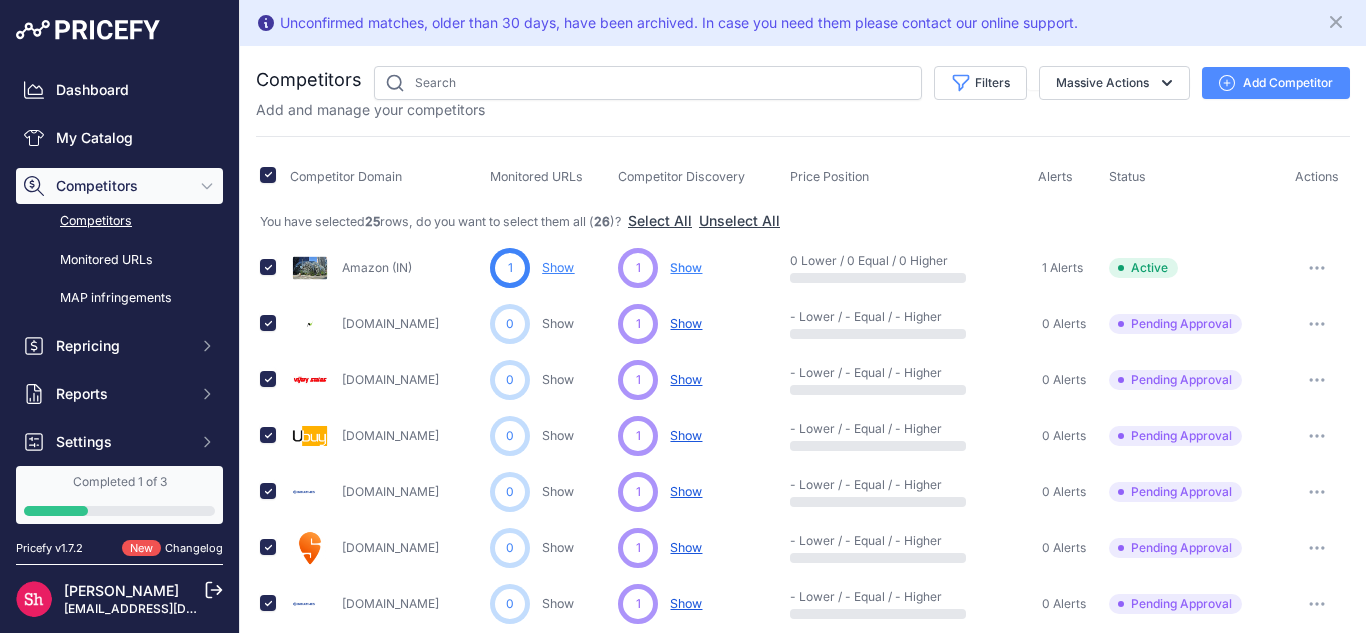 click at bounding box center (1317, 268) 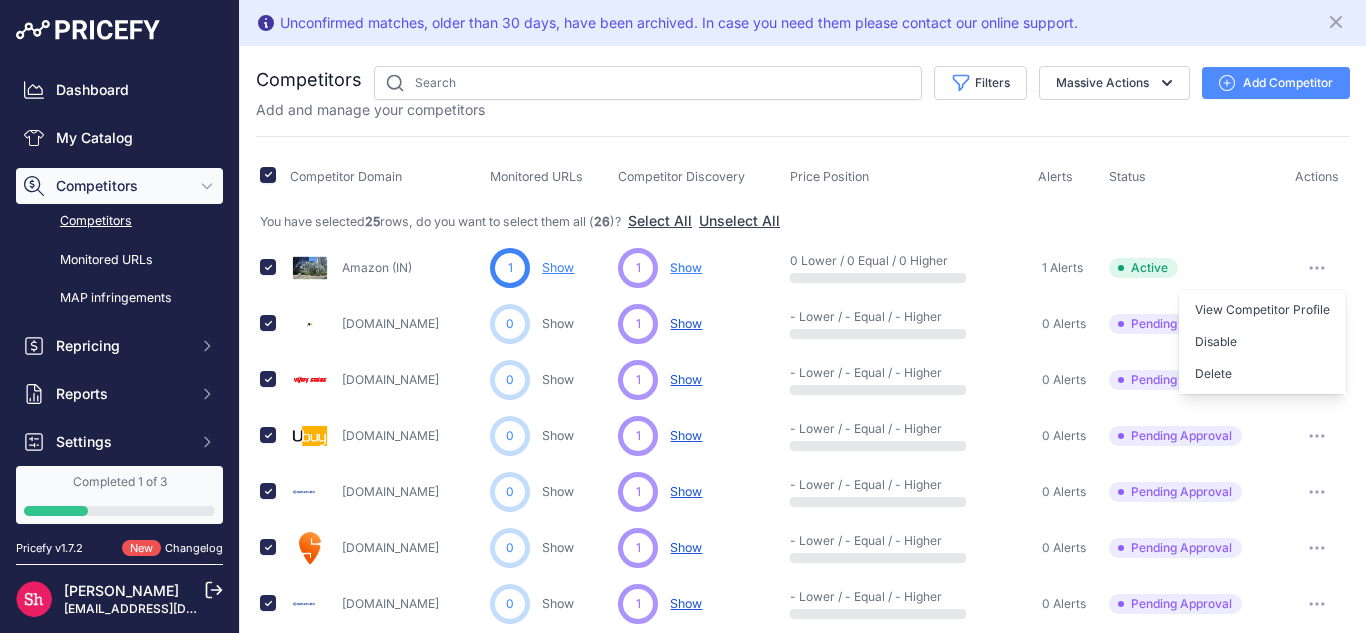 click on "Delete" at bounding box center [1262, 374] 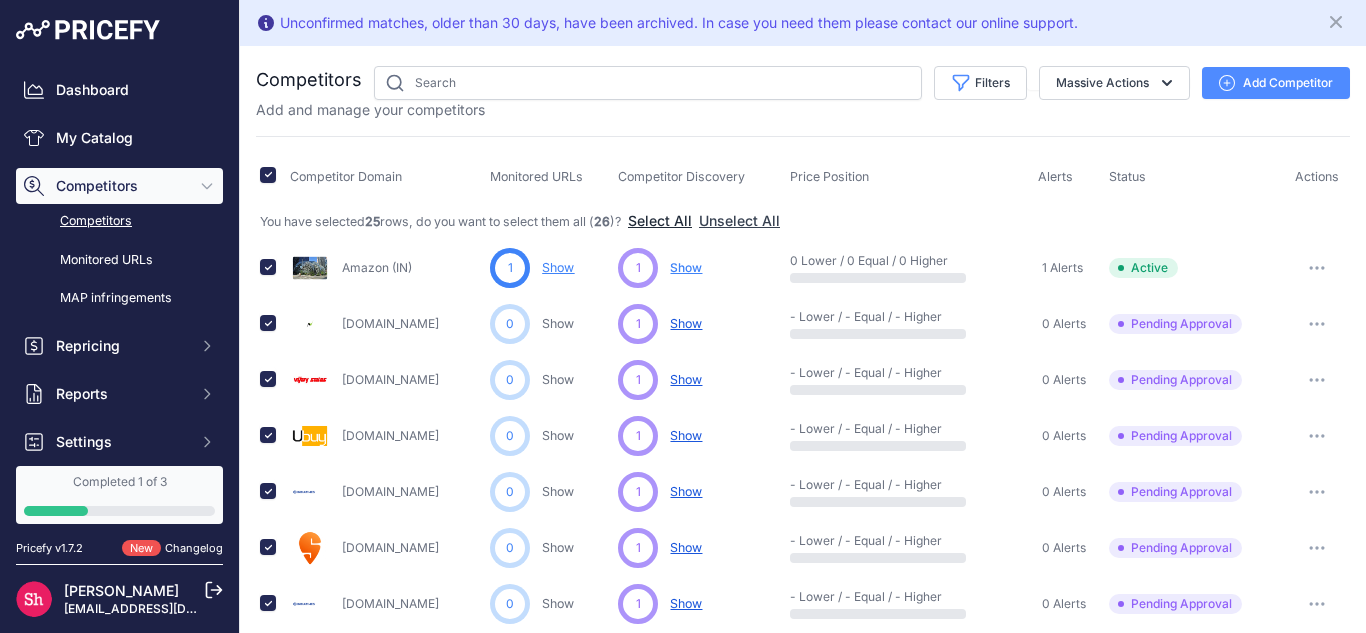 click on "Select All" at bounding box center [660, 221] 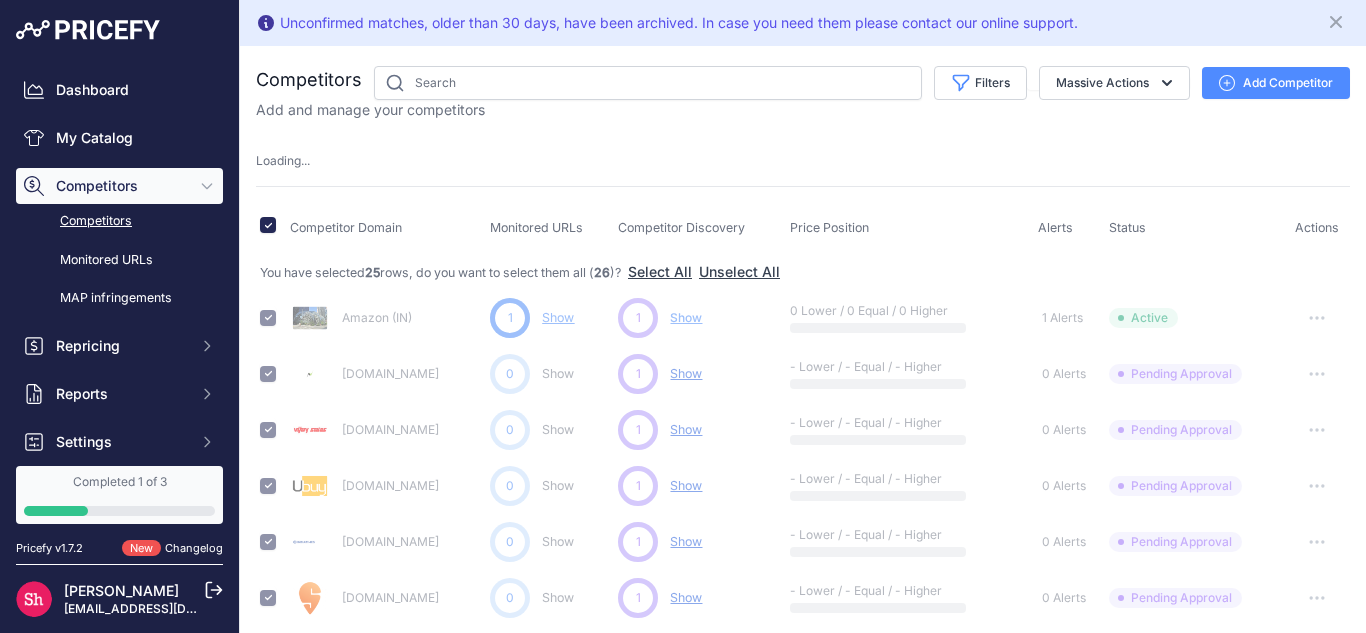 type 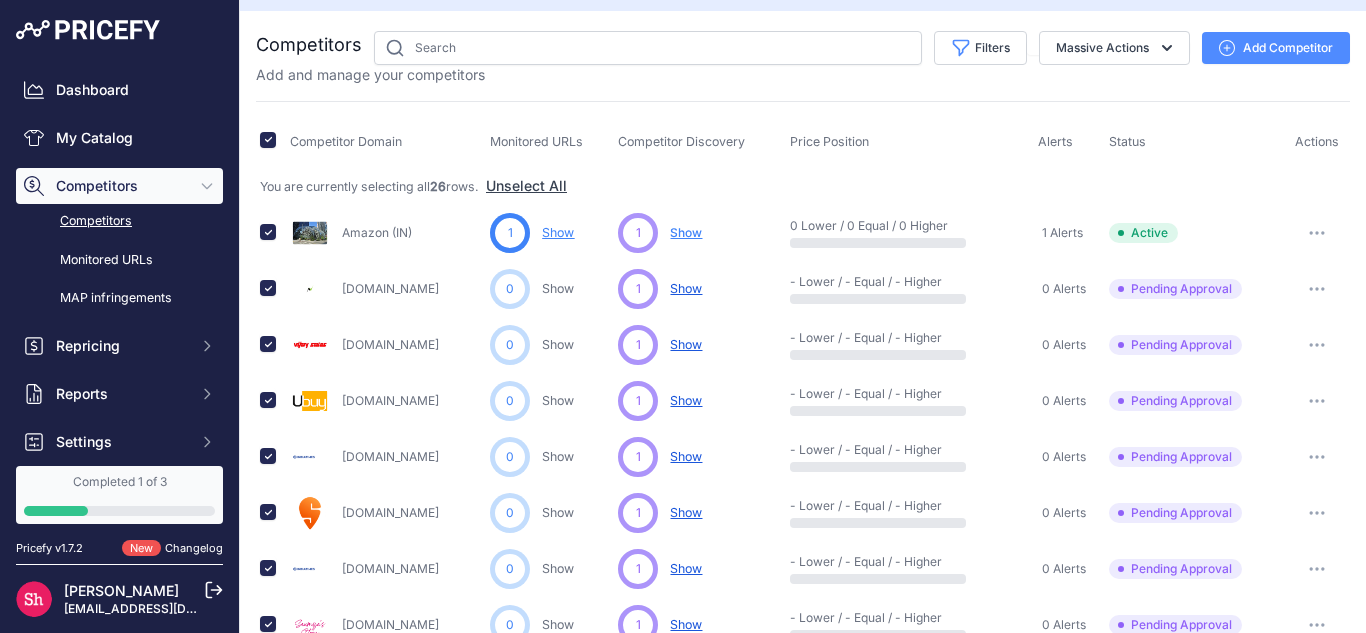 scroll, scrollTop: 0, scrollLeft: 0, axis: both 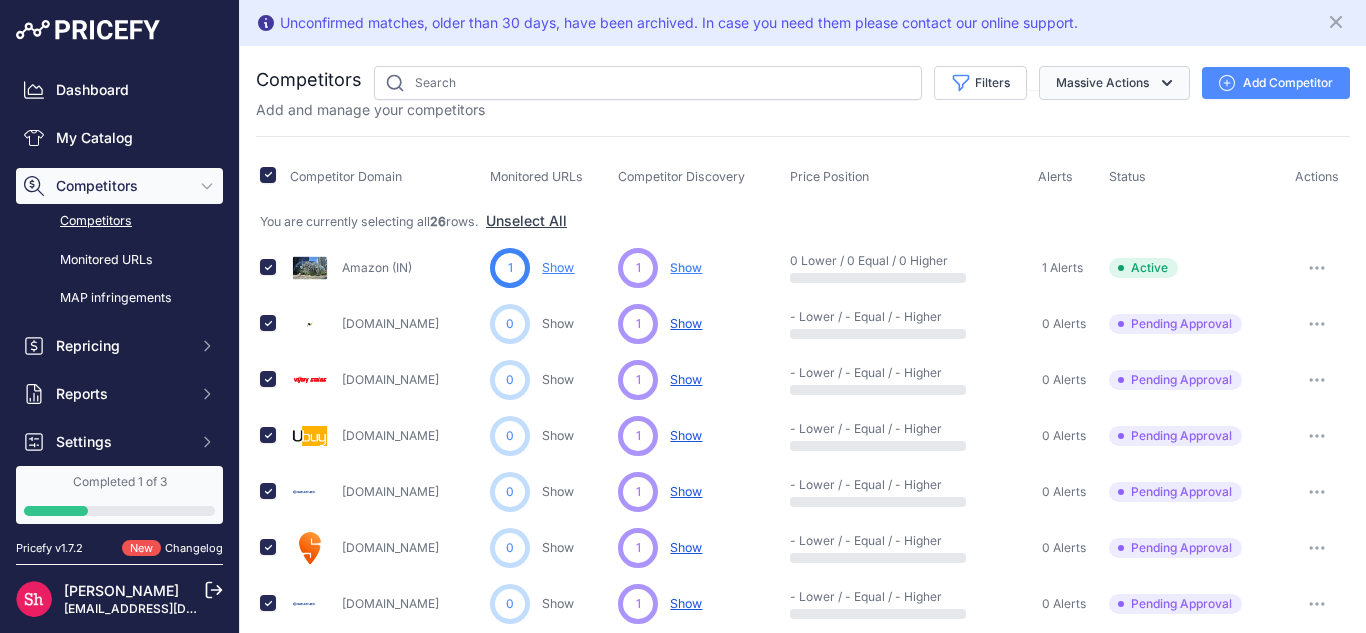 click on "Massive Actions" at bounding box center (1114, 83) 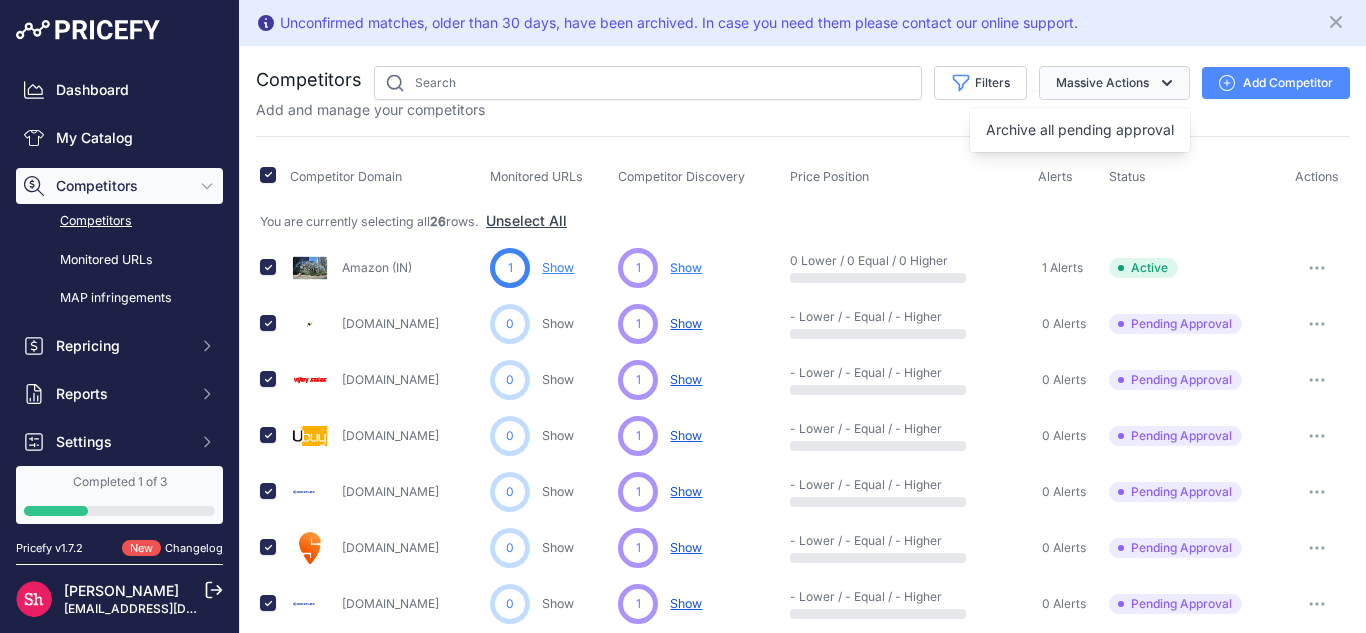 click on "Massive Actions" at bounding box center (1114, 83) 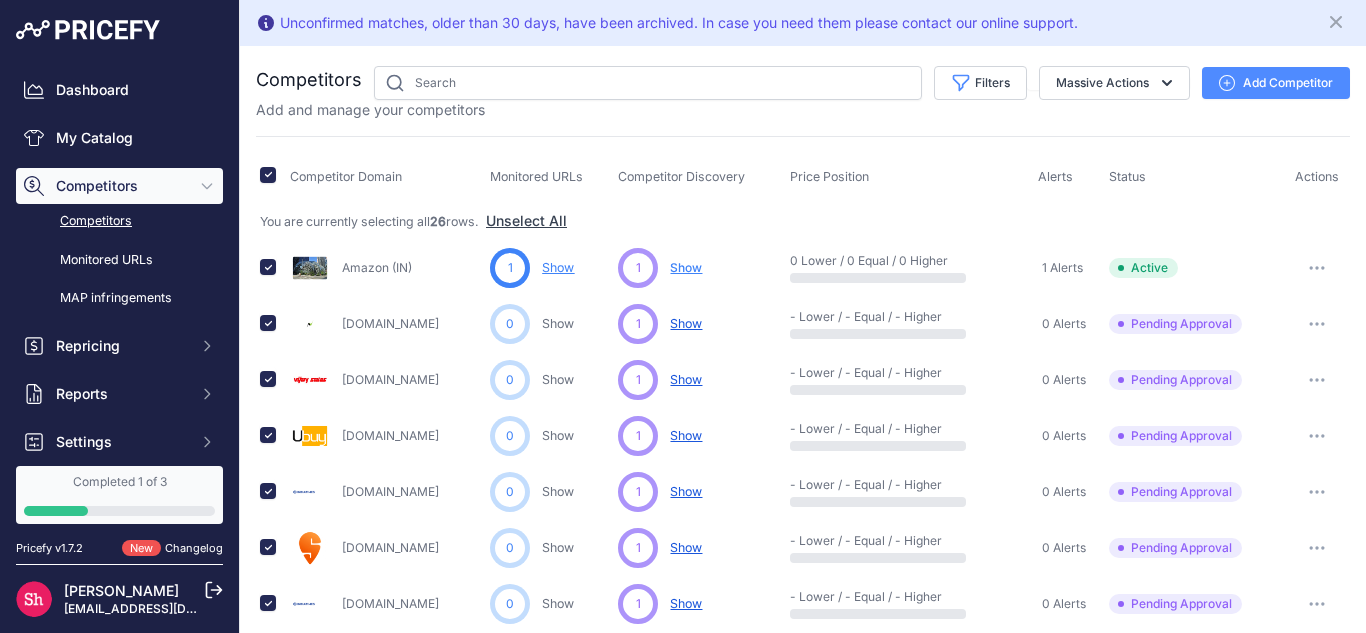 click at bounding box center [1317, 324] 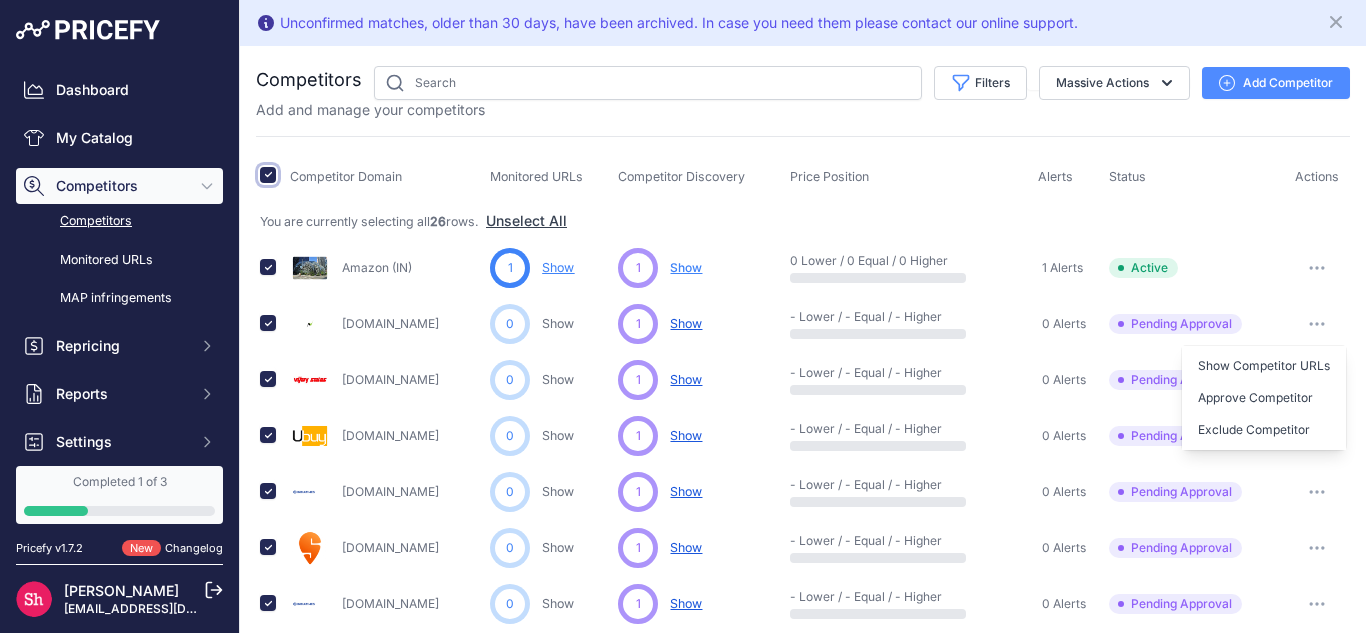 click at bounding box center [268, 175] 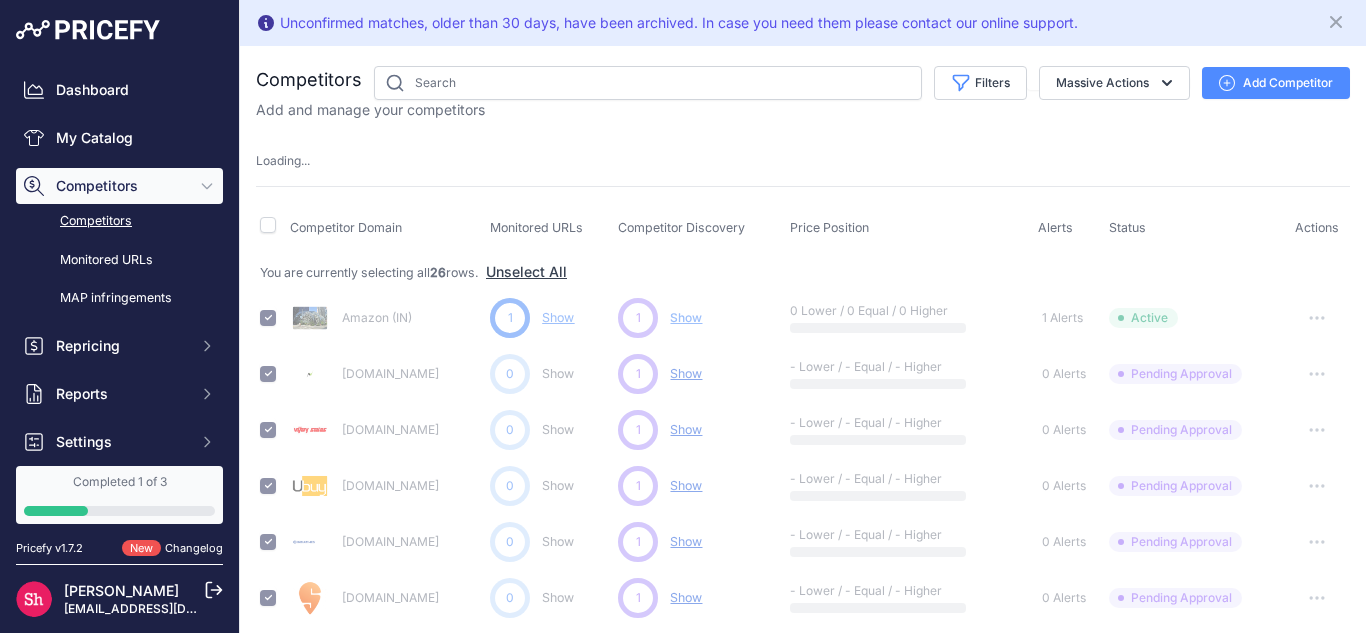 click 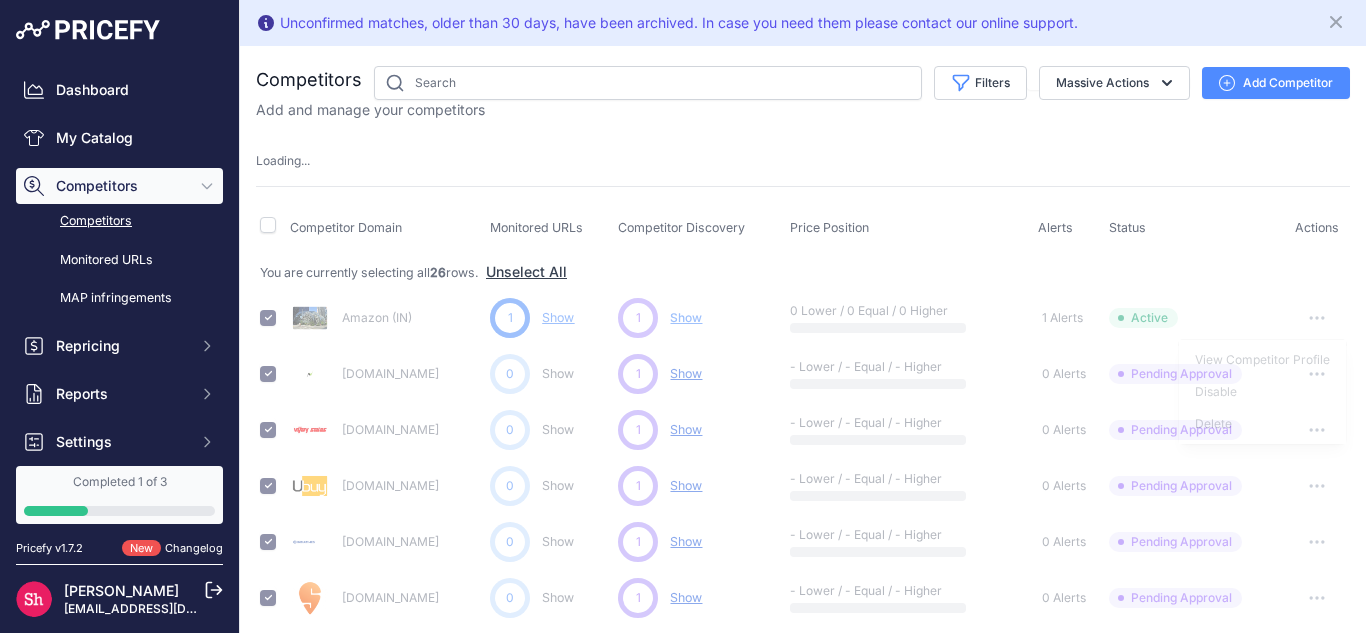 click on "Competitor Domain
Monitored URLs
Competitor Discovery
Price Position" at bounding box center [803, 938] 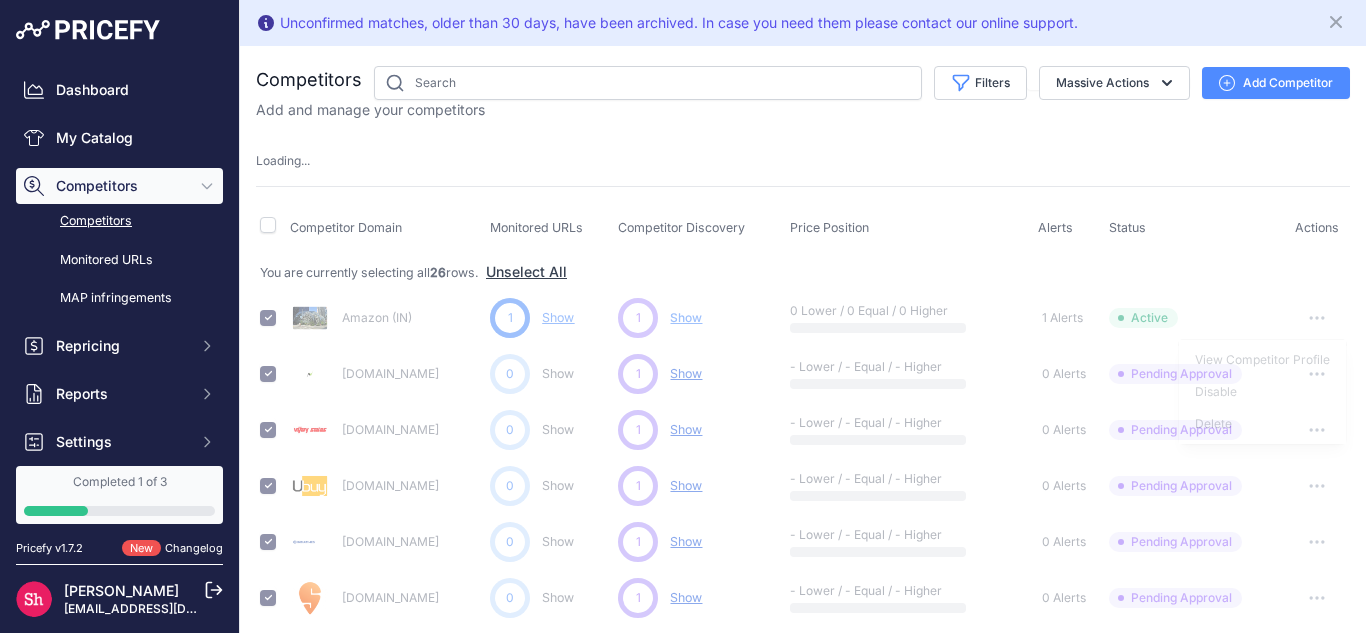 type 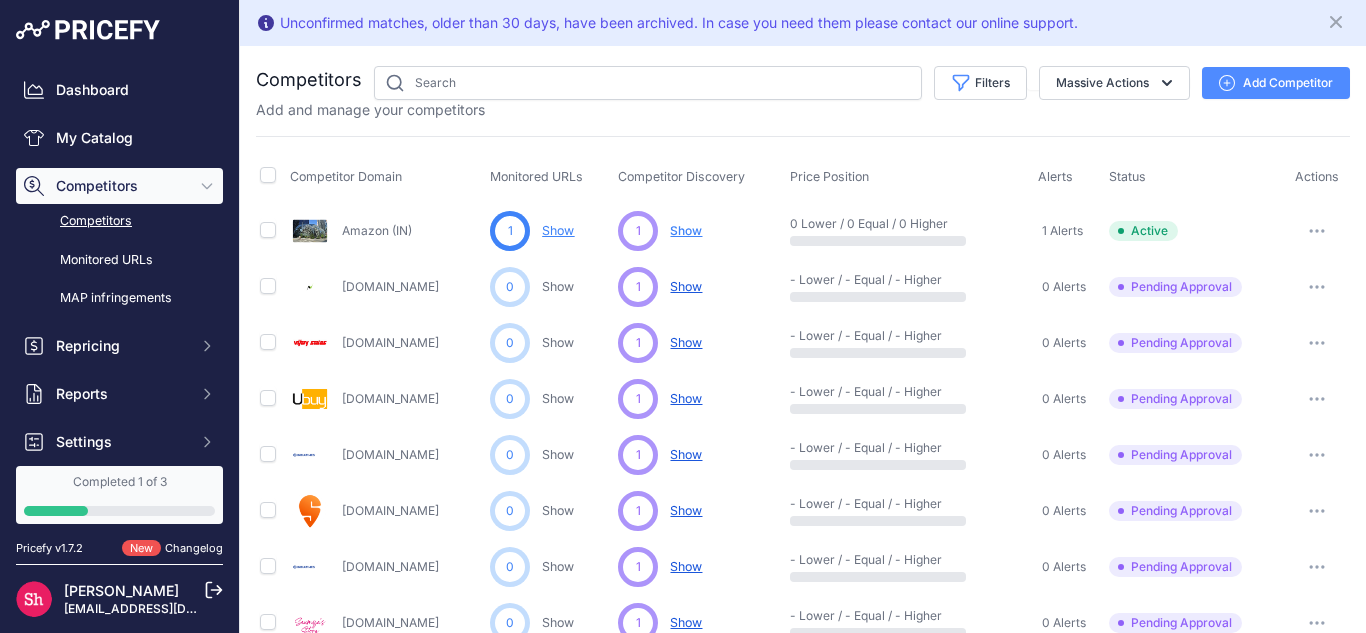 click at bounding box center [1317, 231] 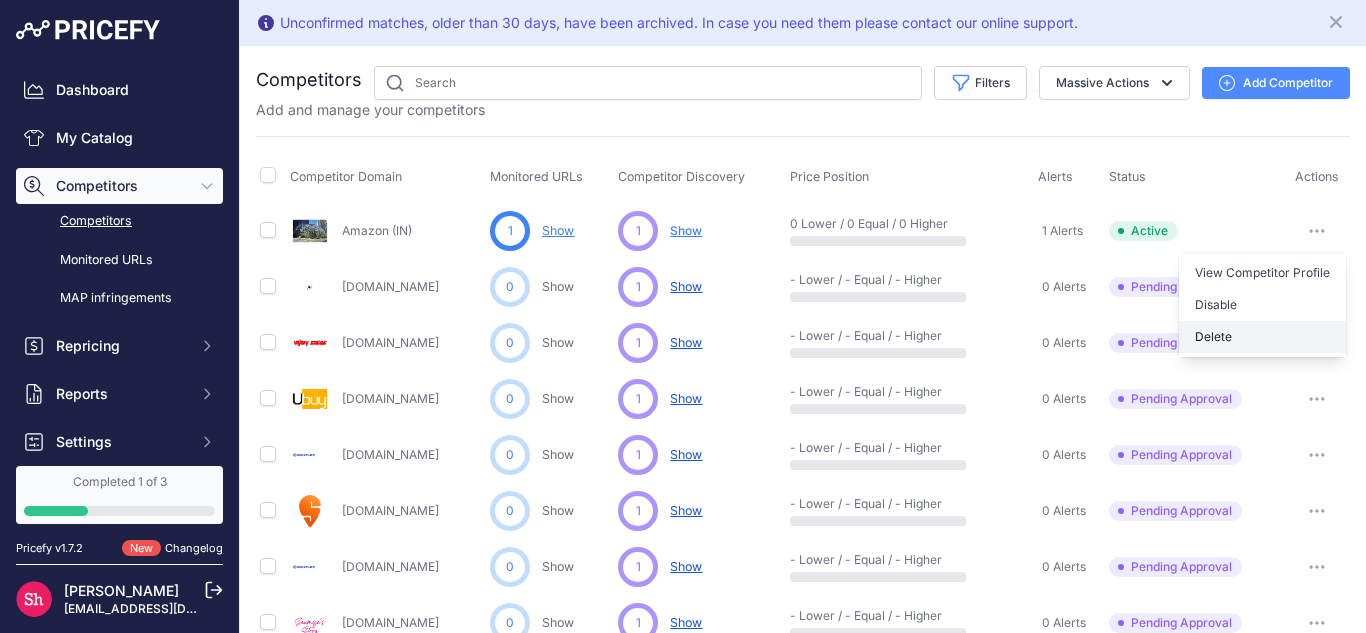 click on "Delete" at bounding box center [1262, 337] 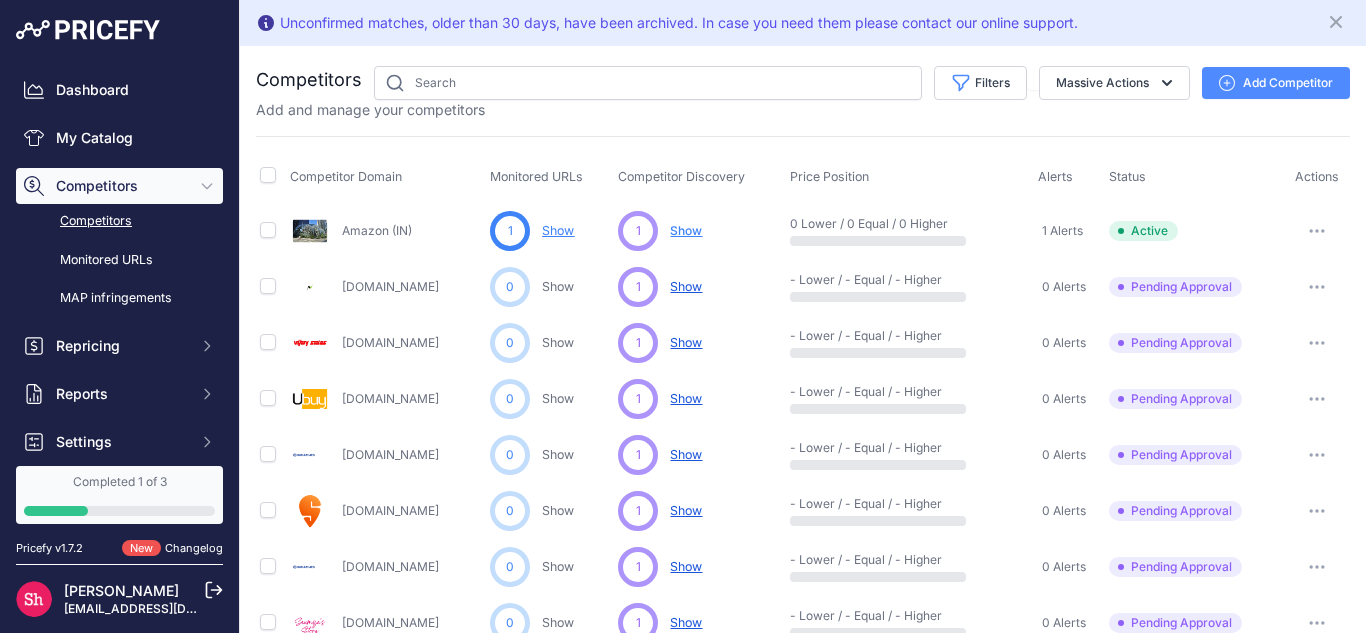 click at bounding box center (1317, 231) 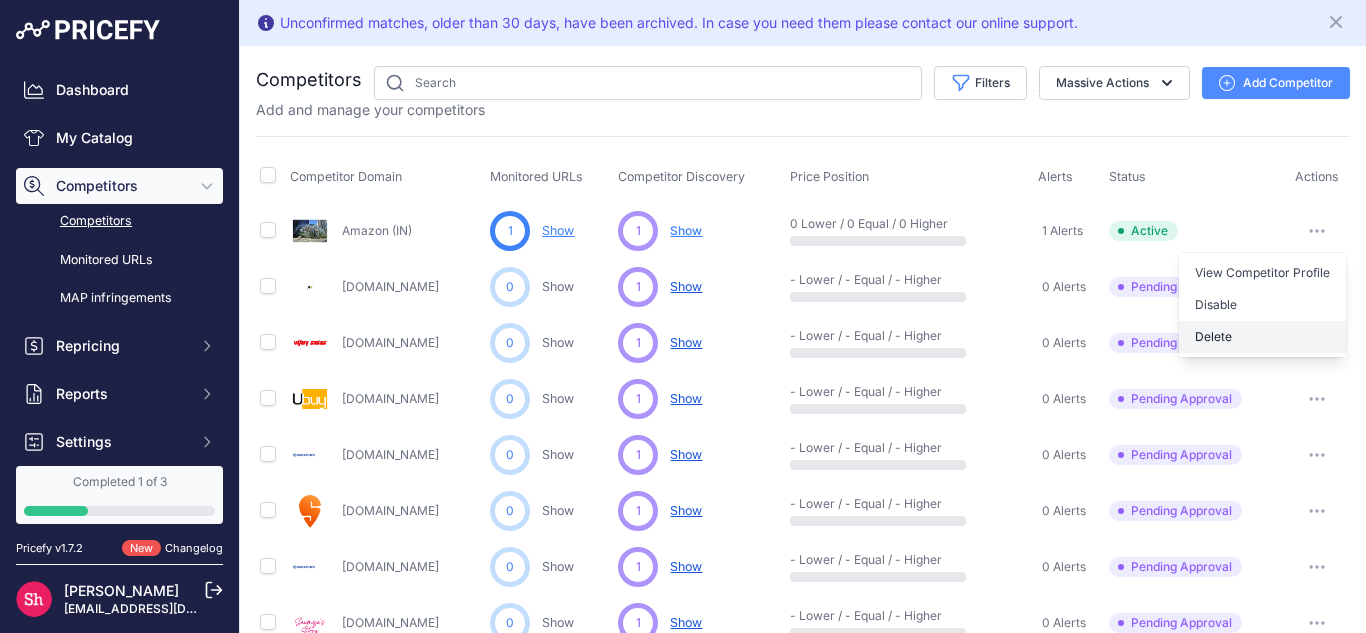 click on "Delete" at bounding box center [1262, 337] 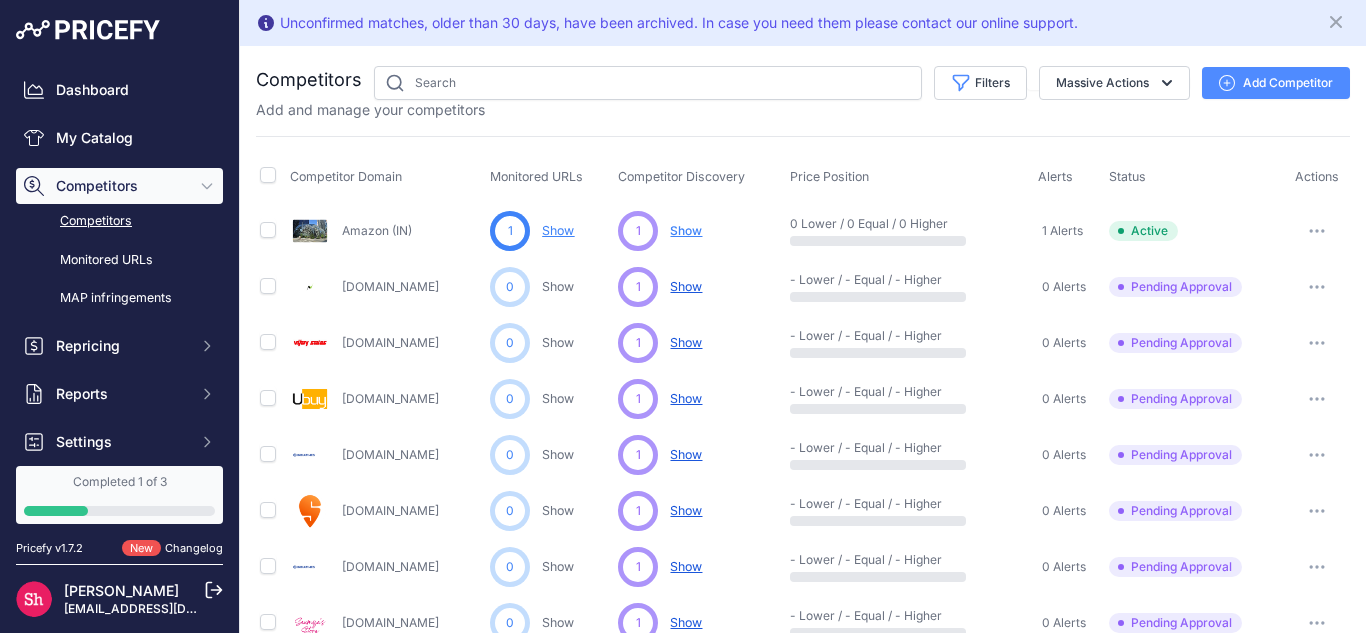 click 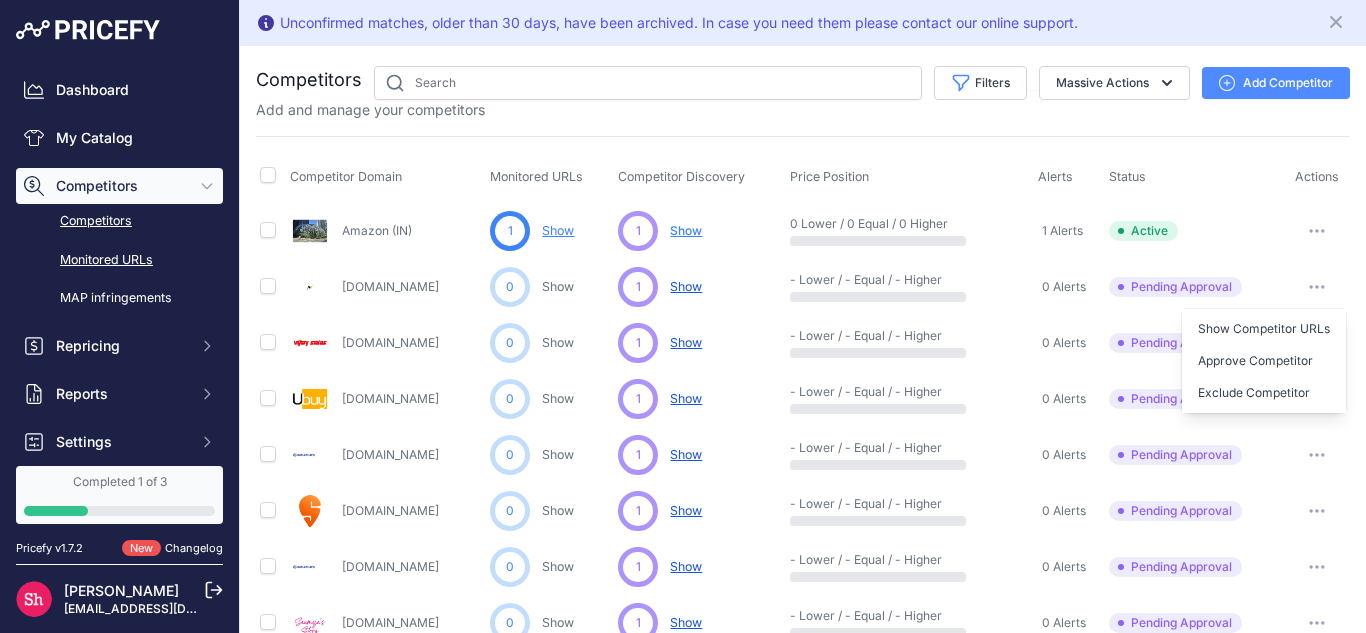 click on "Monitored URLs" at bounding box center [119, 260] 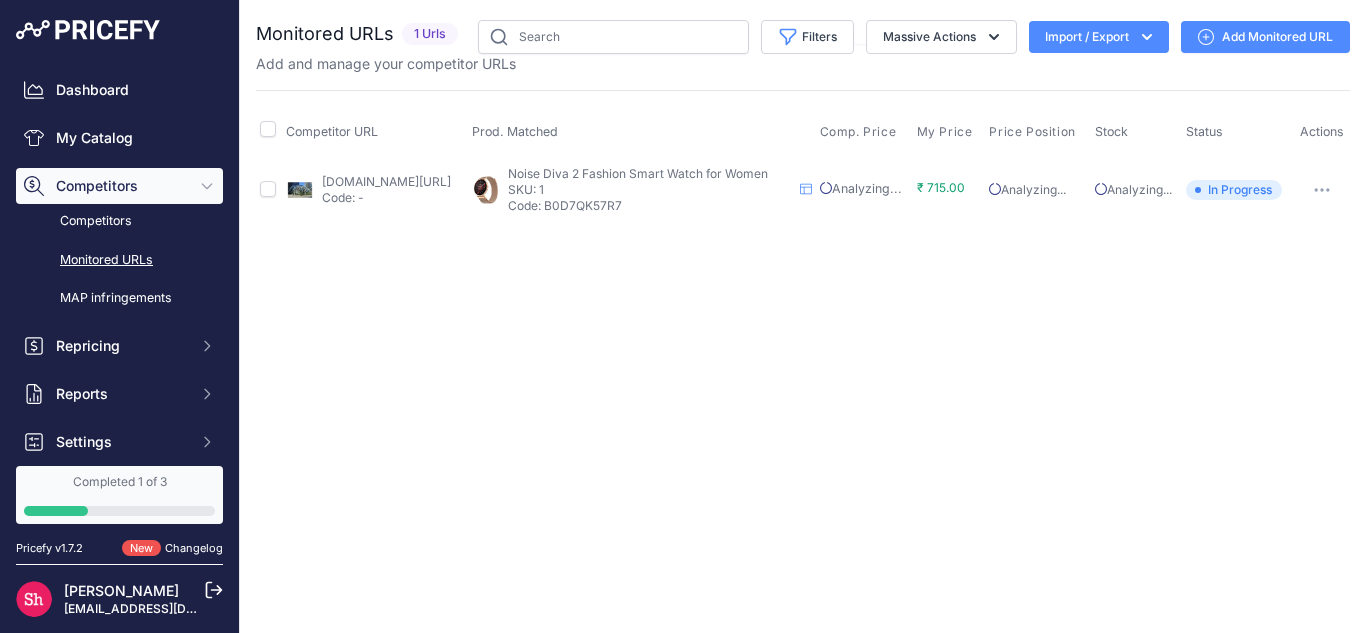 scroll, scrollTop: 0, scrollLeft: 0, axis: both 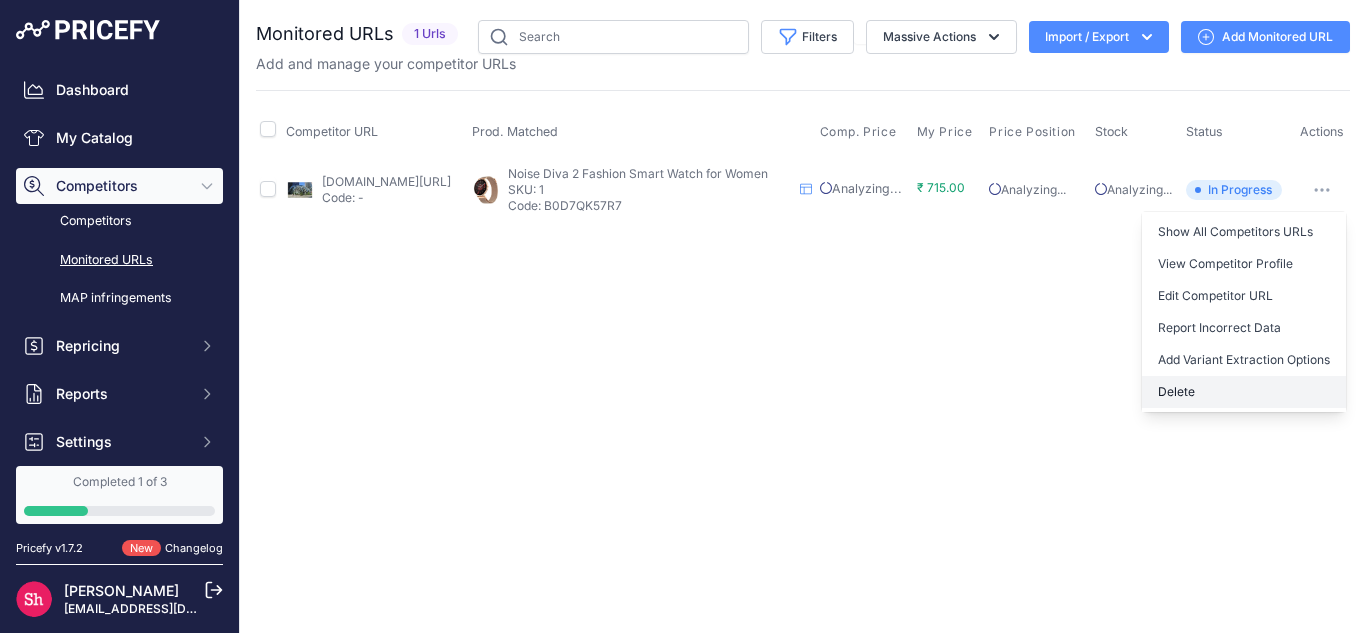 click on "Delete" at bounding box center [1244, 392] 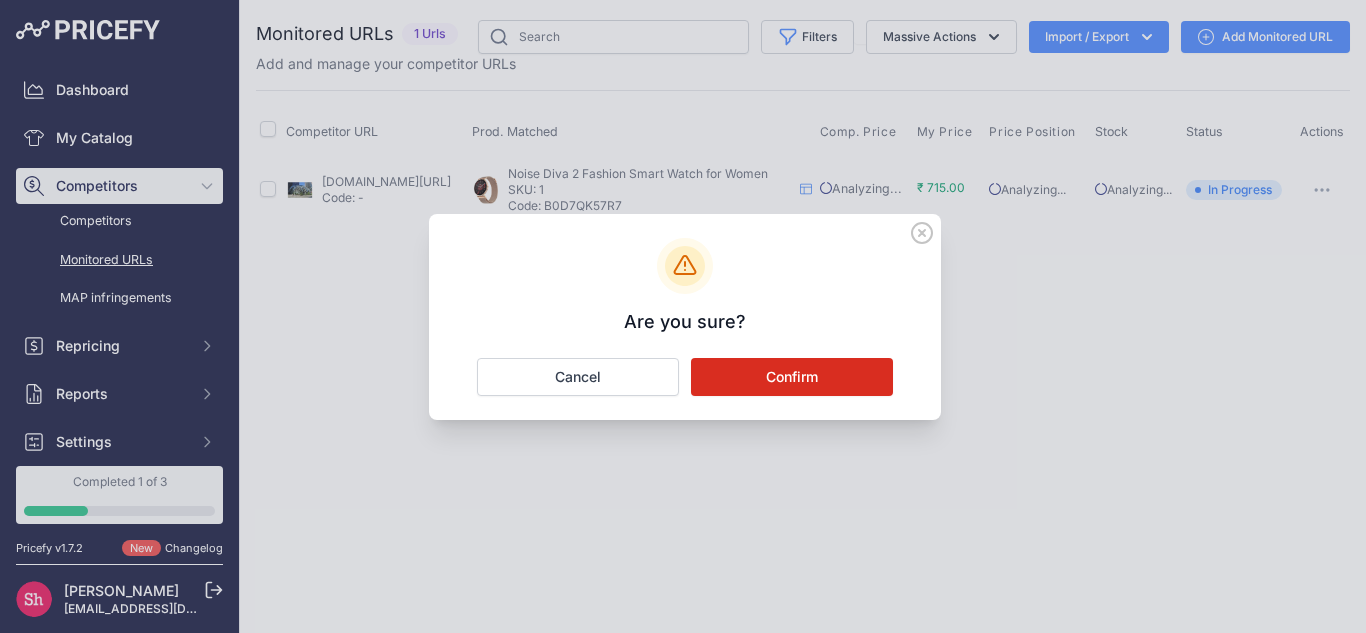 click on "Confirm" at bounding box center (792, 377) 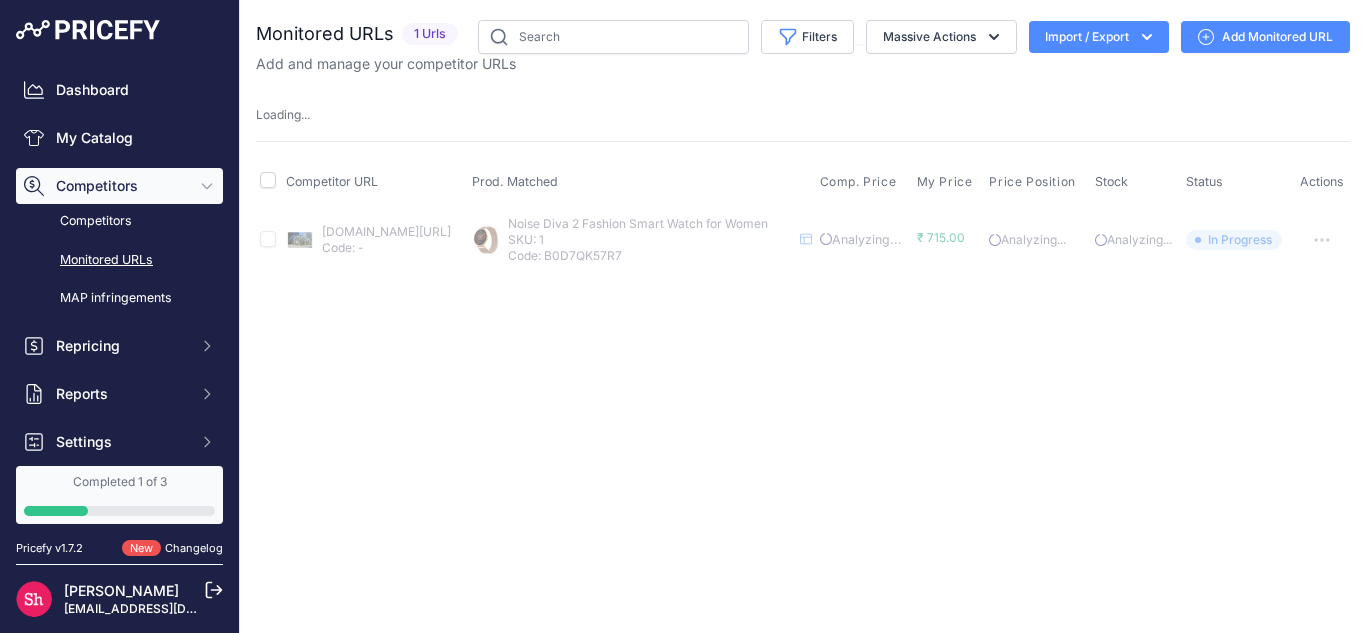 type 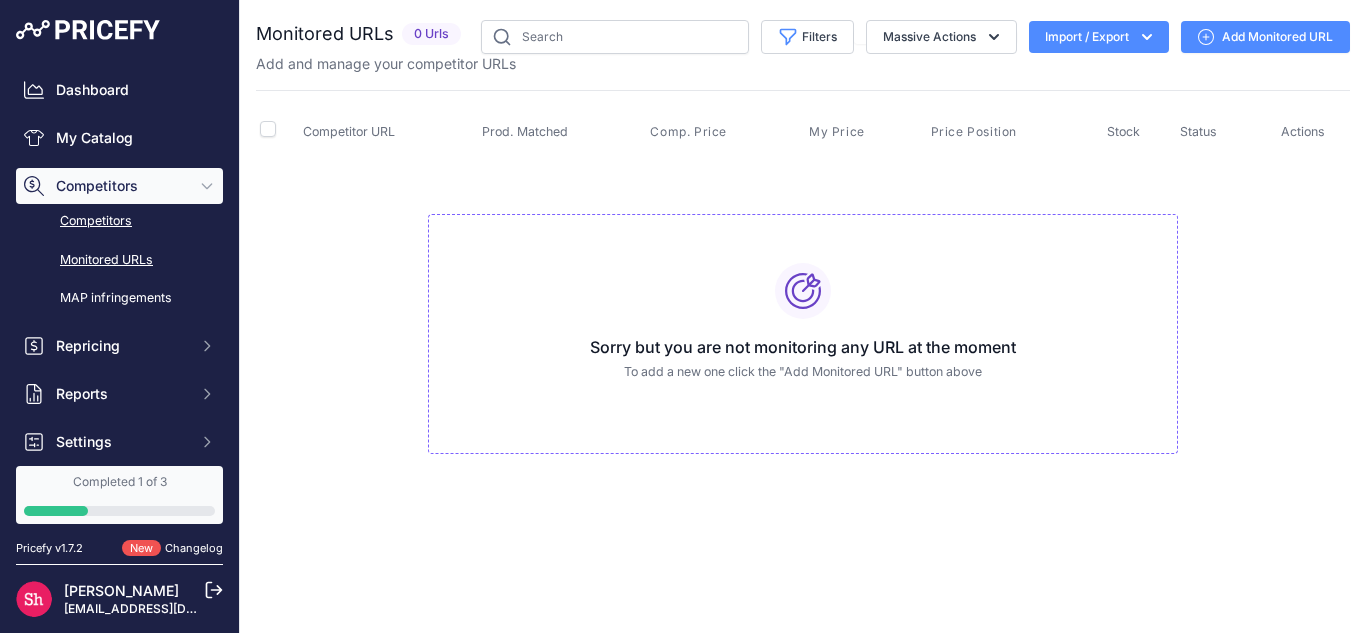 click on "Competitors" at bounding box center (119, 221) 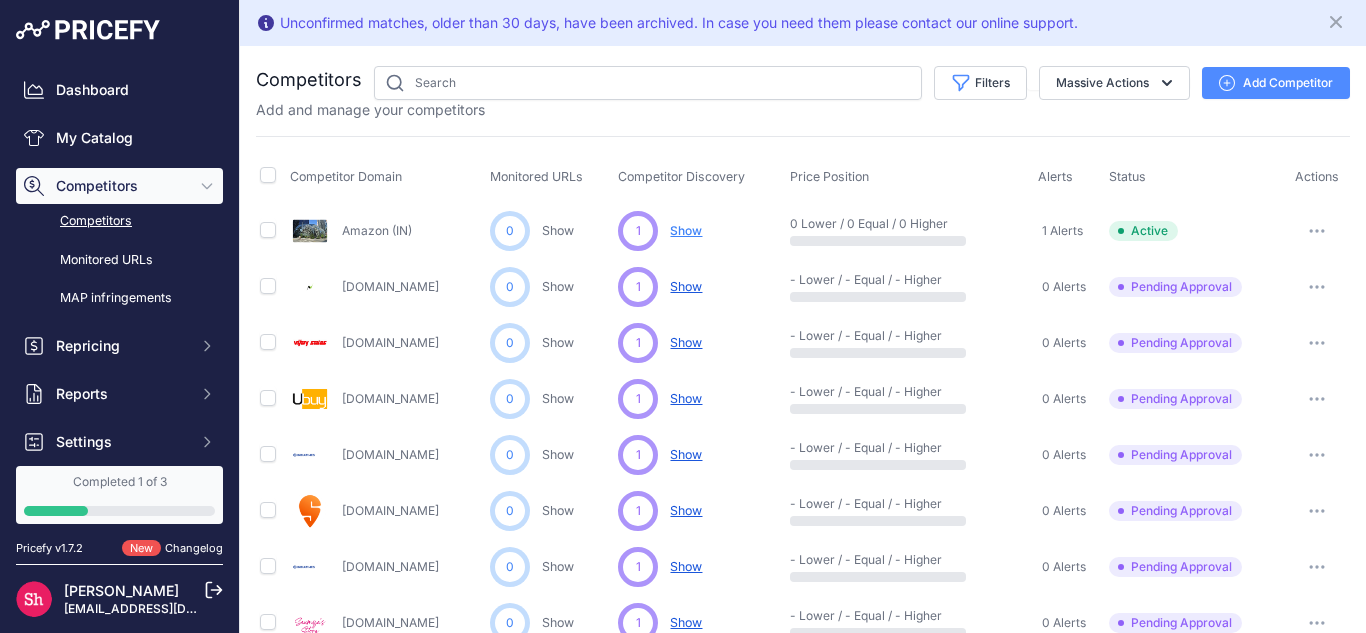 scroll, scrollTop: 0, scrollLeft: 0, axis: both 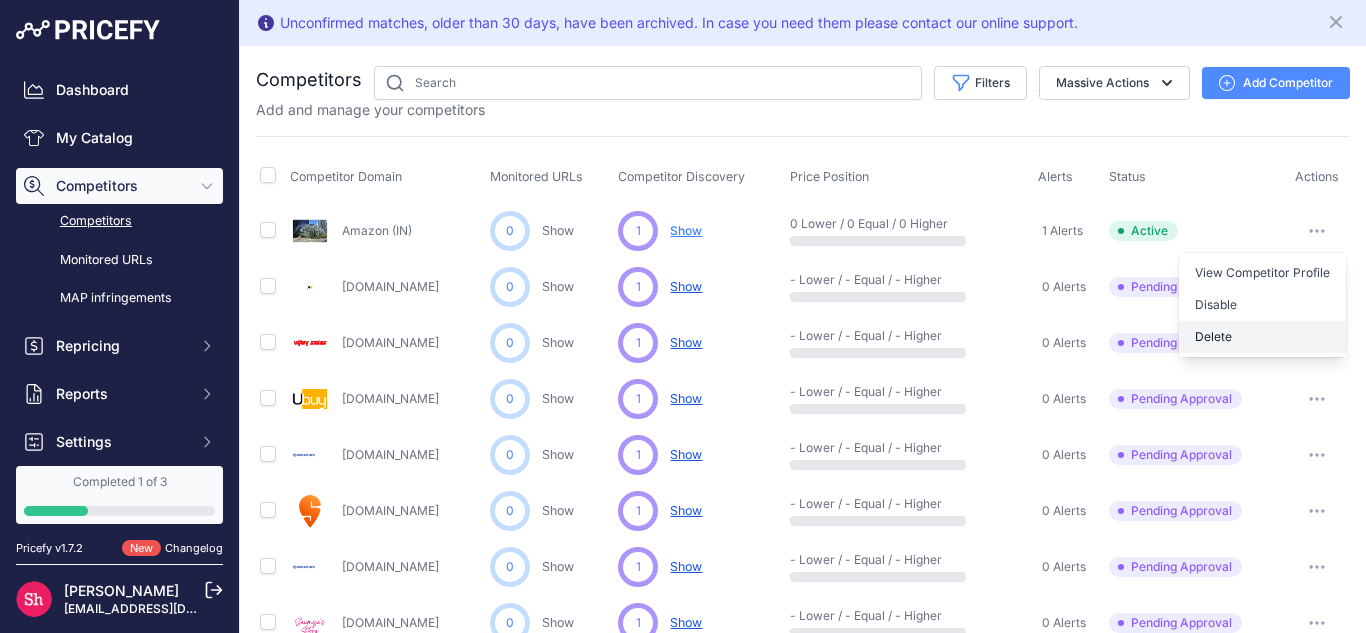click on "Delete" at bounding box center [1262, 337] 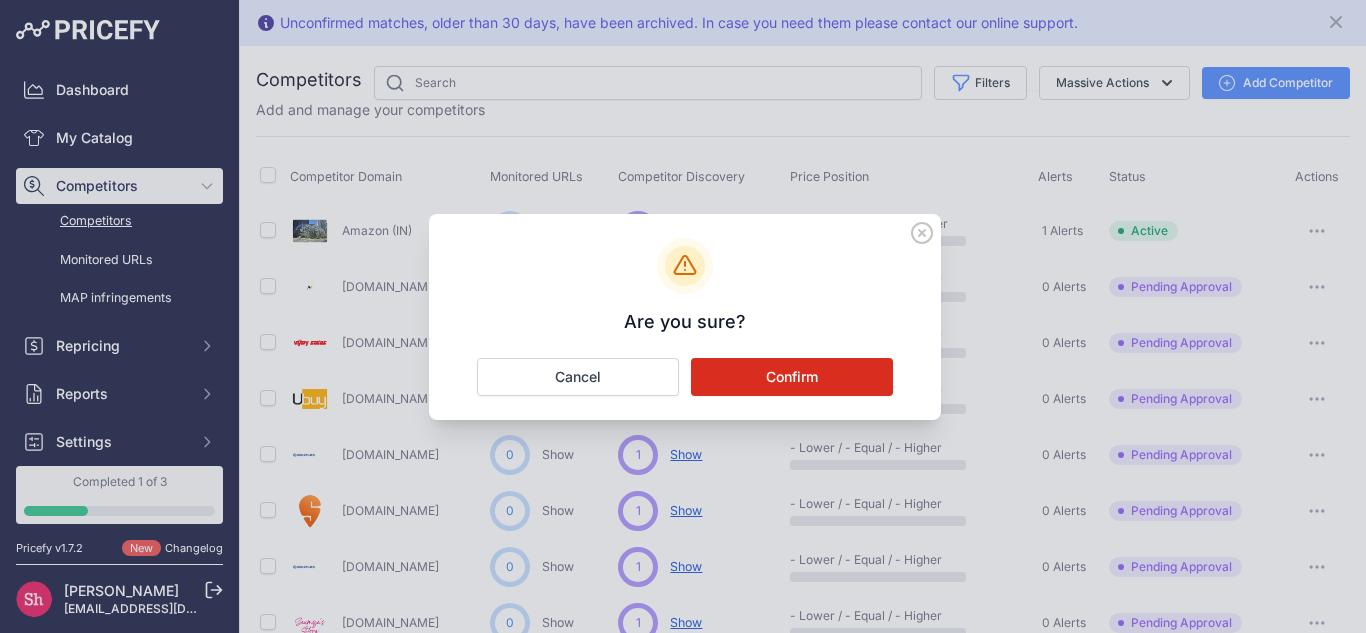 click on "Confirm" at bounding box center (792, 377) 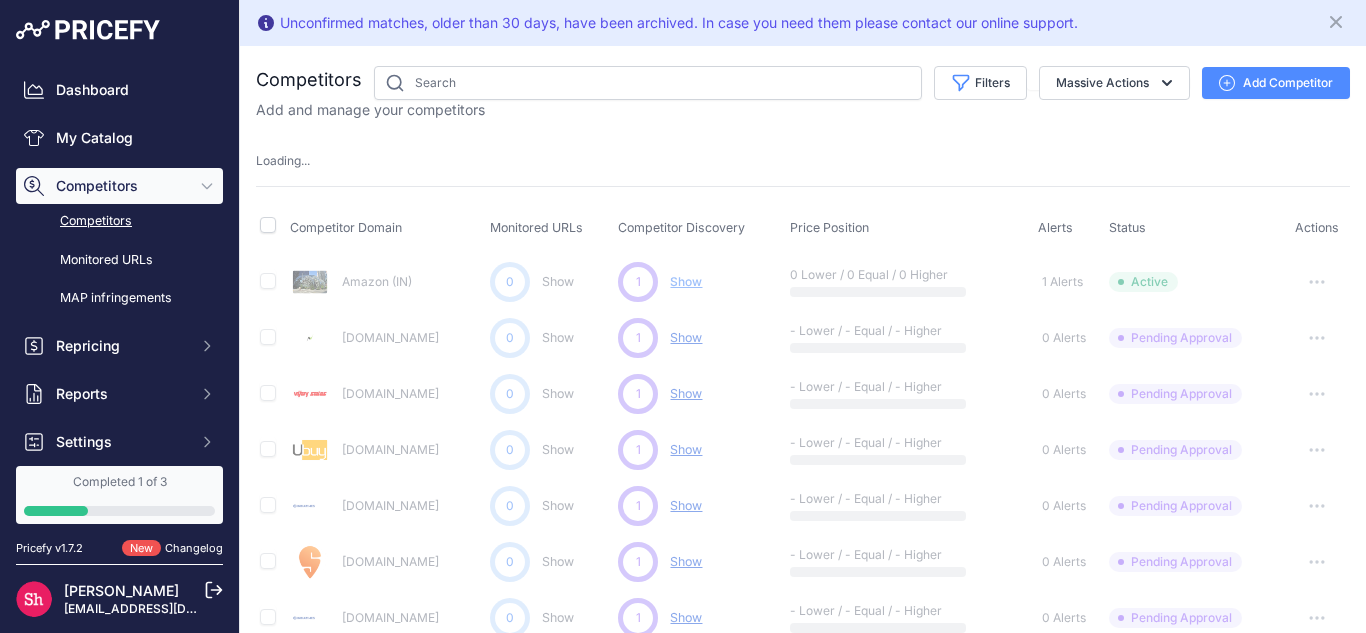 type 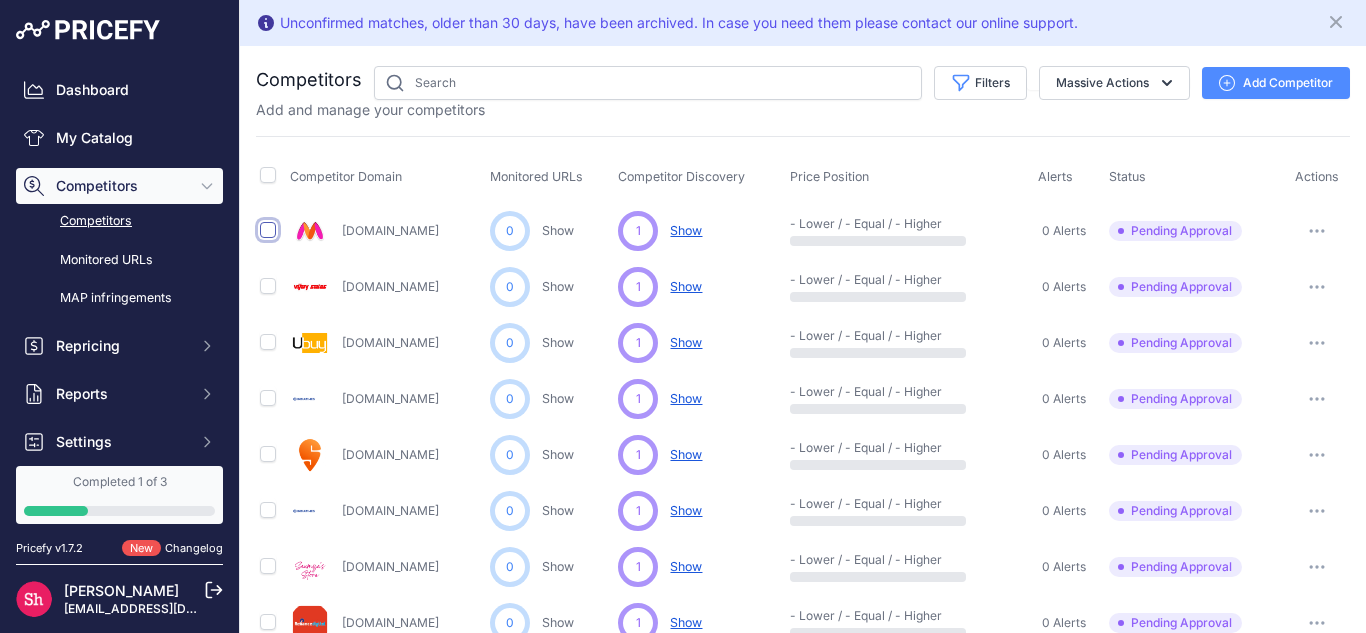 click at bounding box center [268, 230] 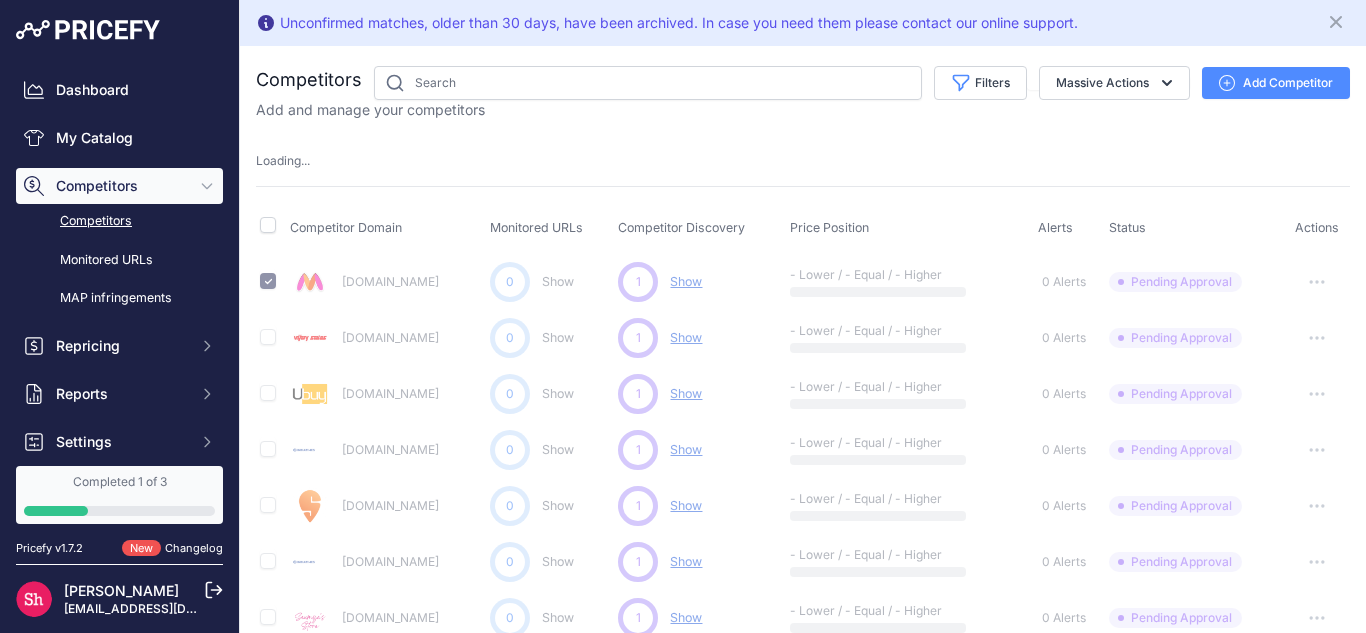 type 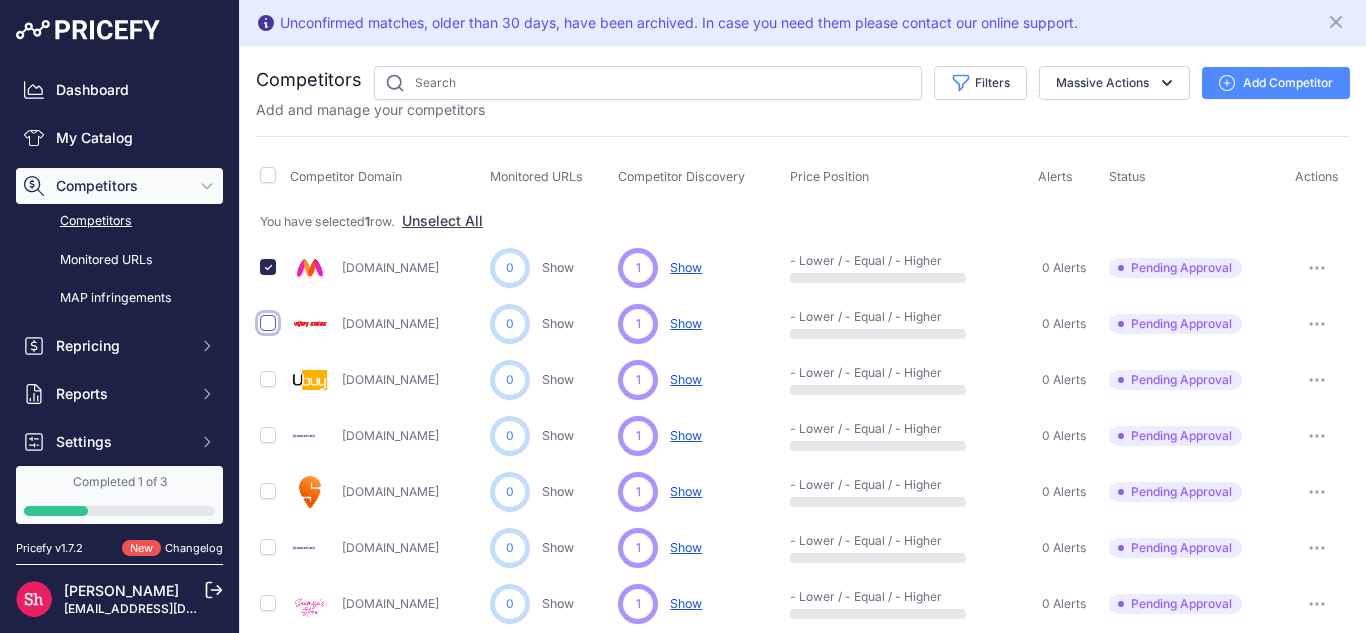 click at bounding box center [268, 323] 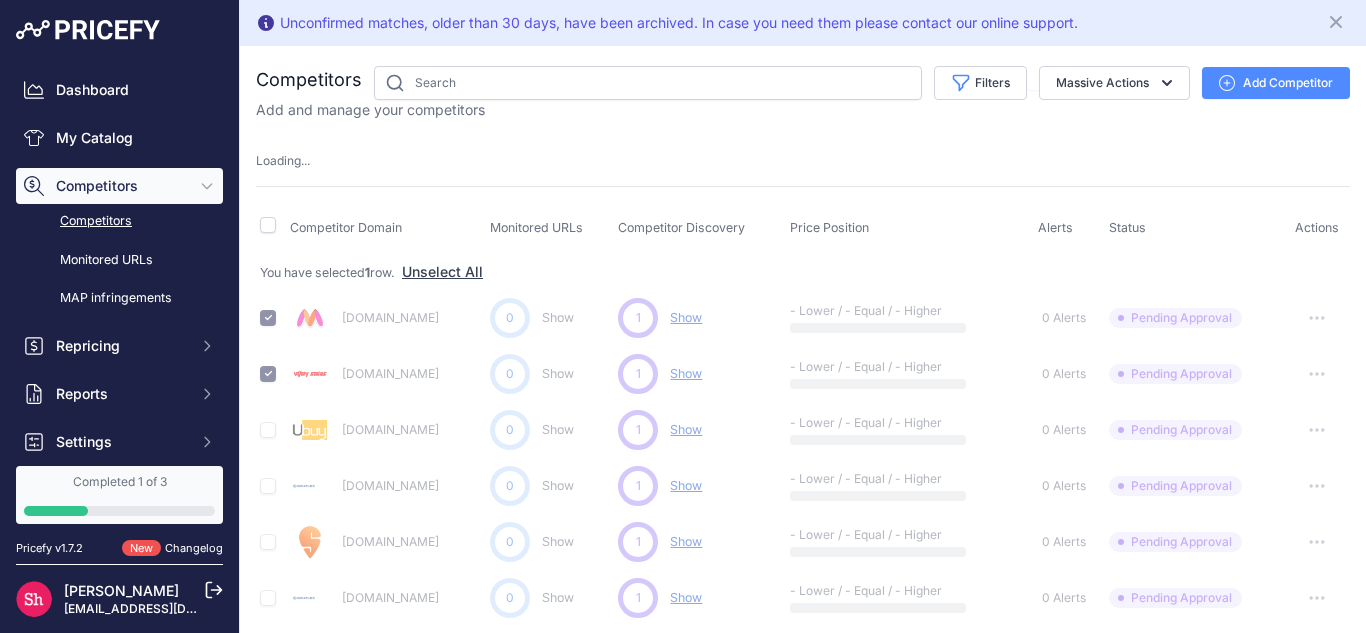 type 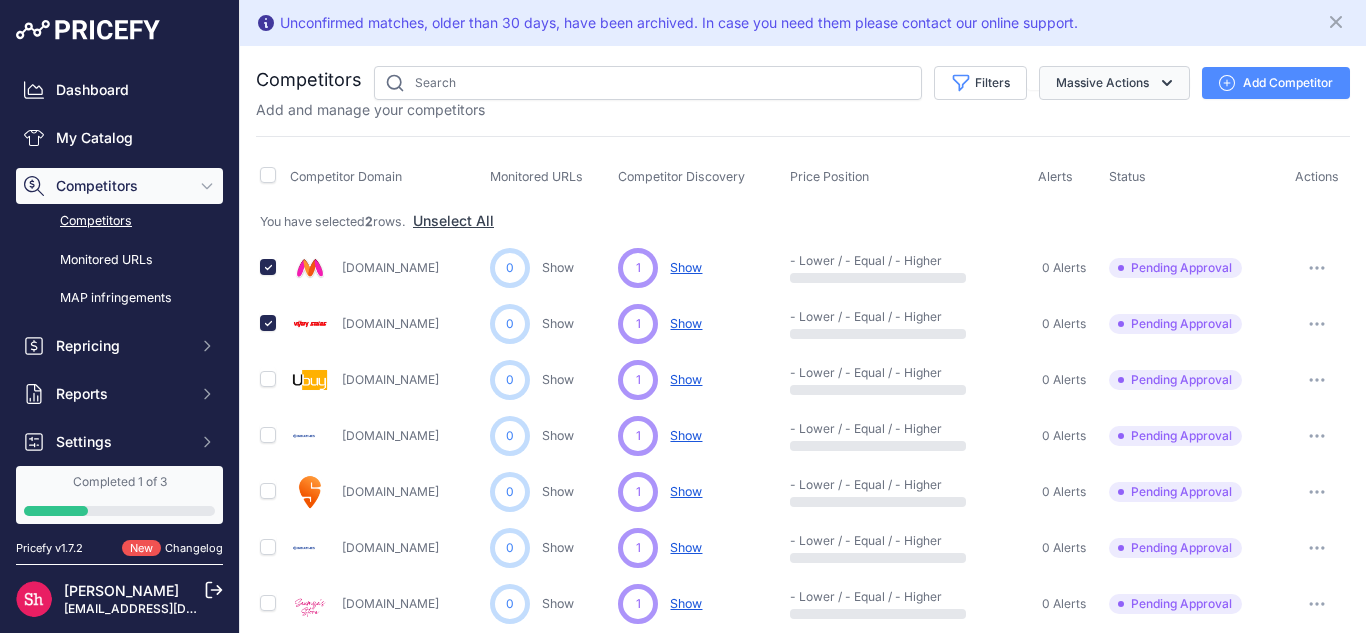 click on "Massive Actions" at bounding box center [1114, 83] 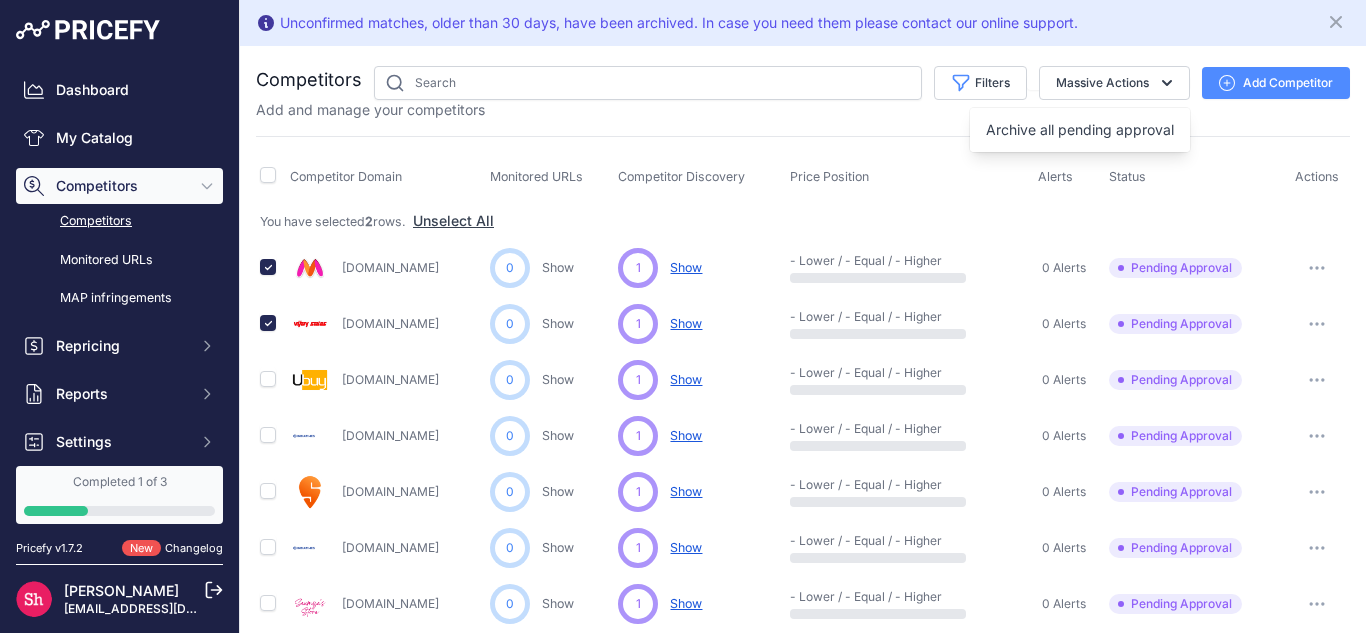 click at bounding box center [1317, 268] 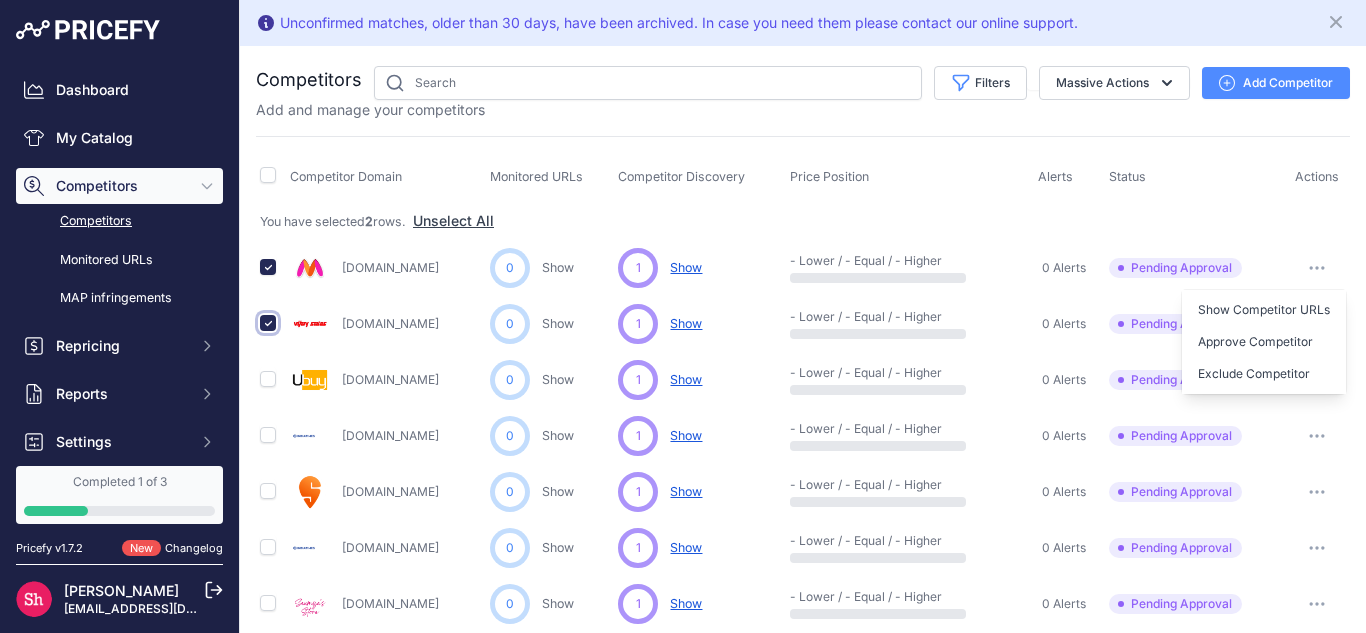 click at bounding box center [268, 323] 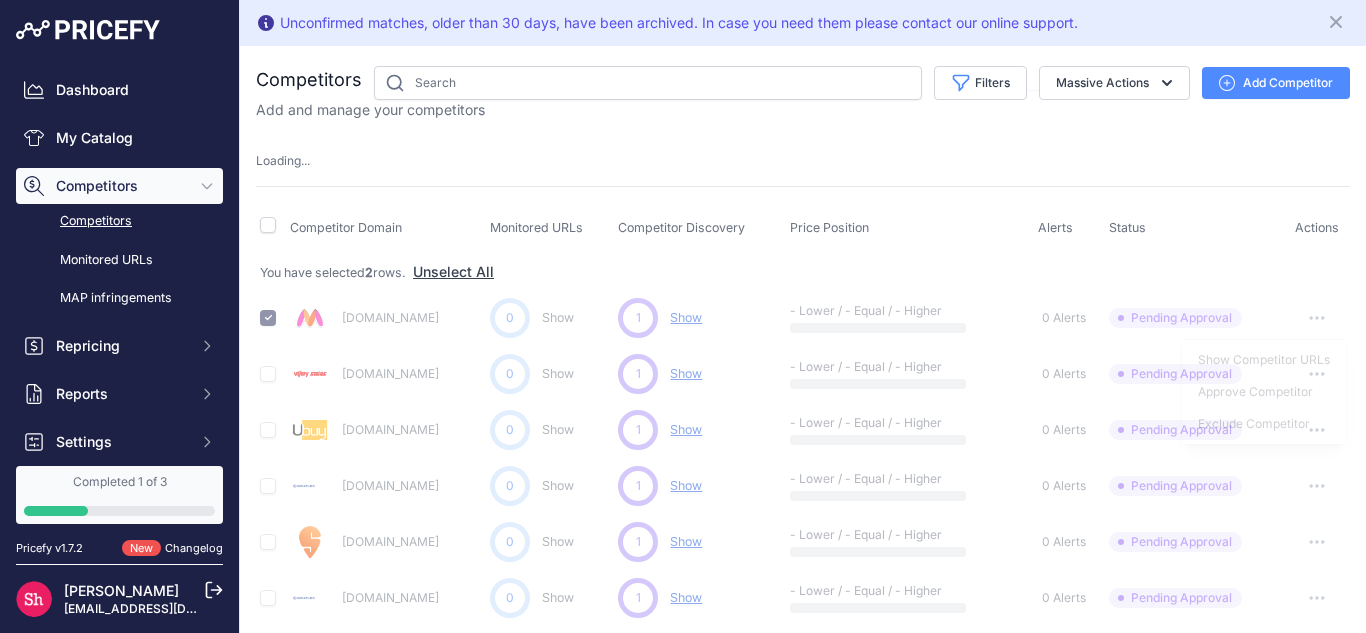 type 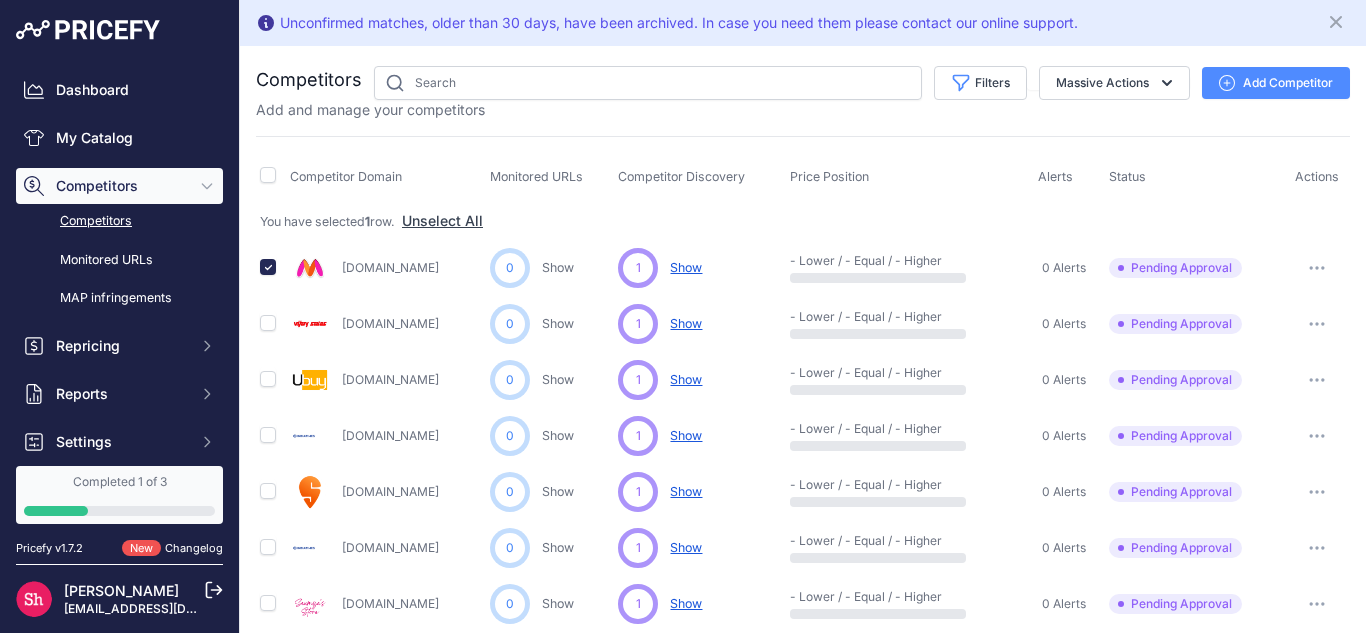 click at bounding box center [1317, 268] 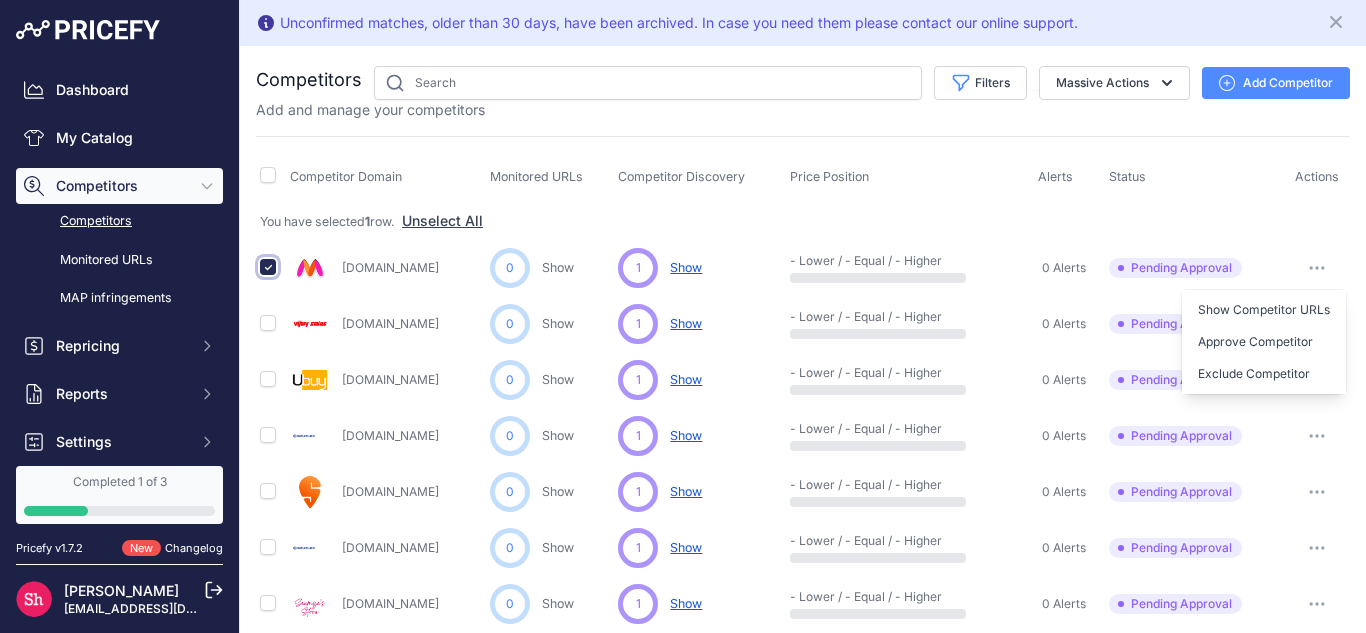 click at bounding box center [268, 267] 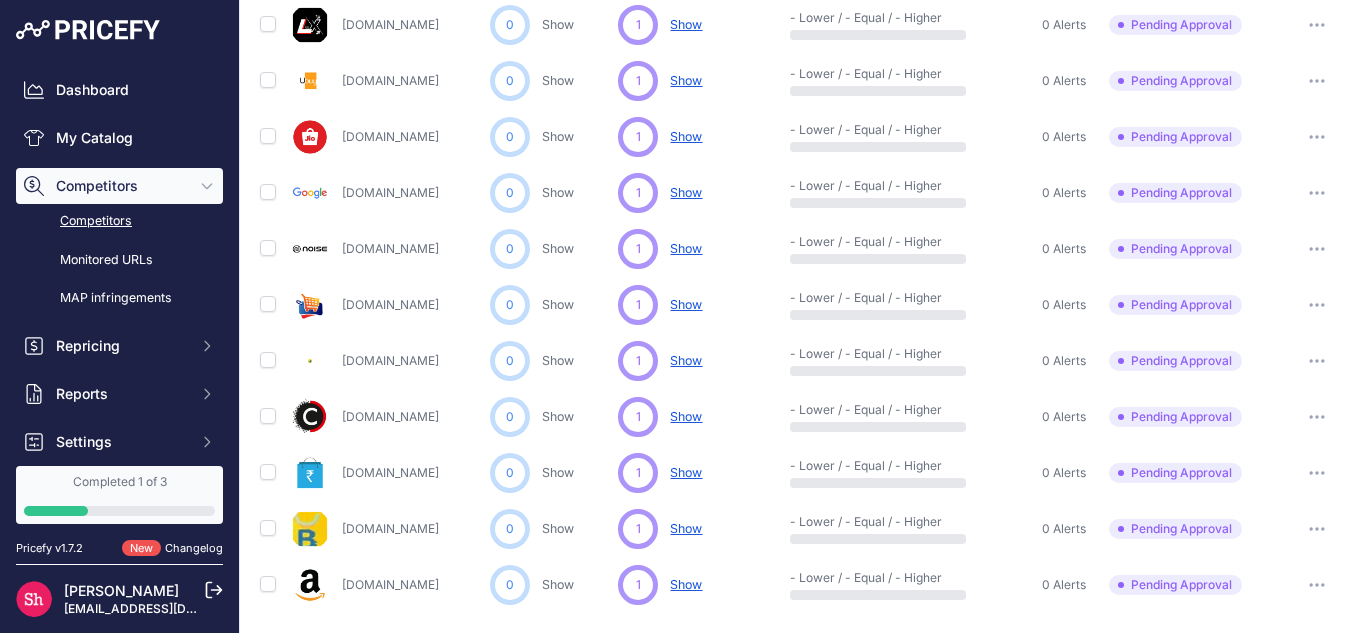 scroll, scrollTop: 990, scrollLeft: 0, axis: vertical 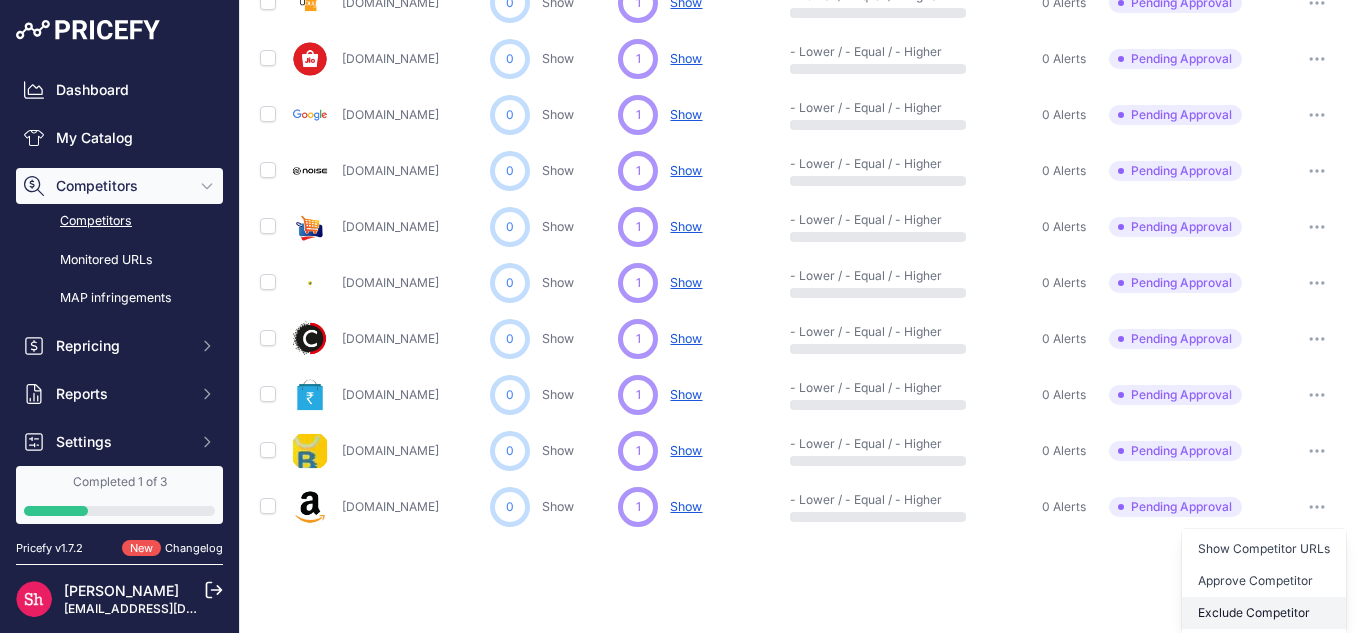 click on "Exclude Competitor" at bounding box center [1264, 613] 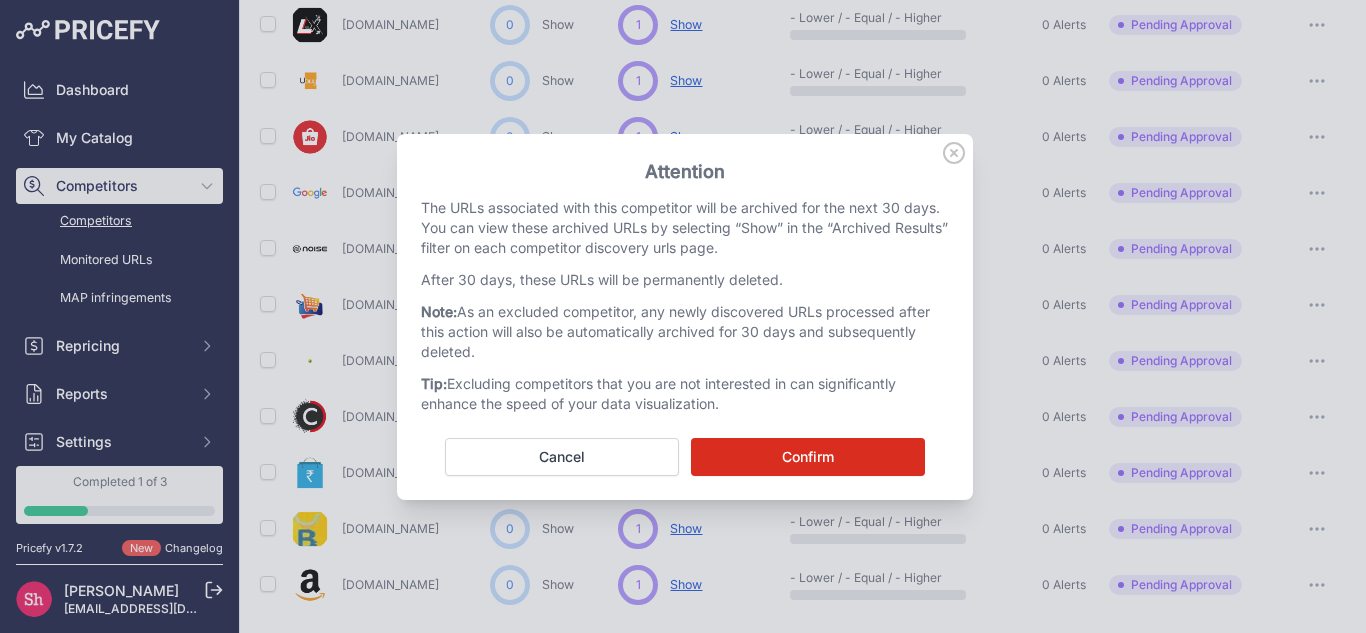 scroll, scrollTop: 990, scrollLeft: 0, axis: vertical 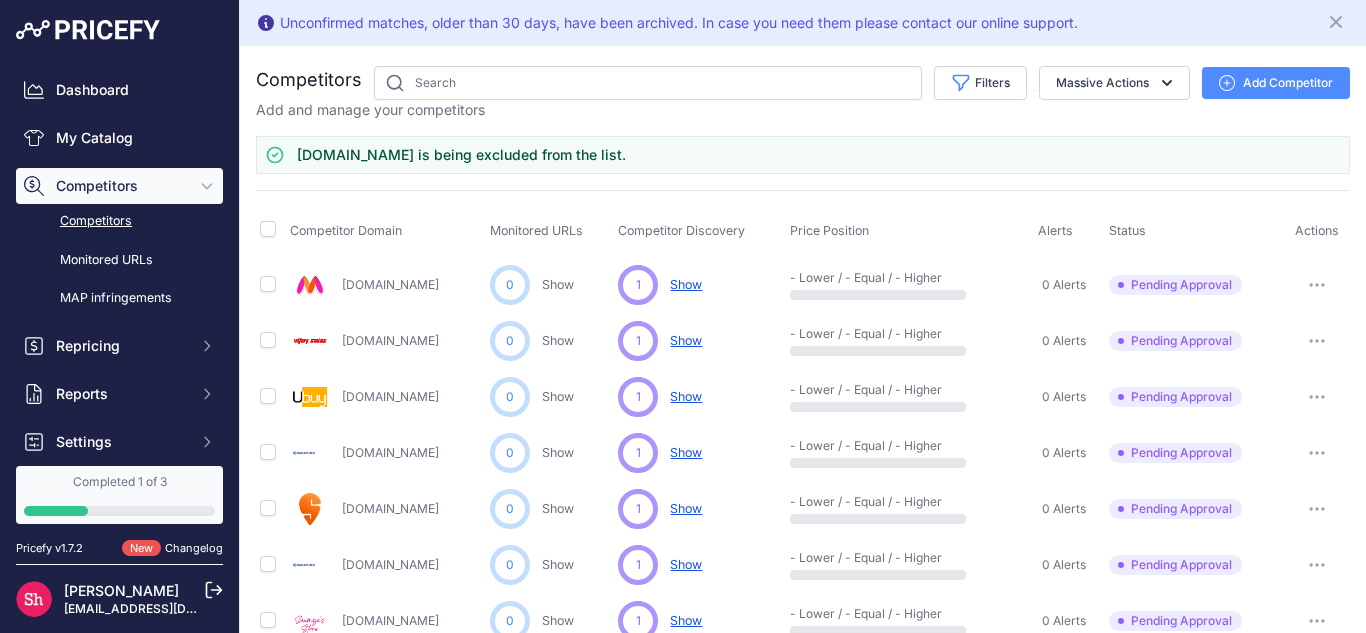 click at bounding box center [1317, 285] 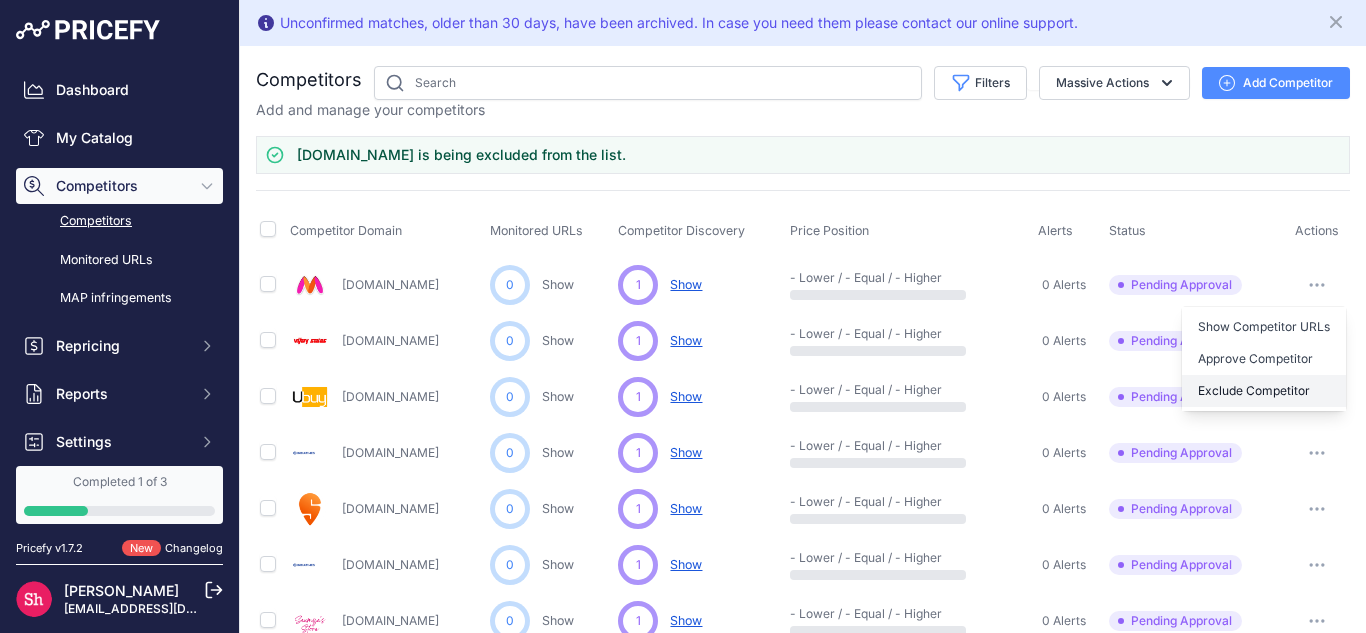 click on "Exclude Competitor" at bounding box center [1264, 391] 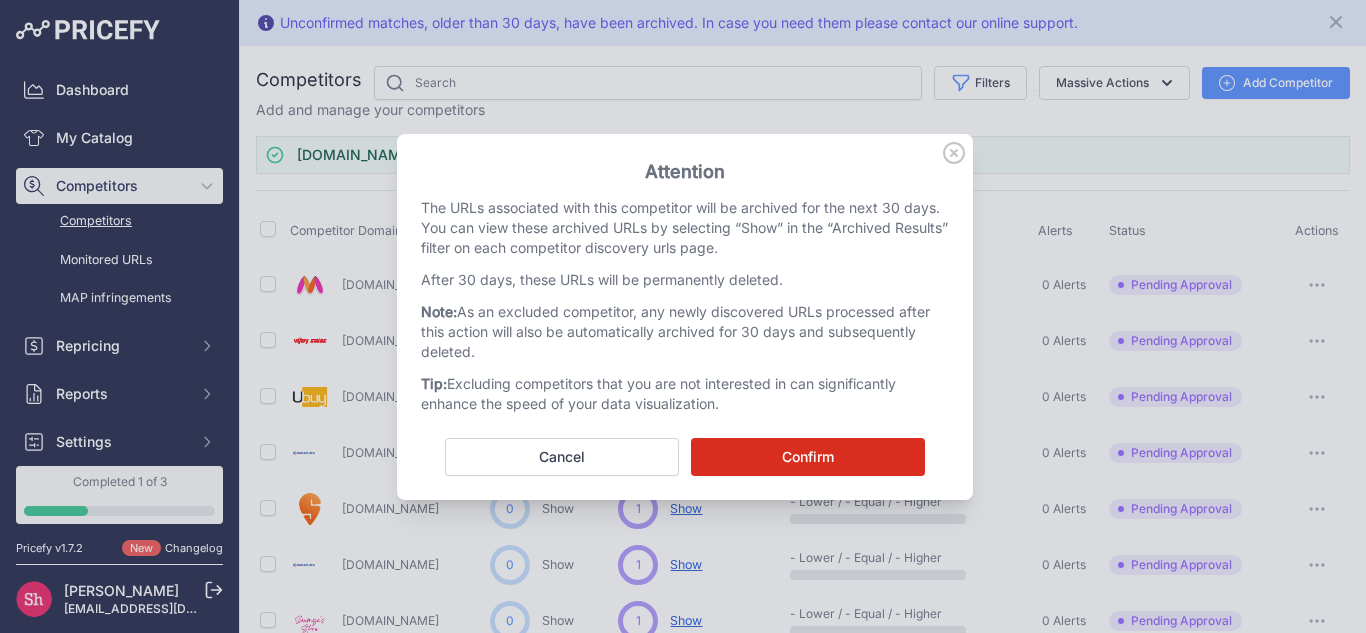 click on "Confirm" at bounding box center [808, 457] 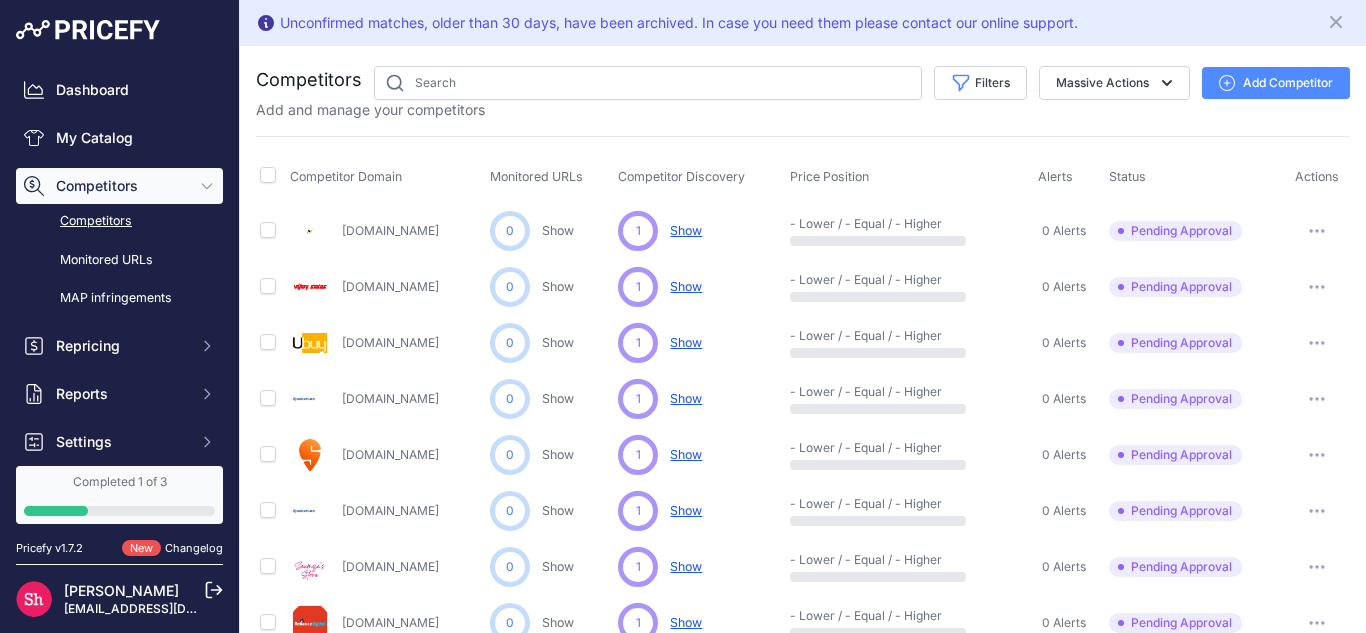 click at bounding box center (1317, 231) 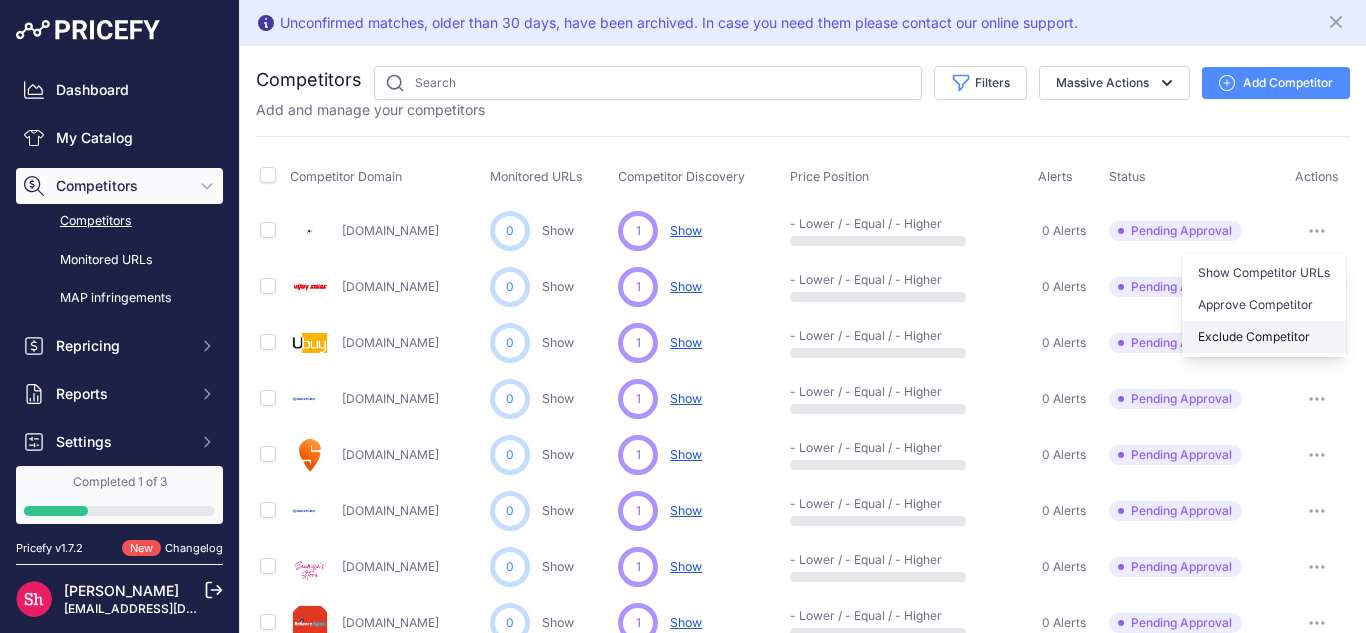 click on "Exclude Competitor" at bounding box center [1264, 337] 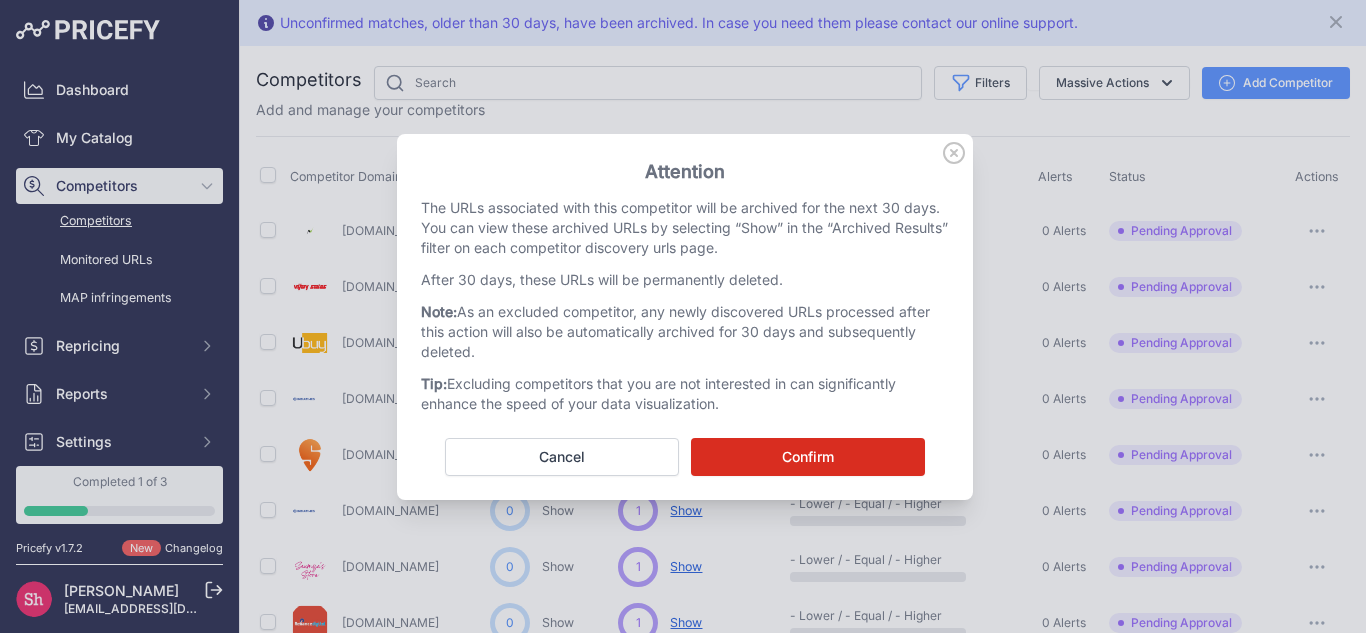 click on "Confirm" at bounding box center [808, 457] 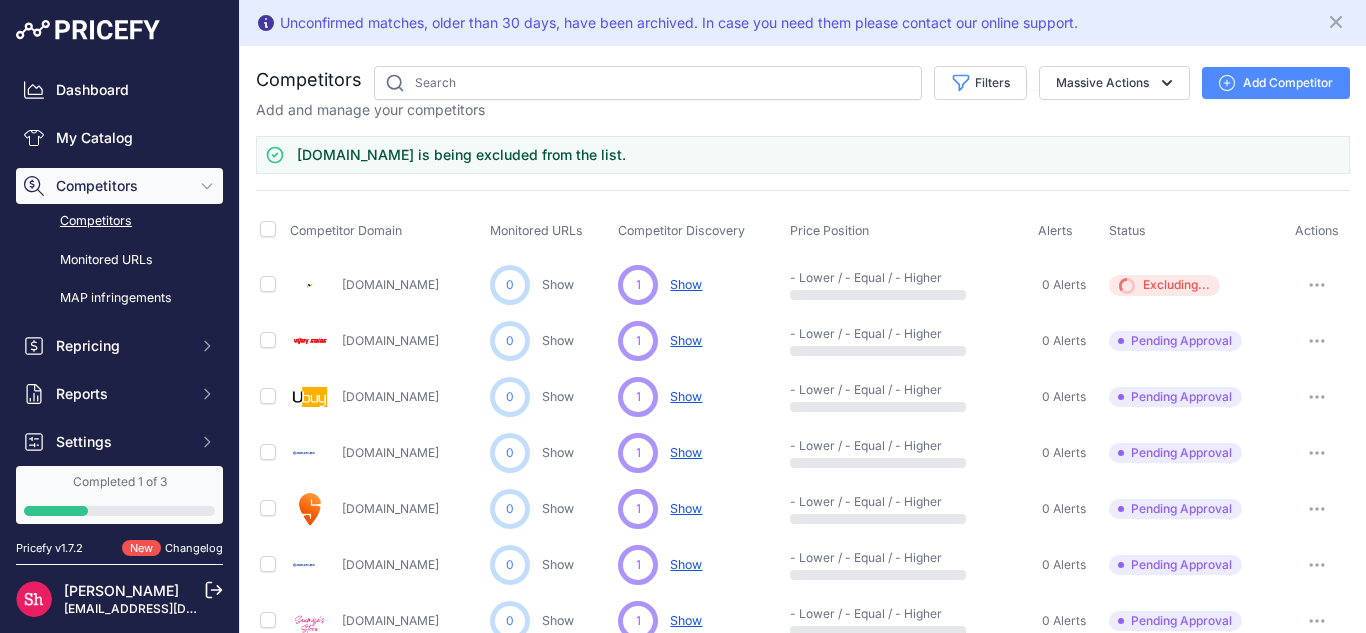 click 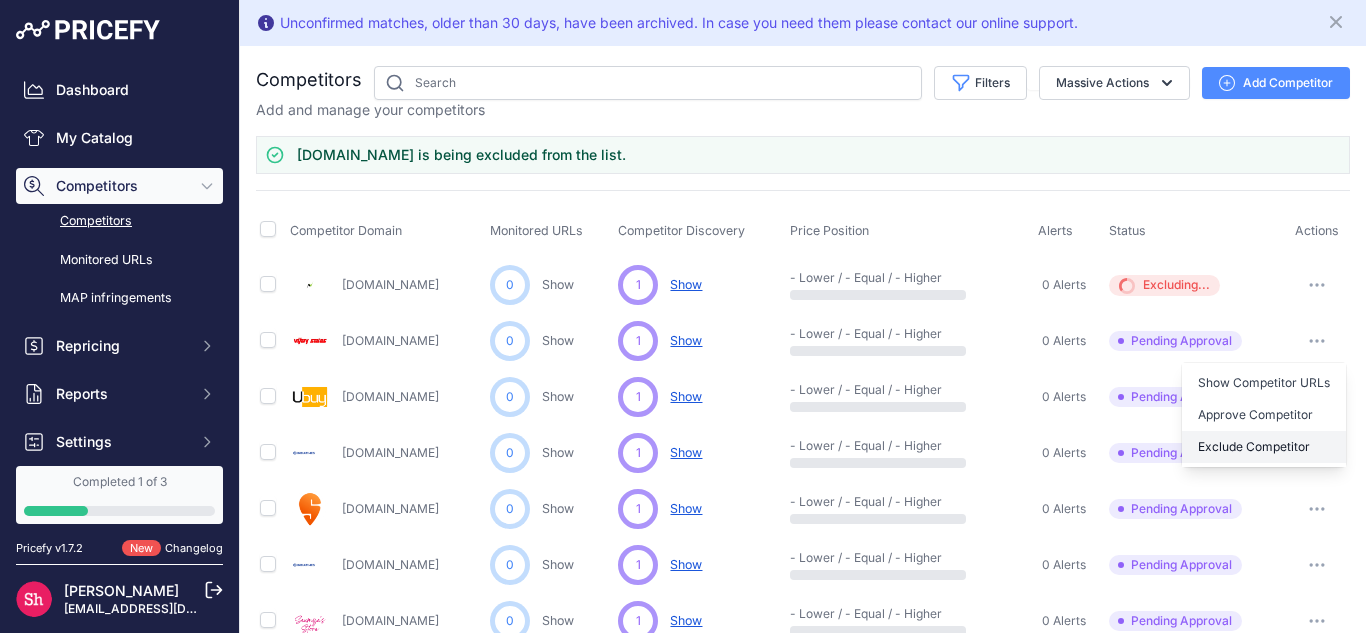 click on "Exclude Competitor" at bounding box center (1264, 447) 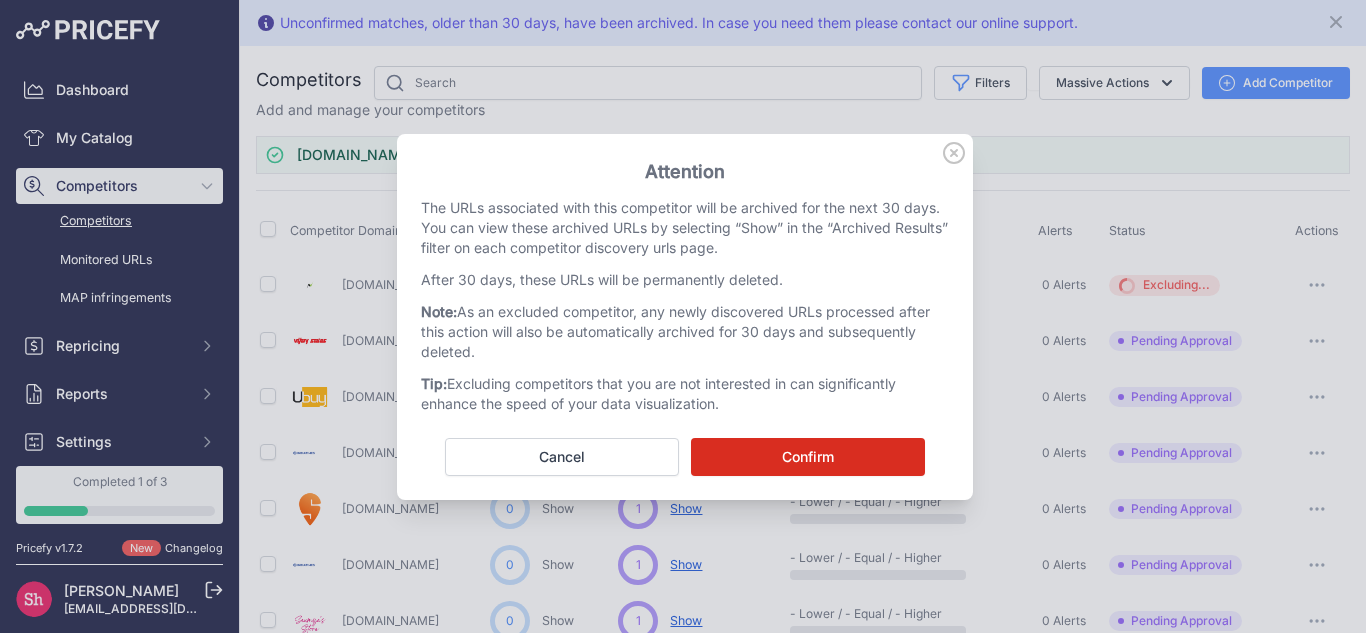 click on "Confirm" at bounding box center [808, 457] 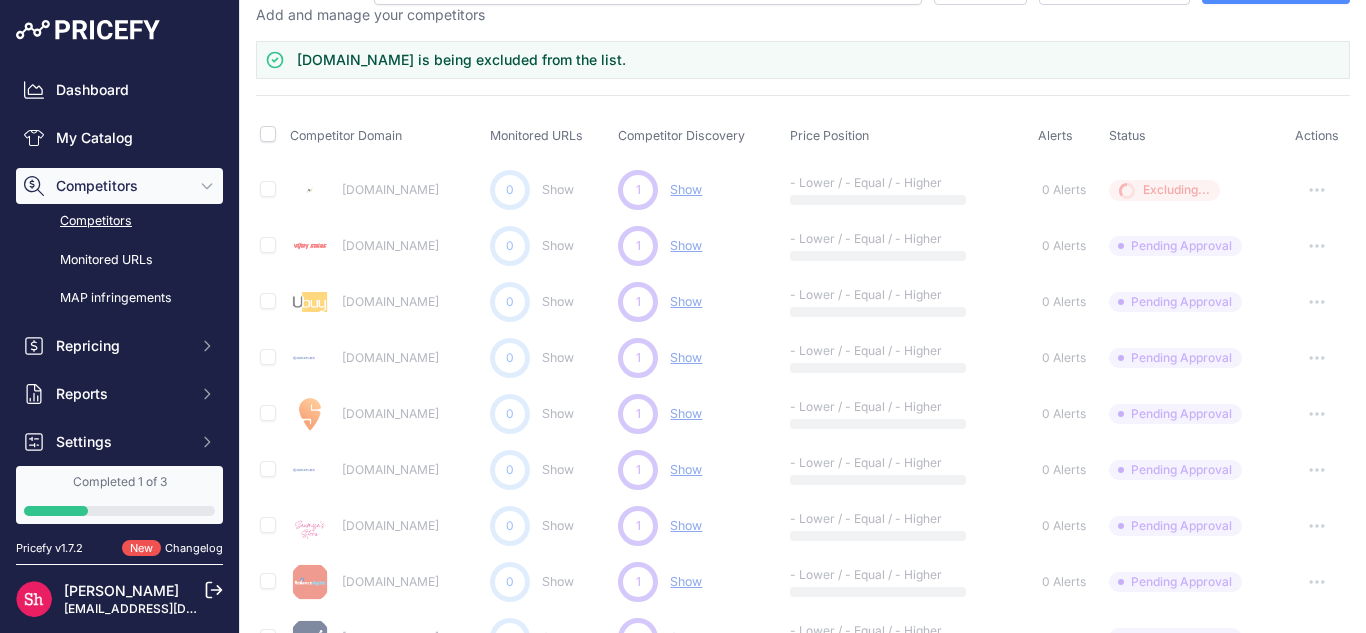 scroll, scrollTop: 0, scrollLeft: 0, axis: both 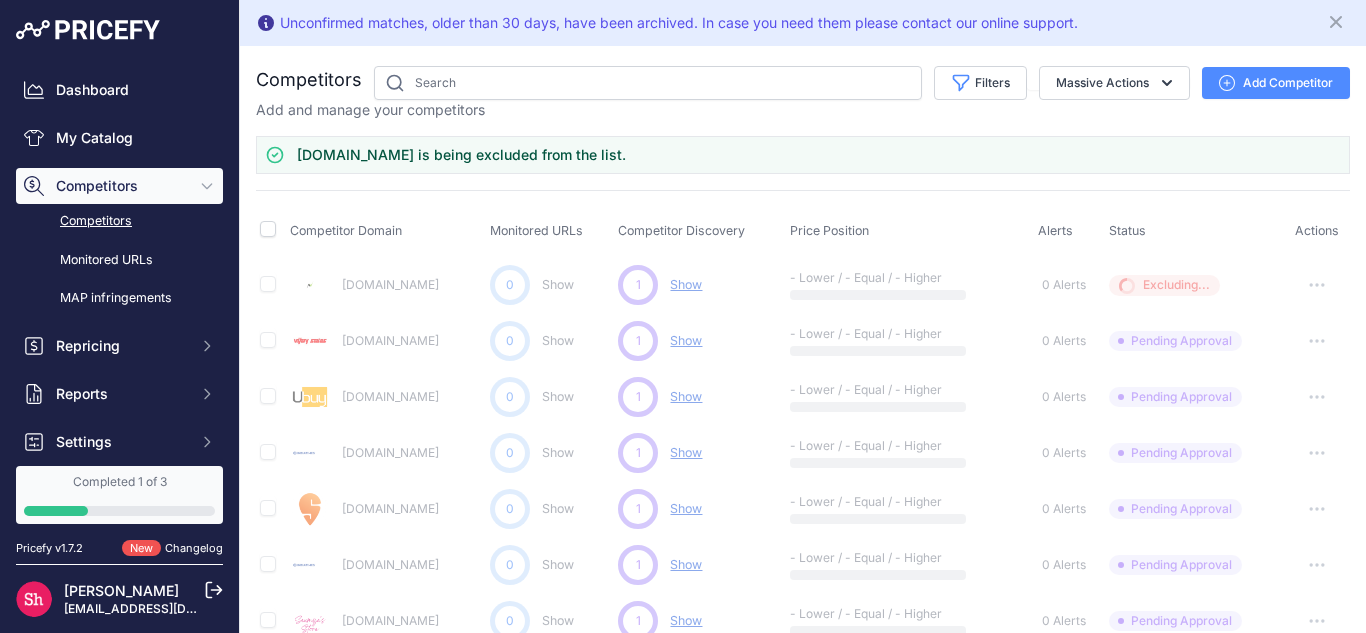 type 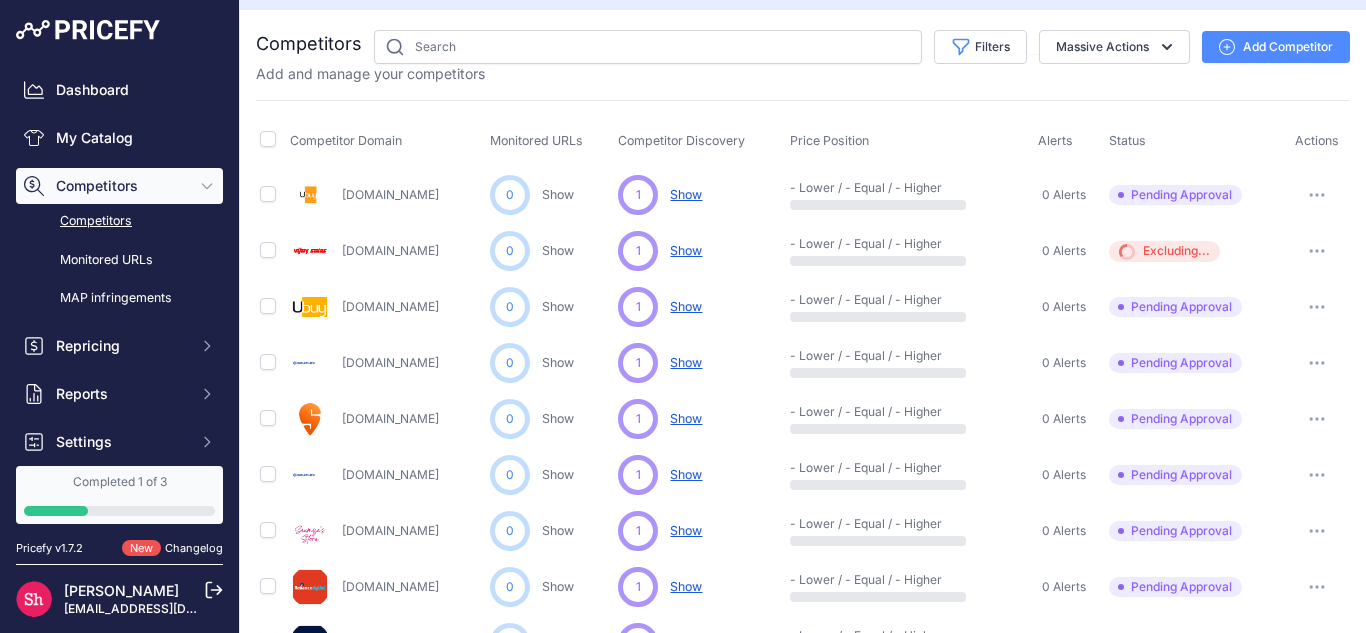 scroll, scrollTop: 0, scrollLeft: 0, axis: both 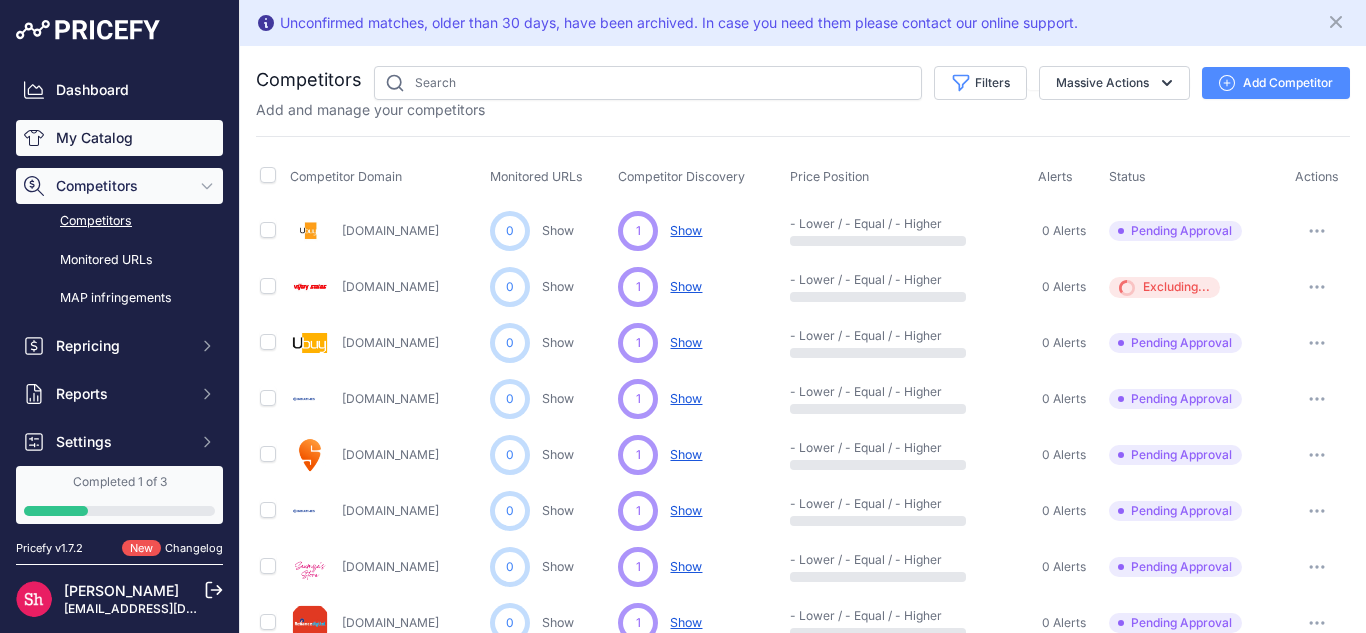 click on "My Catalog" at bounding box center (119, 138) 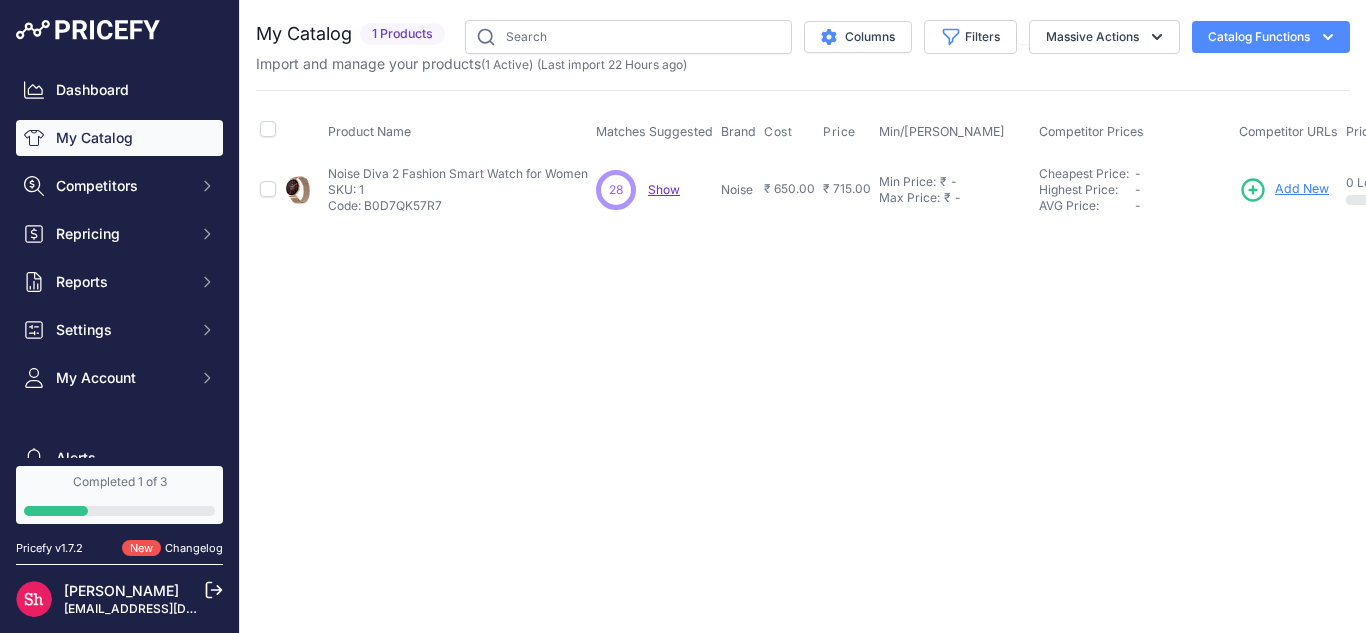 scroll, scrollTop: 0, scrollLeft: 0, axis: both 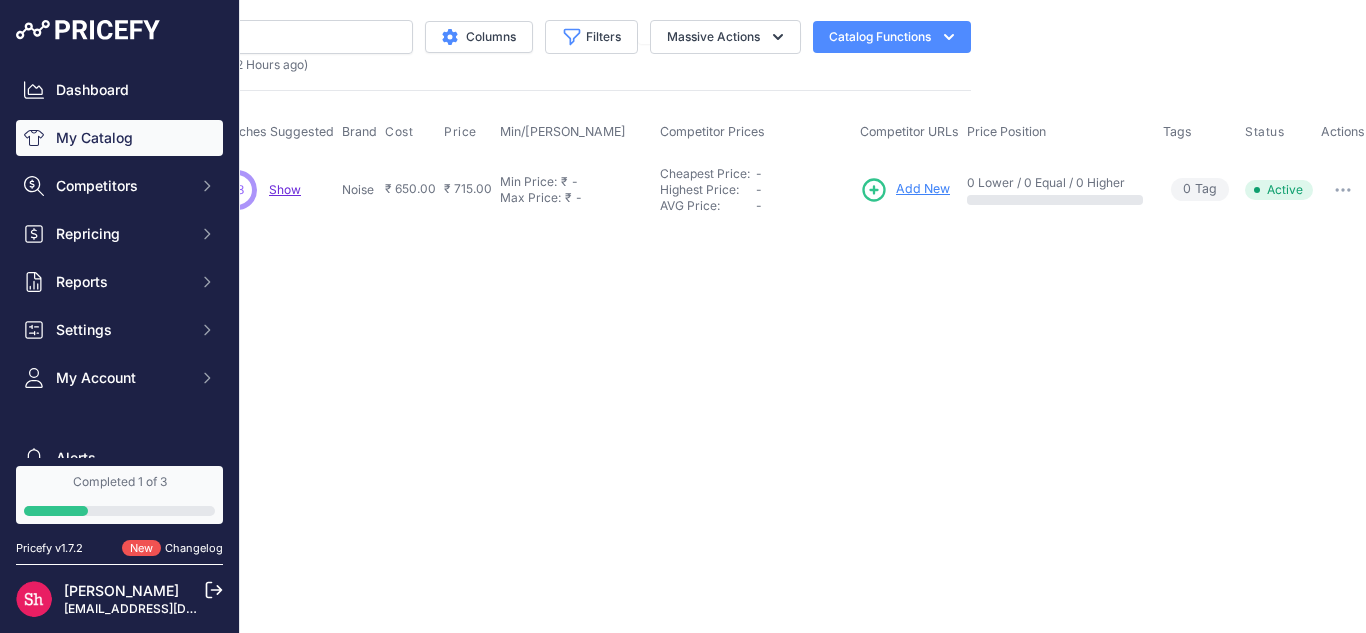 click at bounding box center (1343, 190) 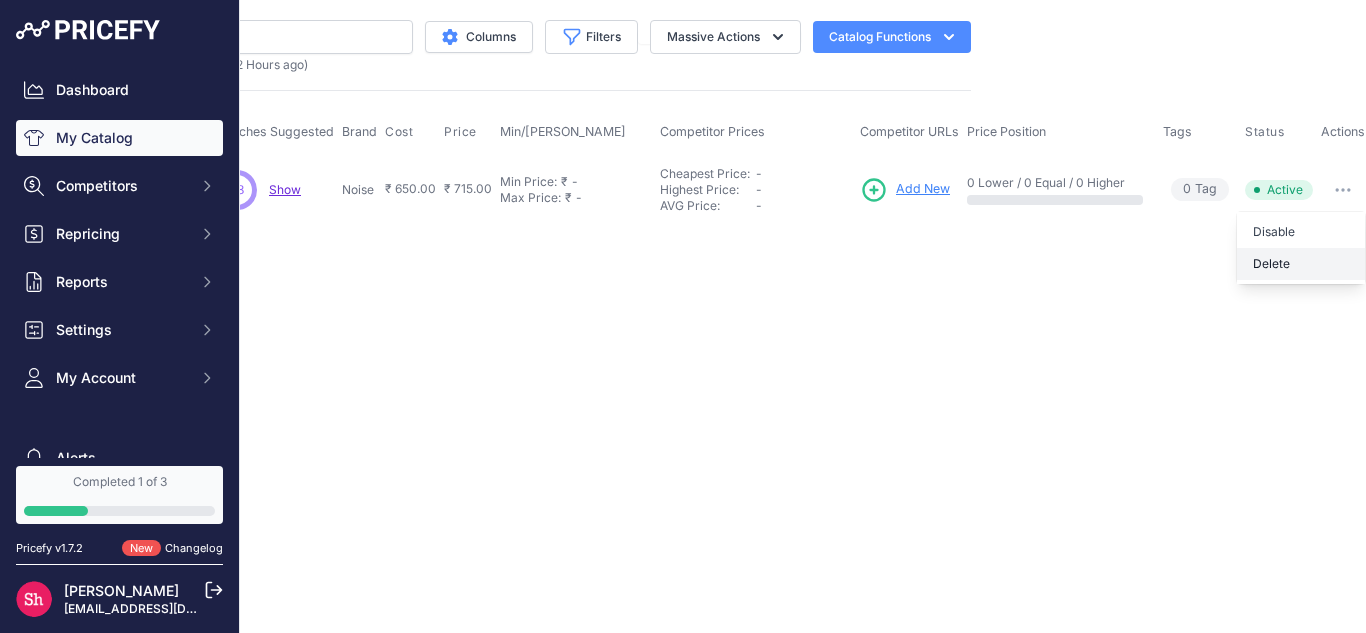 click on "Delete" at bounding box center [1301, 264] 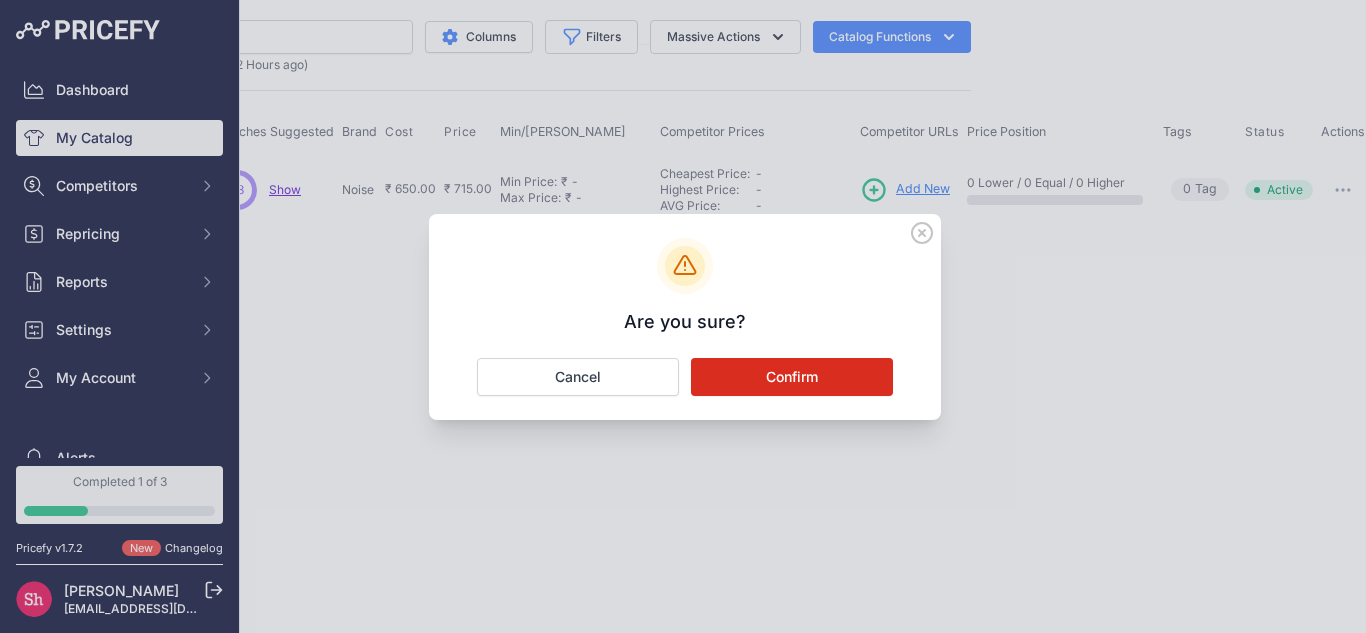 click on "Confirm
Cancel" at bounding box center [685, 377] 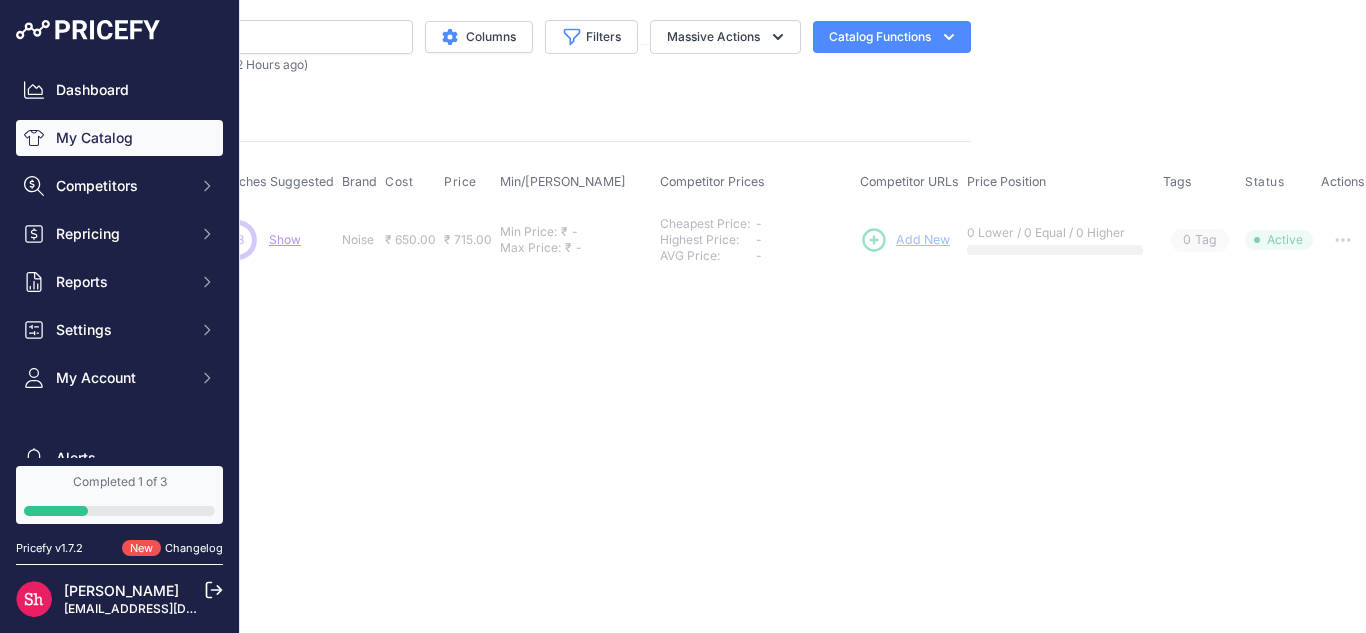 type 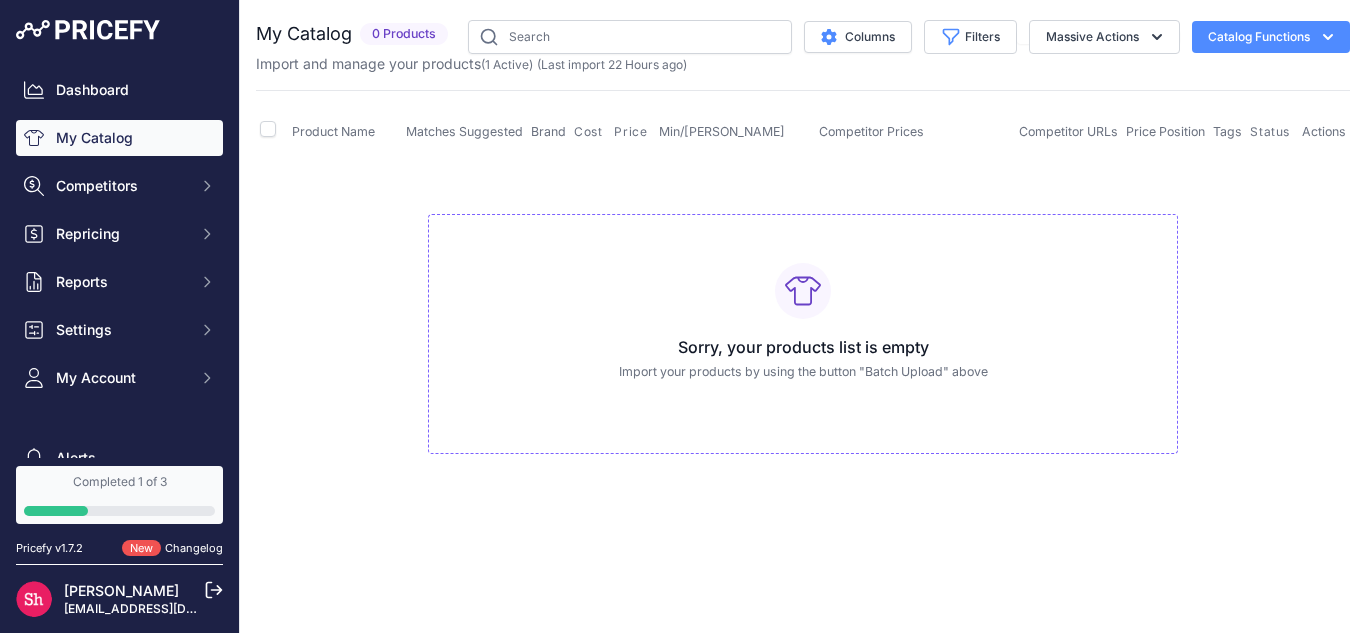 scroll, scrollTop: 0, scrollLeft: 0, axis: both 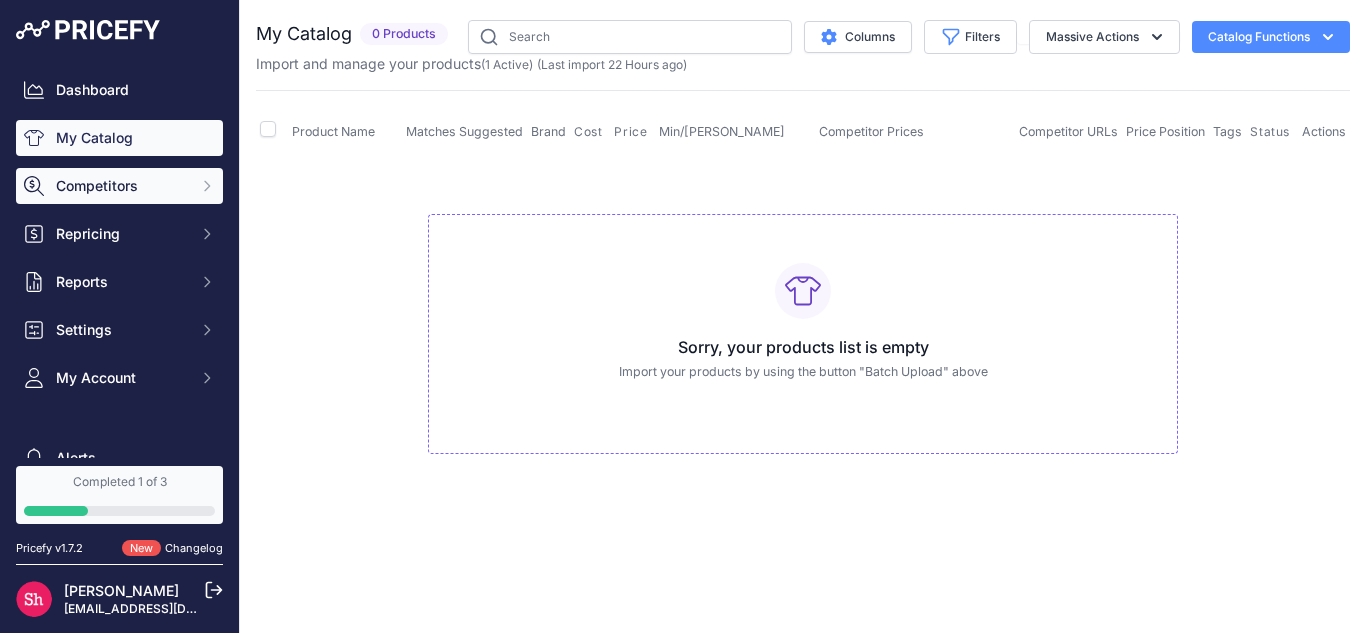 click on "Competitors" at bounding box center (121, 186) 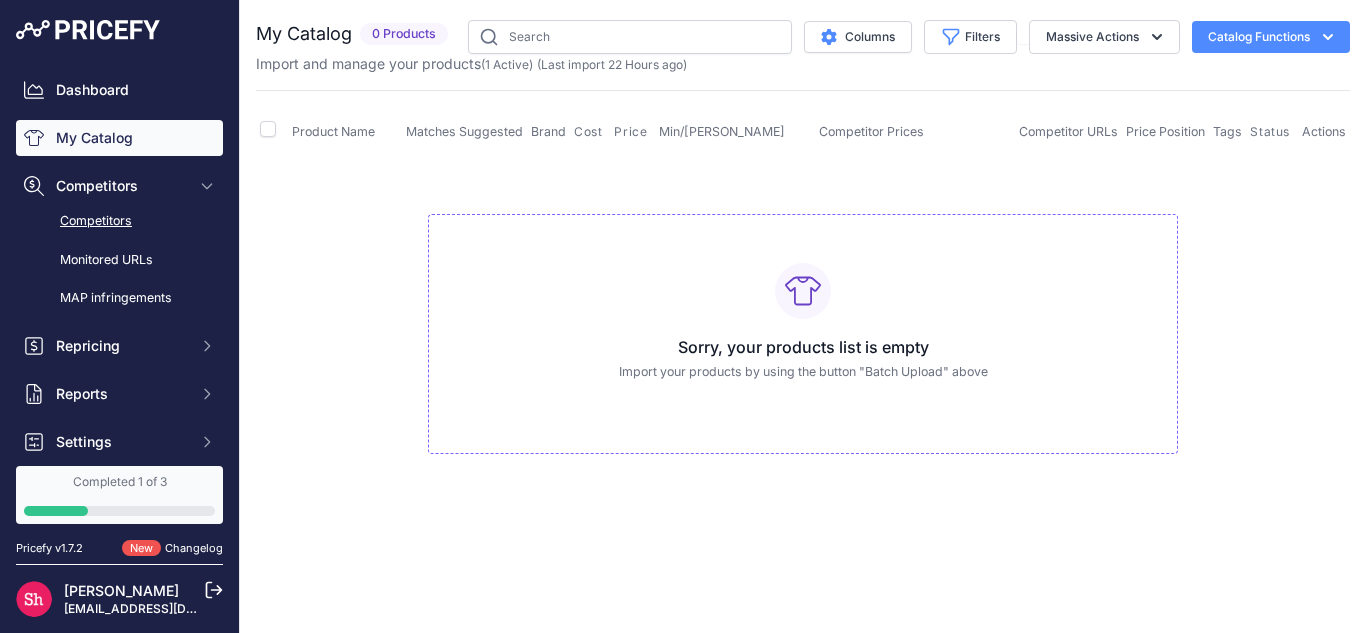 click on "Competitors" at bounding box center (119, 221) 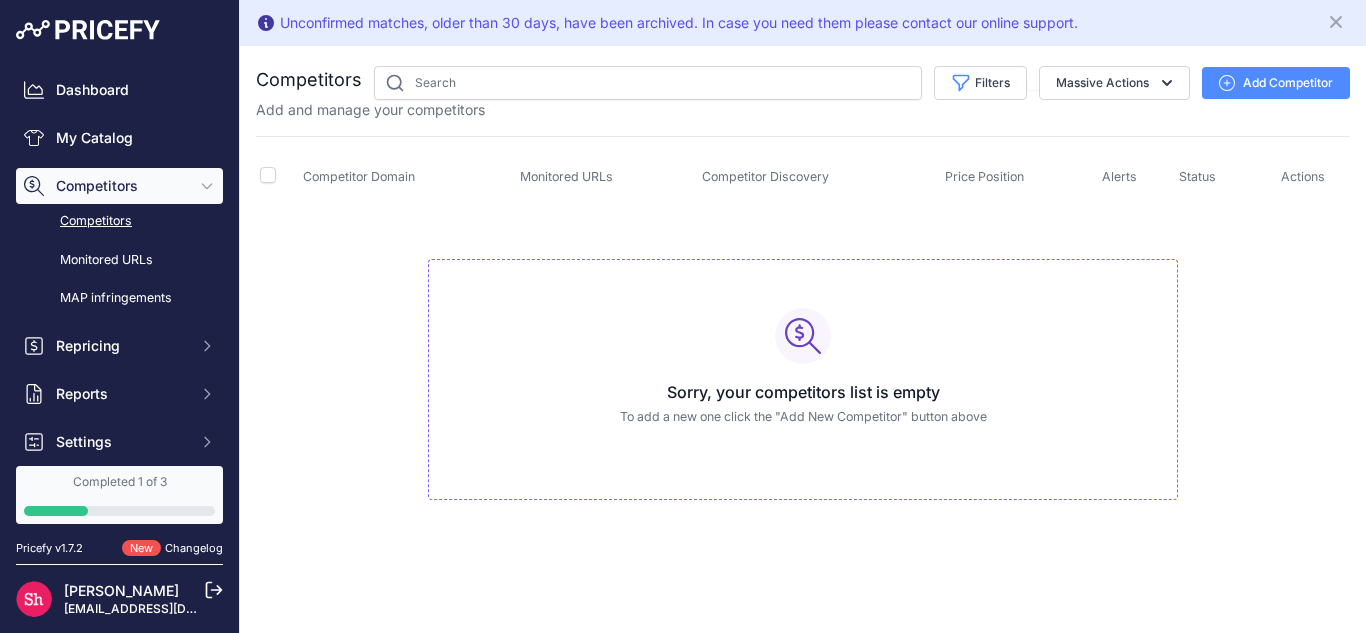 scroll, scrollTop: 0, scrollLeft: 0, axis: both 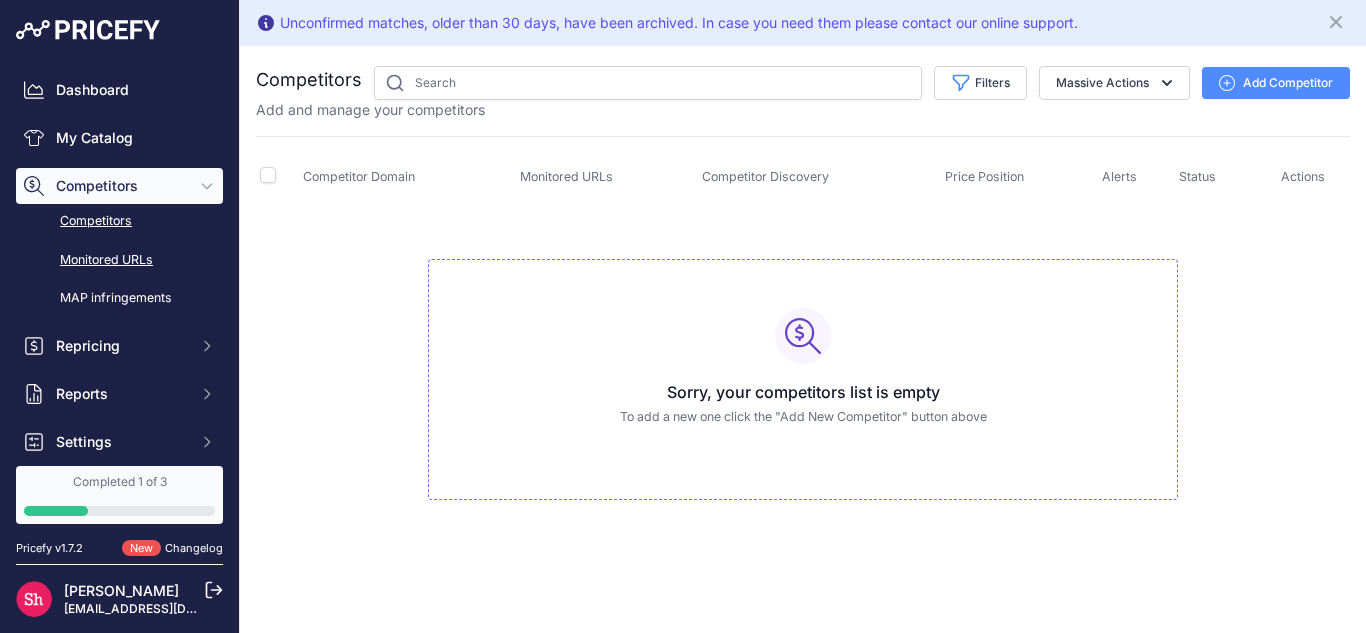 click on "Monitored URLs" at bounding box center [119, 260] 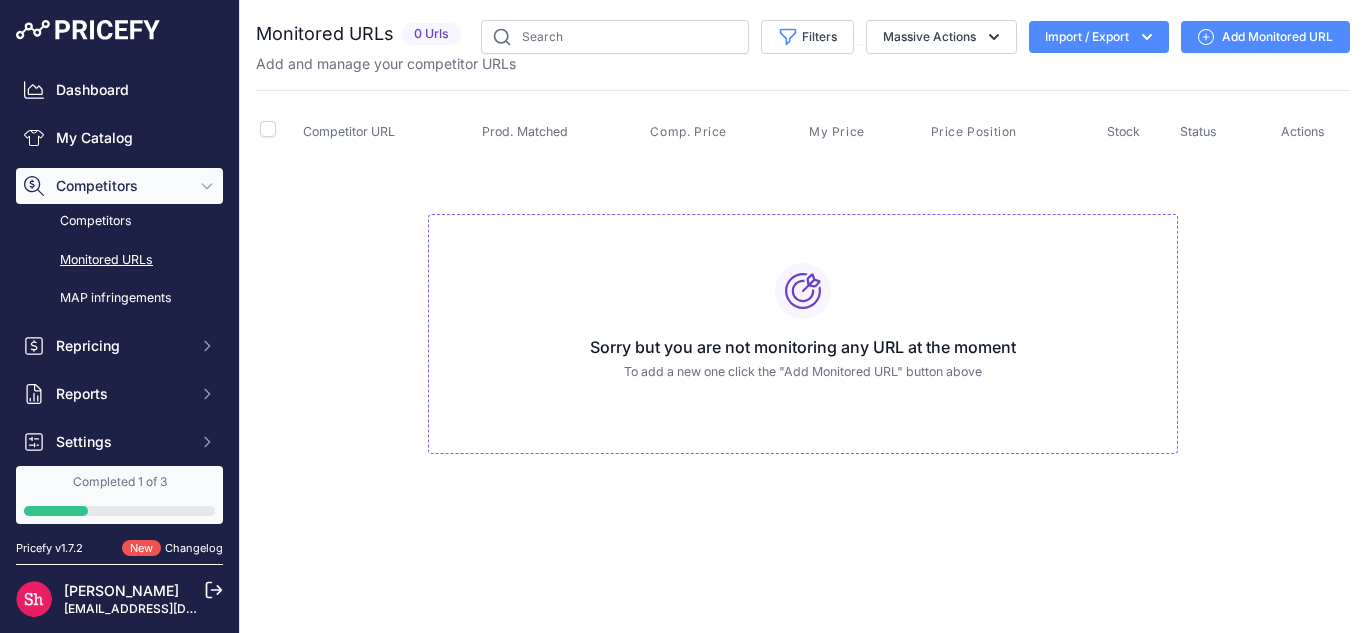 scroll, scrollTop: 0, scrollLeft: 0, axis: both 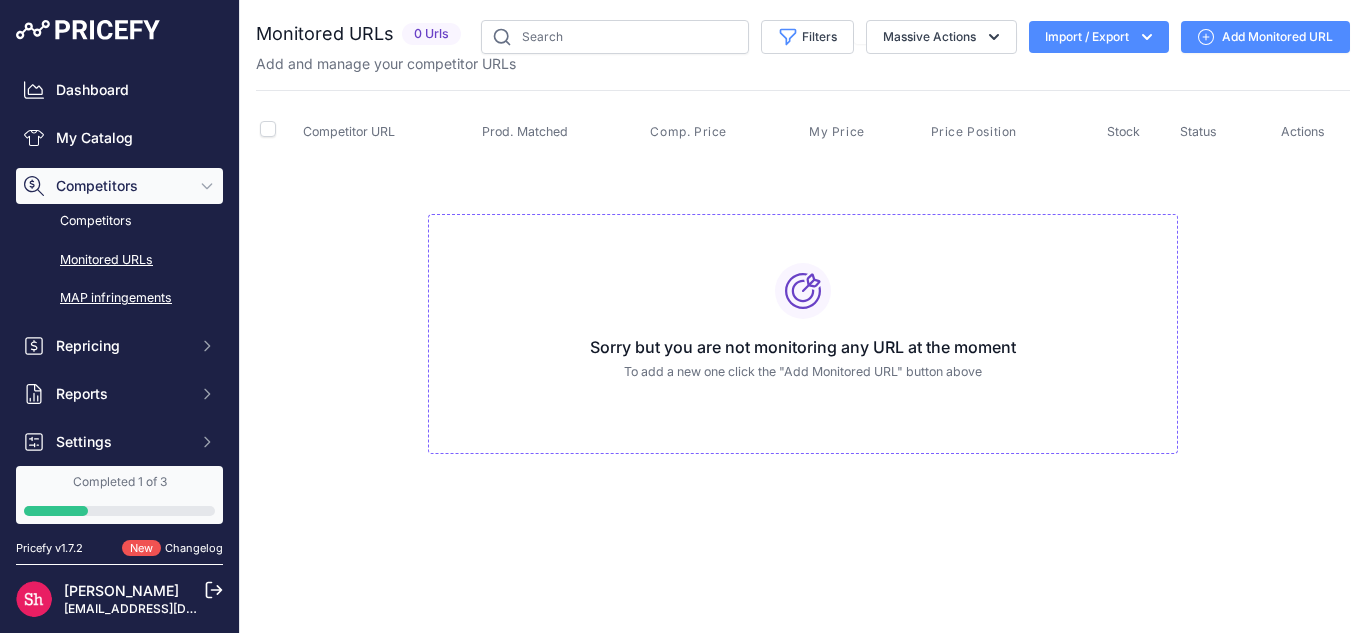 click on "MAP infringements" at bounding box center (119, 298) 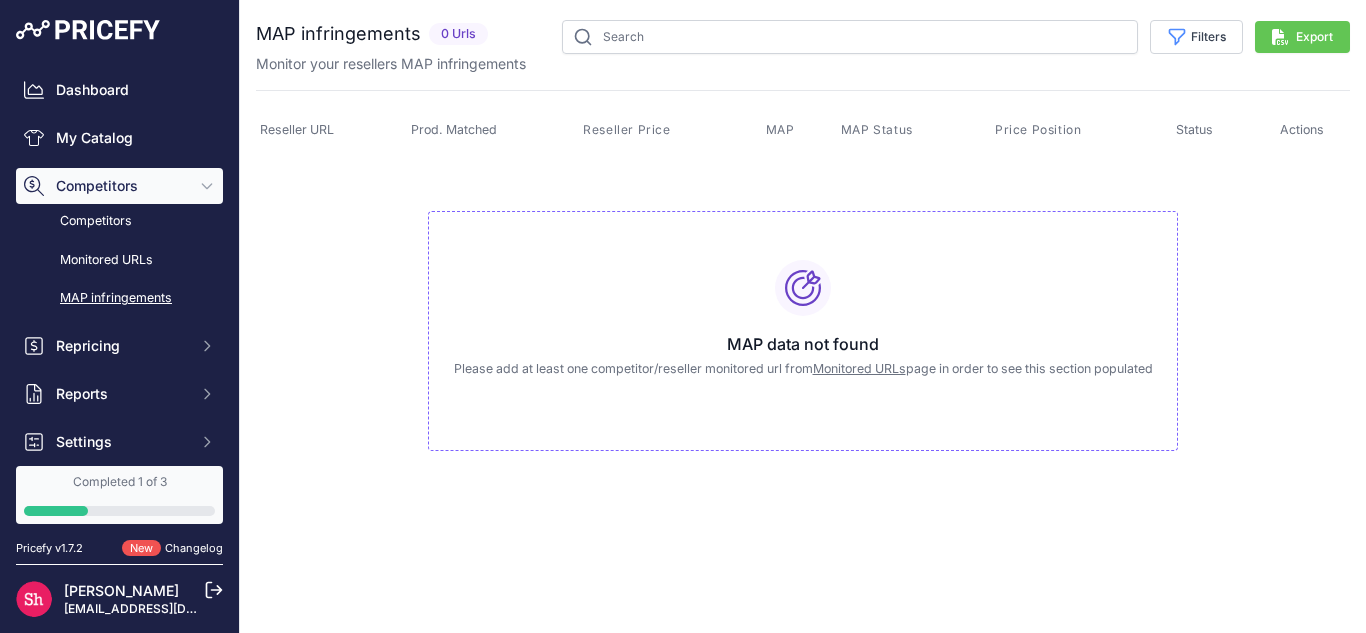 scroll, scrollTop: 0, scrollLeft: 0, axis: both 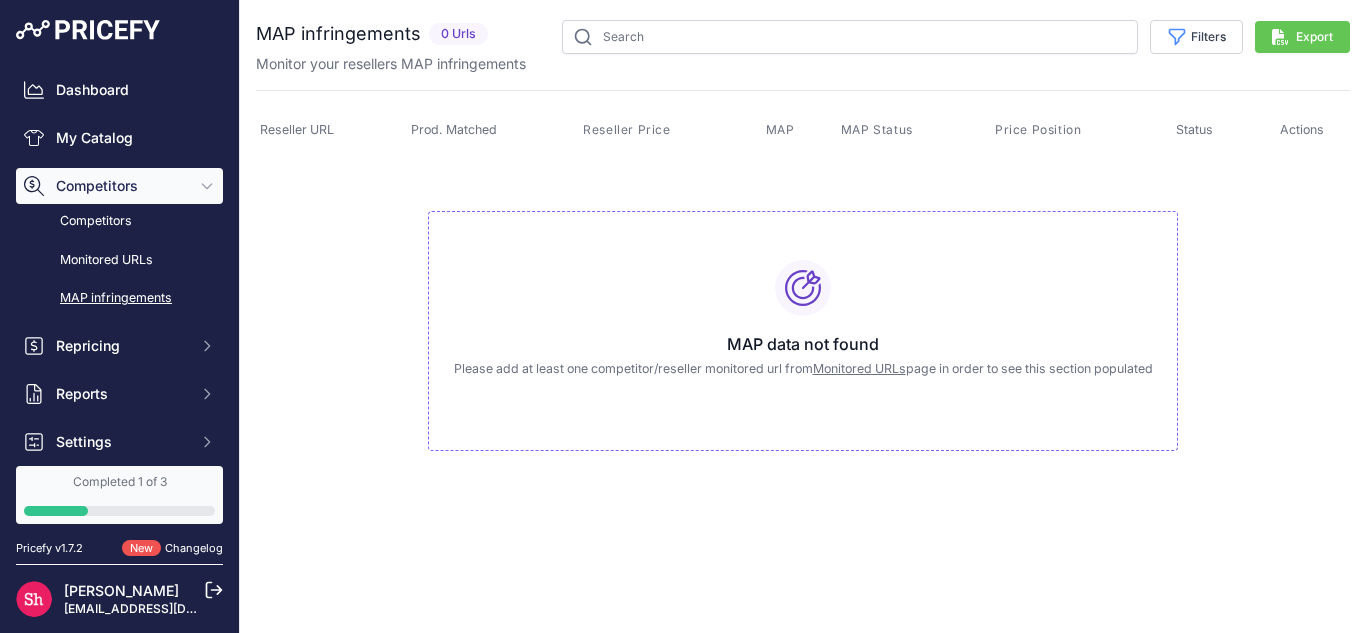 click on "Competitors" at bounding box center [119, 186] 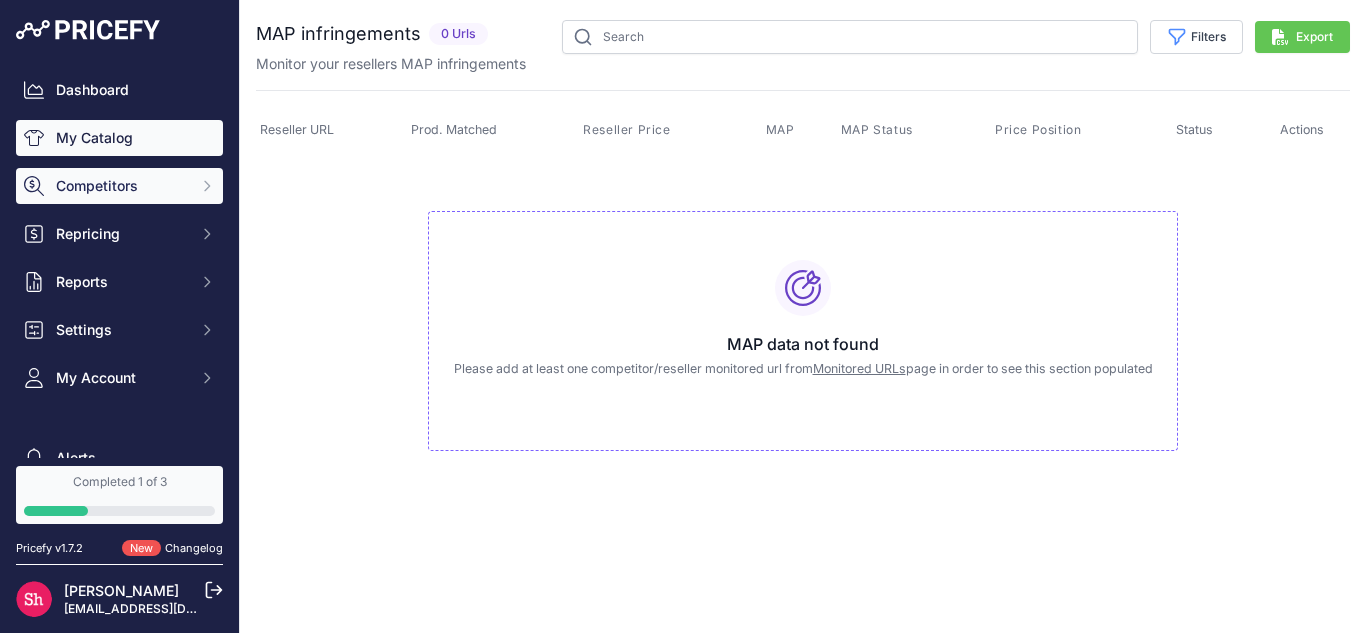 click on "My Catalog" at bounding box center [119, 138] 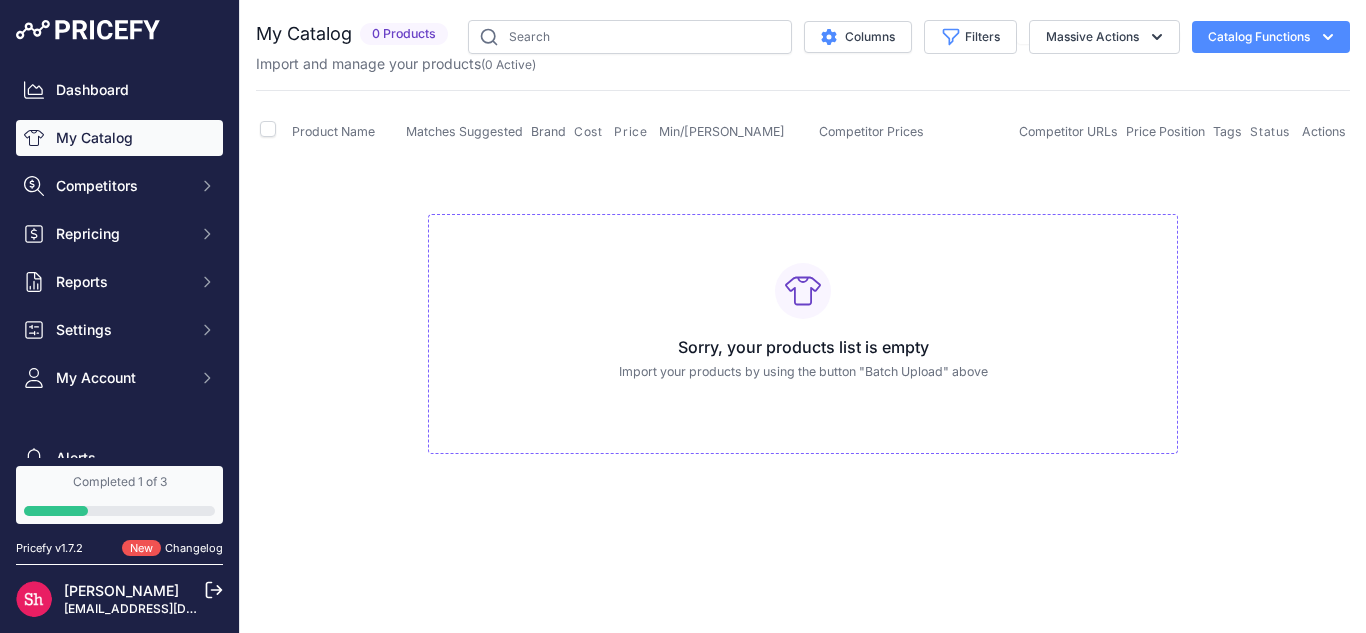 scroll, scrollTop: 0, scrollLeft: 0, axis: both 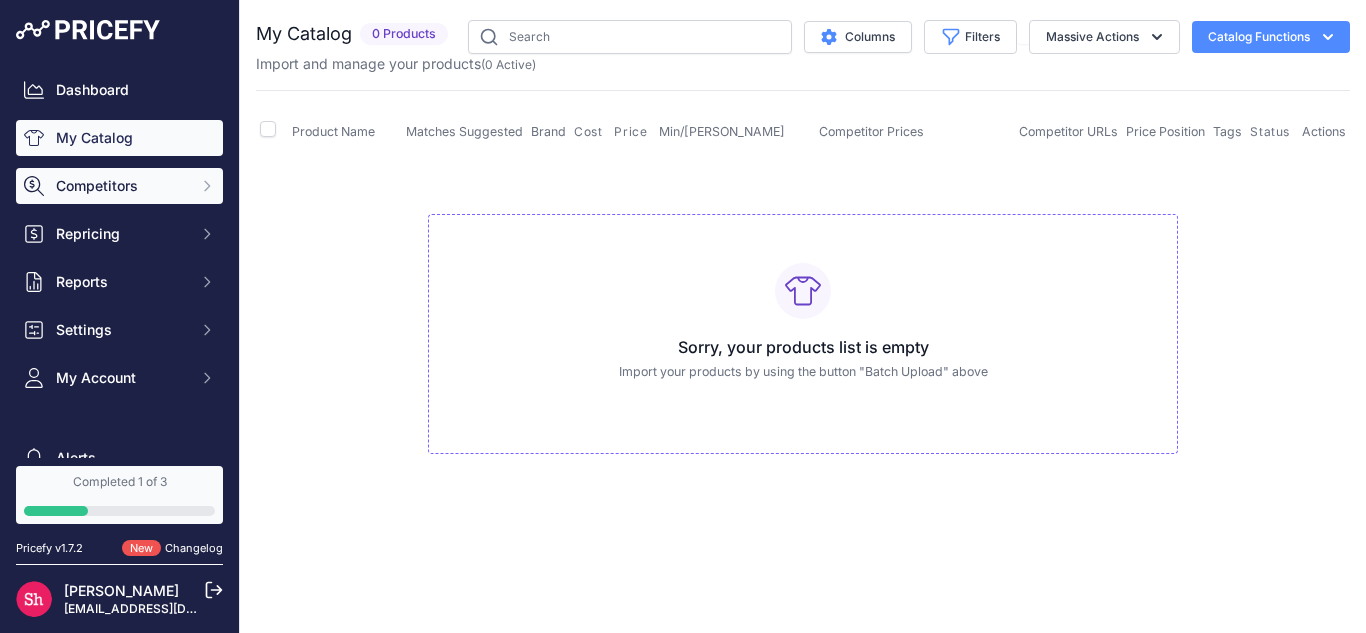click on "Competitors" at bounding box center [121, 186] 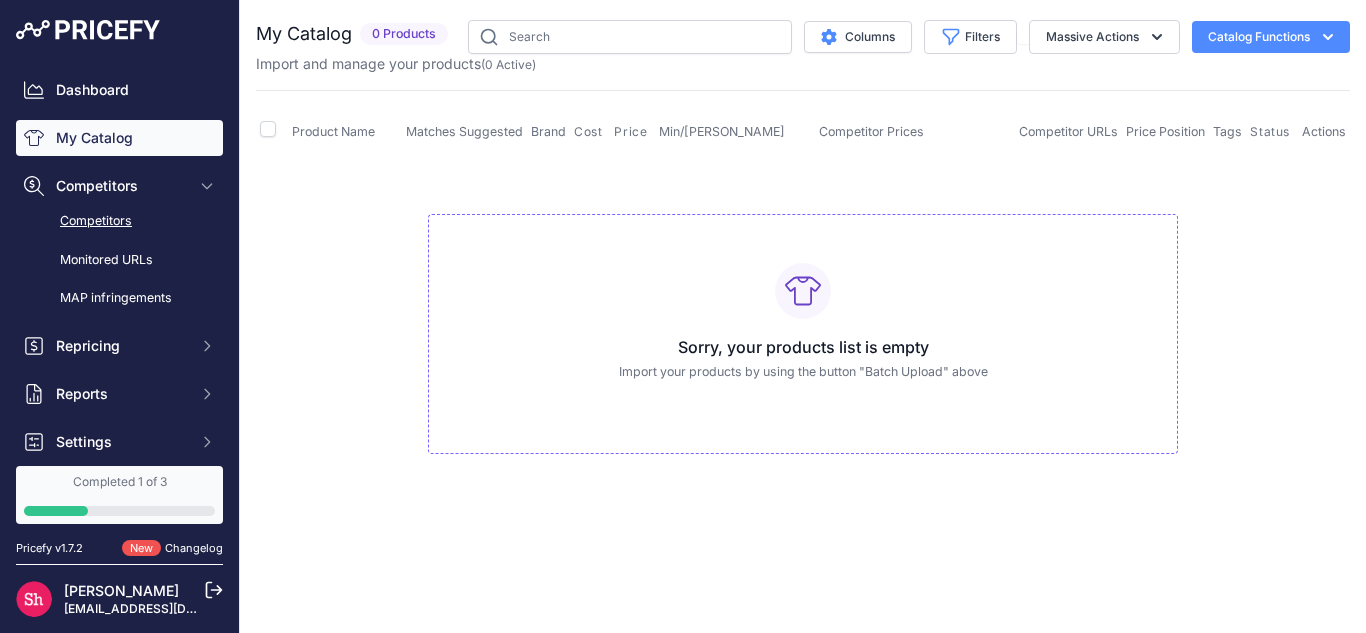 click on "Competitors" at bounding box center (119, 221) 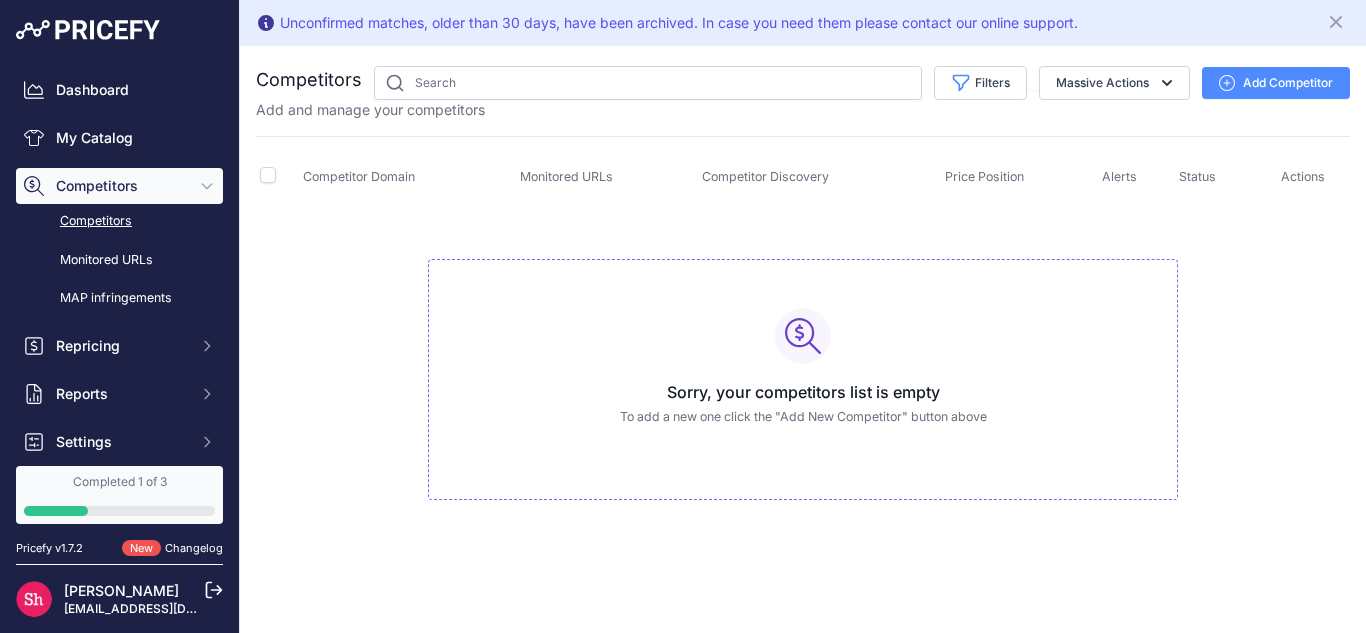 scroll, scrollTop: 0, scrollLeft: 0, axis: both 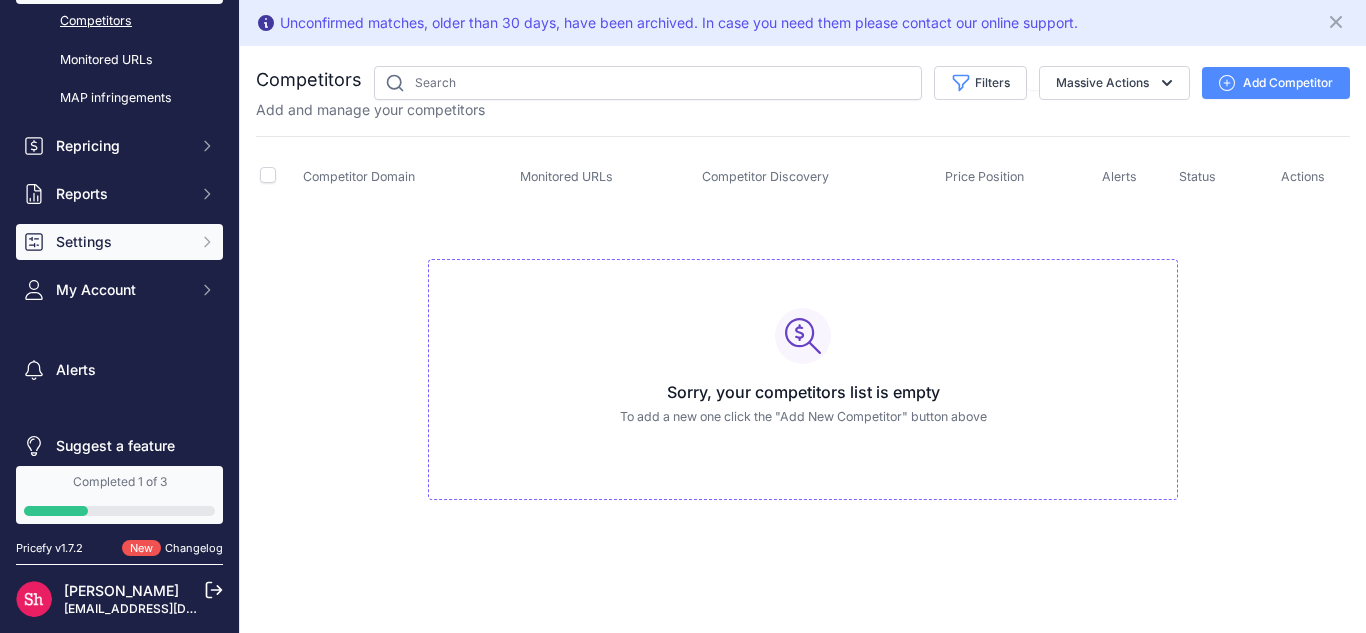 click on "Settings" at bounding box center (119, 242) 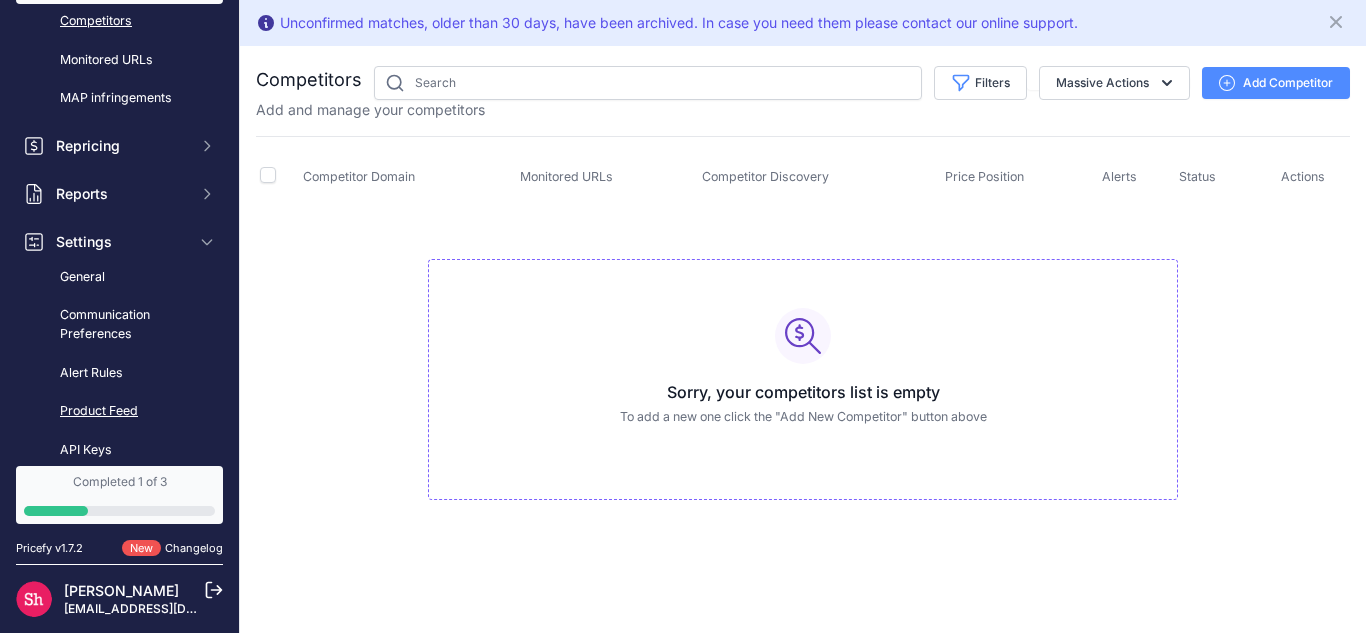 click on "Product Feed" at bounding box center (119, 411) 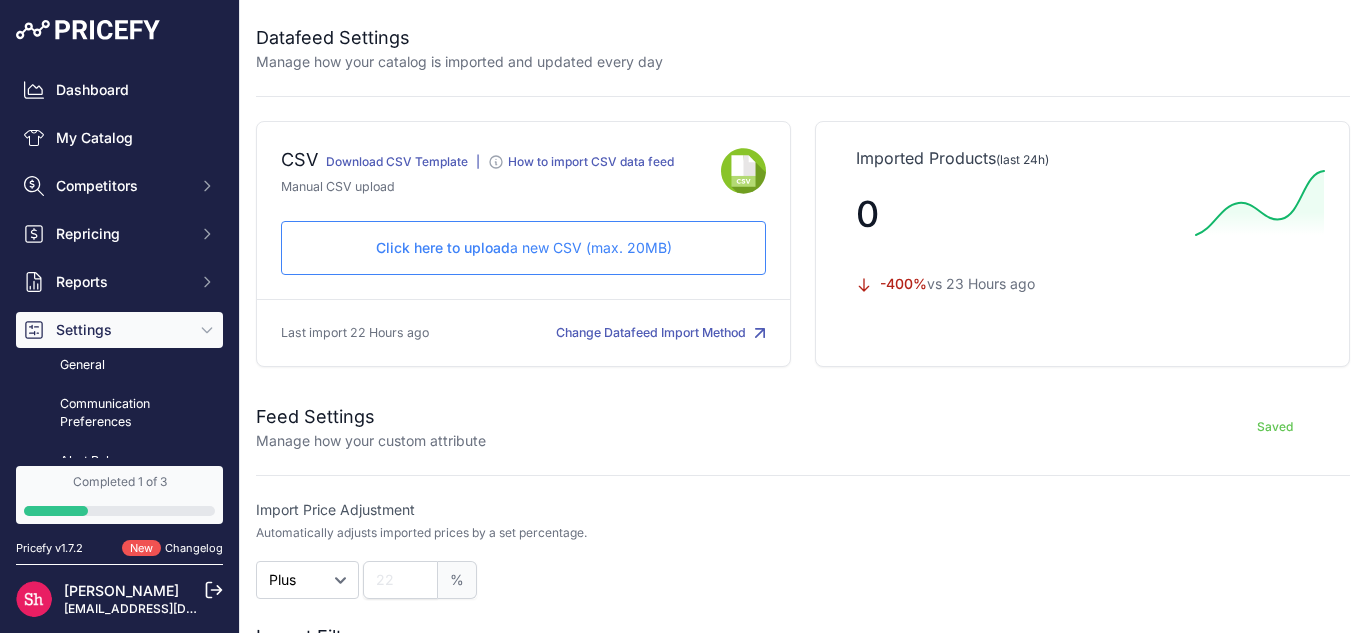 scroll, scrollTop: 0, scrollLeft: 0, axis: both 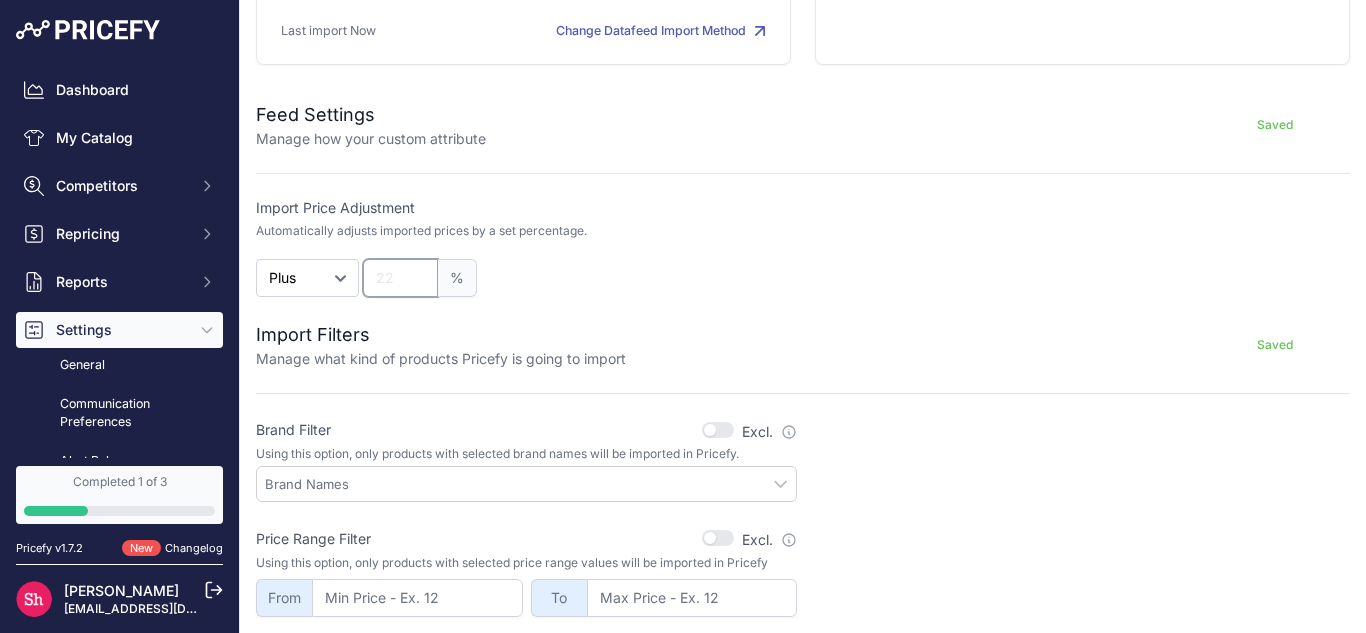 click at bounding box center (400, 278) 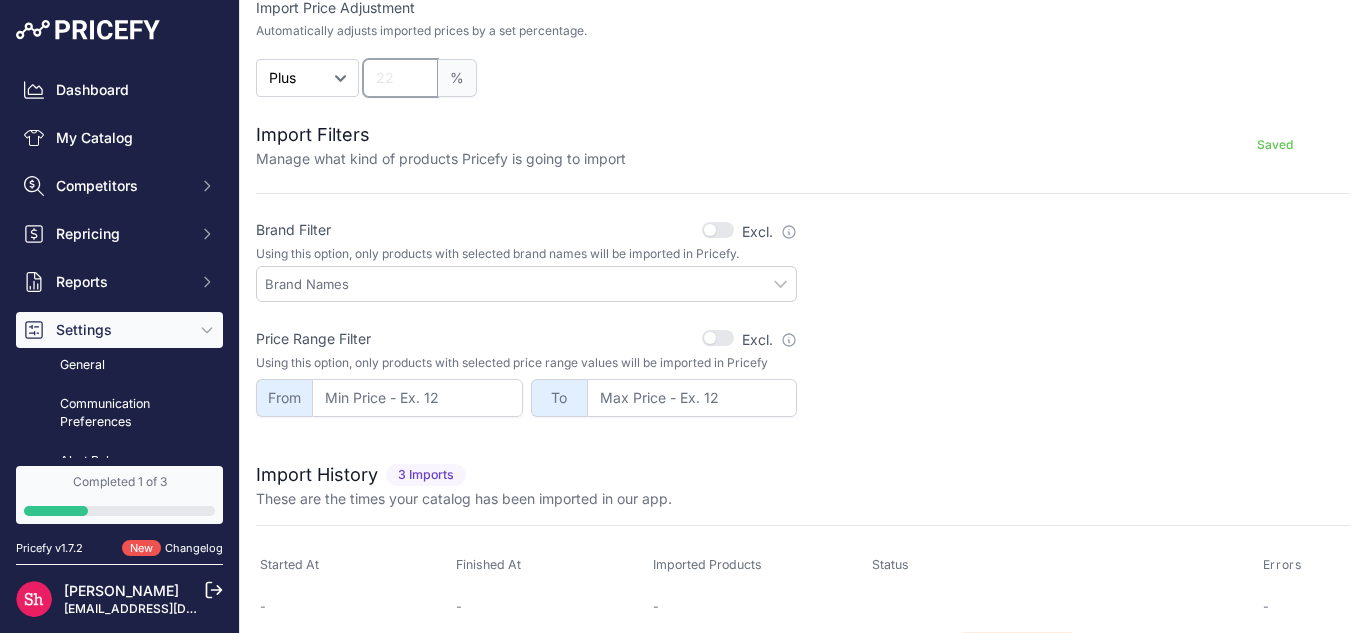 scroll, scrollTop: 590, scrollLeft: 0, axis: vertical 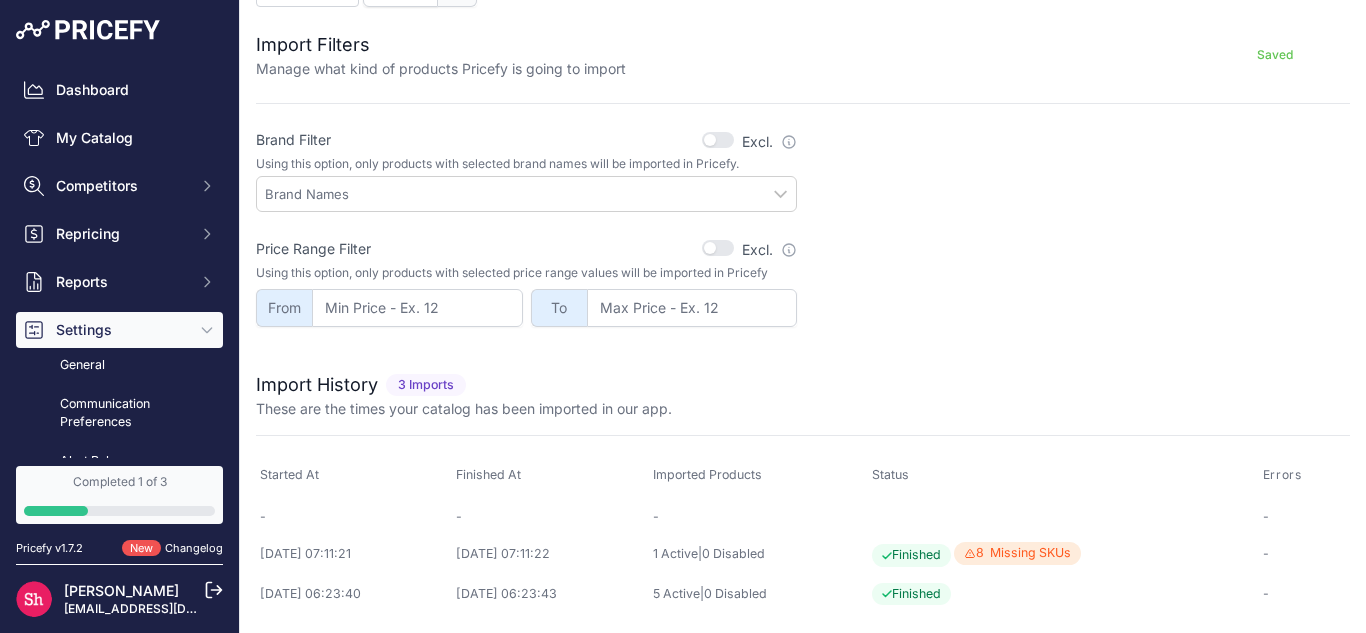 click on "-" at bounding box center [1304, 554] 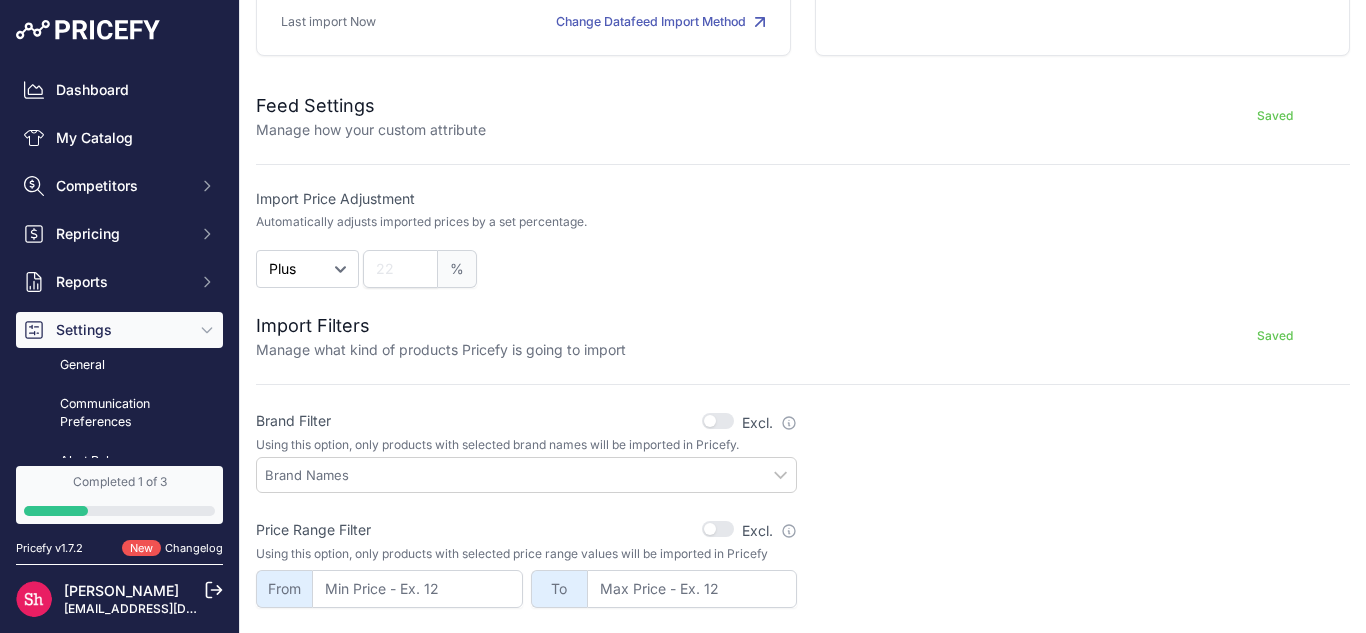 scroll, scrollTop: 290, scrollLeft: 0, axis: vertical 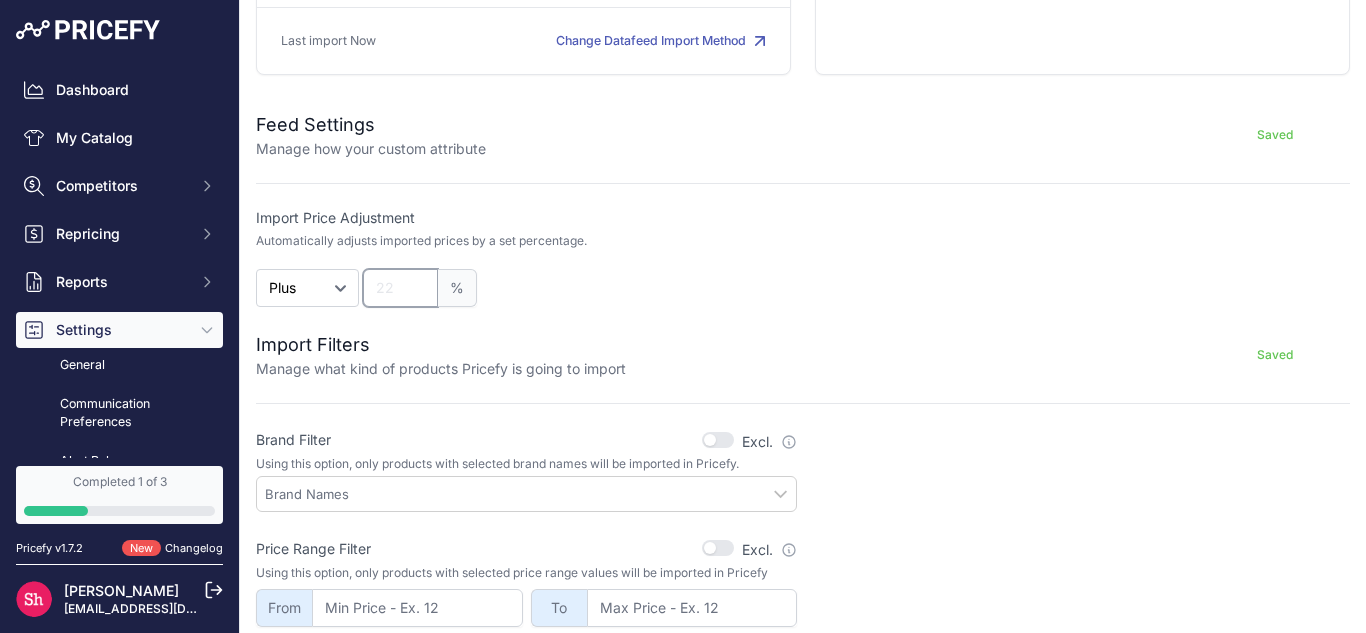 click at bounding box center (400, 288) 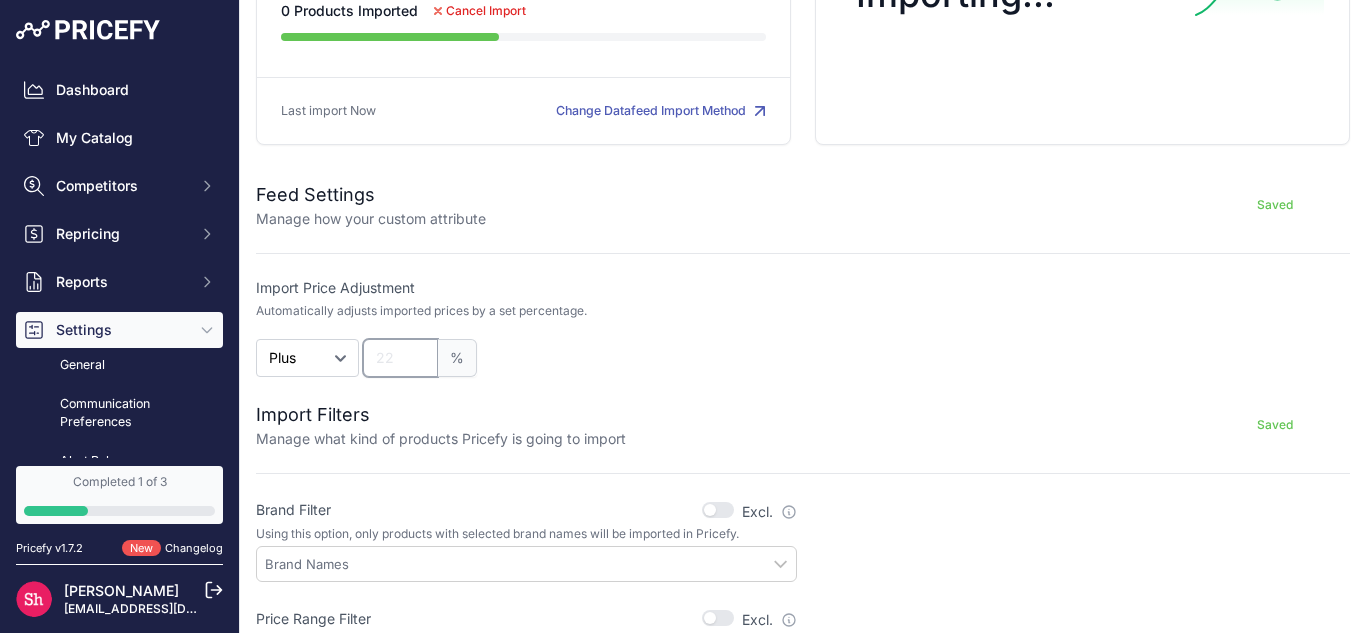 scroll, scrollTop: 190, scrollLeft: 0, axis: vertical 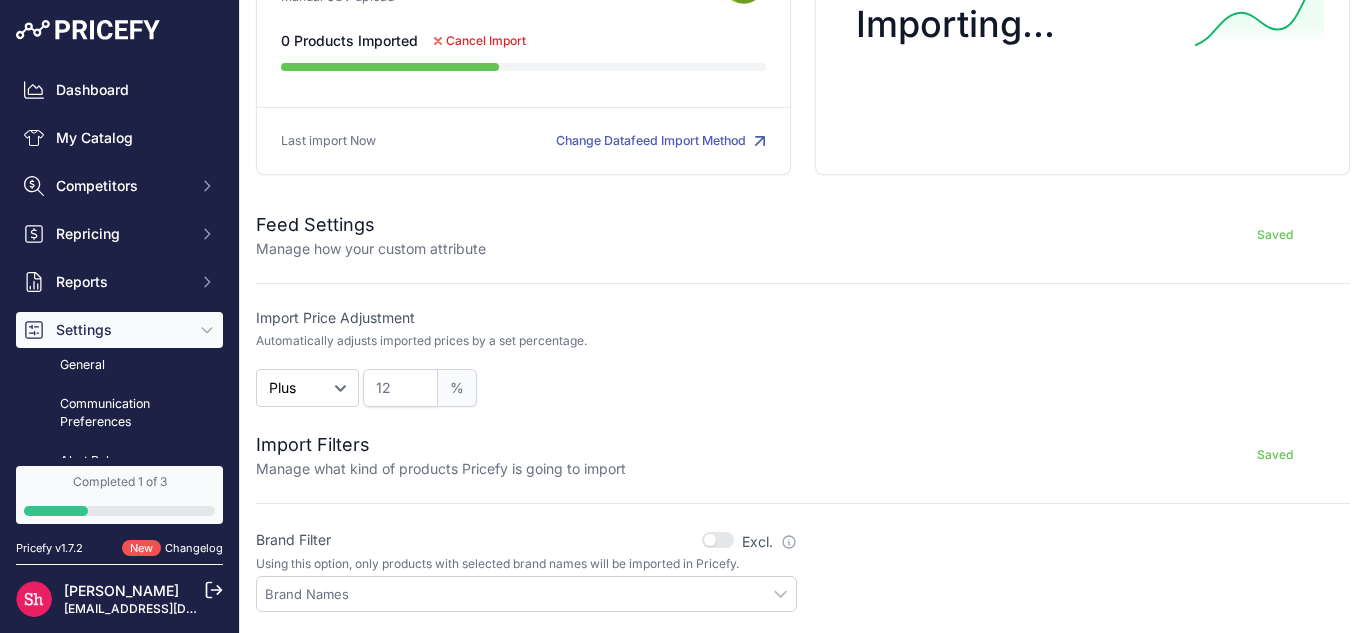 click on "Import Filters
Manage what kind of products Pricefy is going to import
Saved" at bounding box center [803, 443] 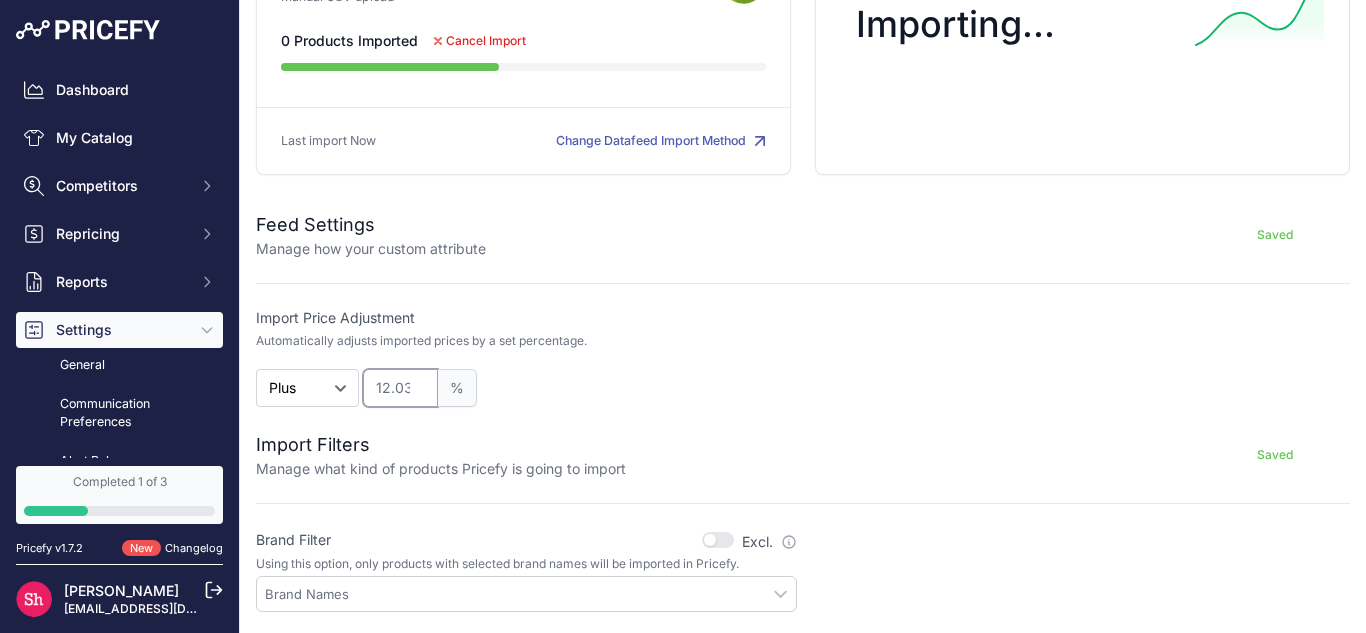 drag, startPoint x: 416, startPoint y: 387, endPoint x: 350, endPoint y: 377, distance: 66.75328 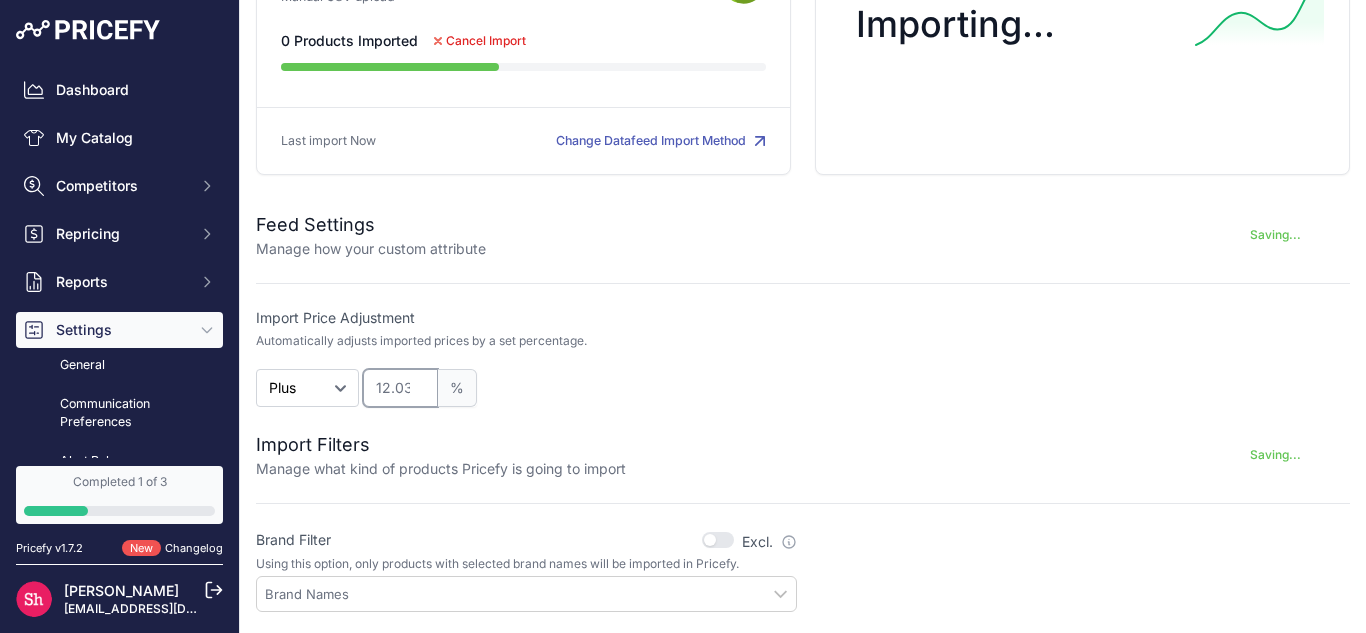 click on "12.03" at bounding box center [400, 388] 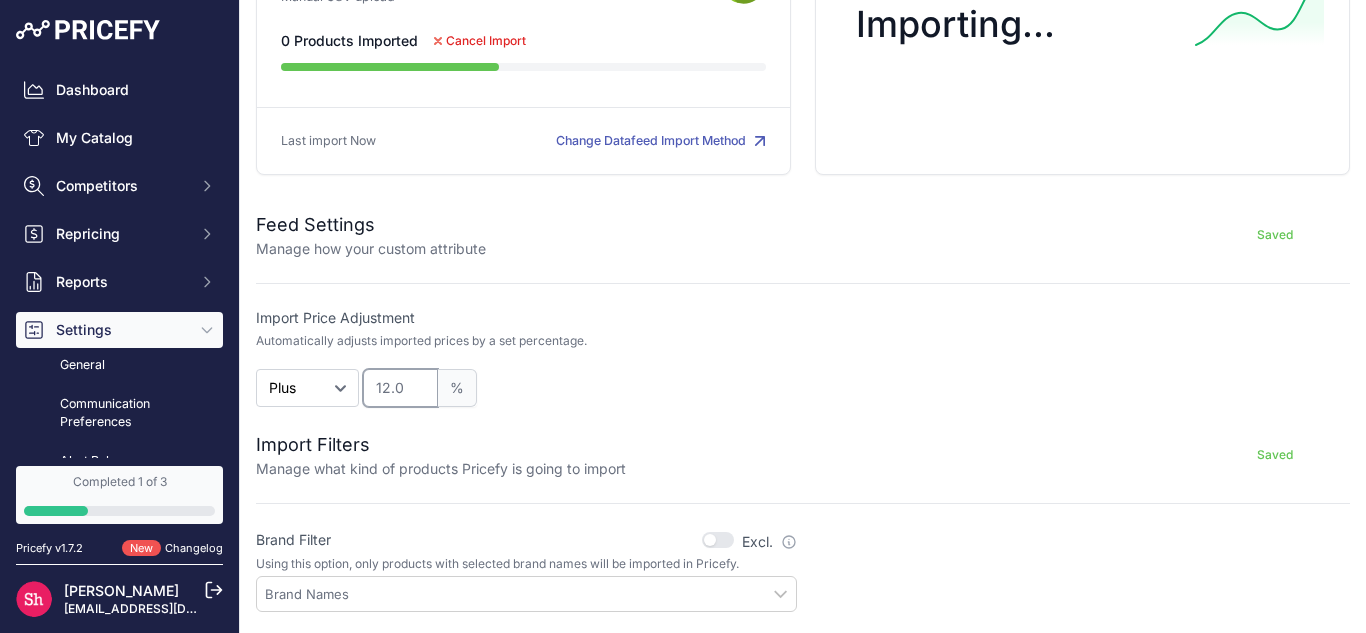 scroll, scrollTop: 0, scrollLeft: 0, axis: both 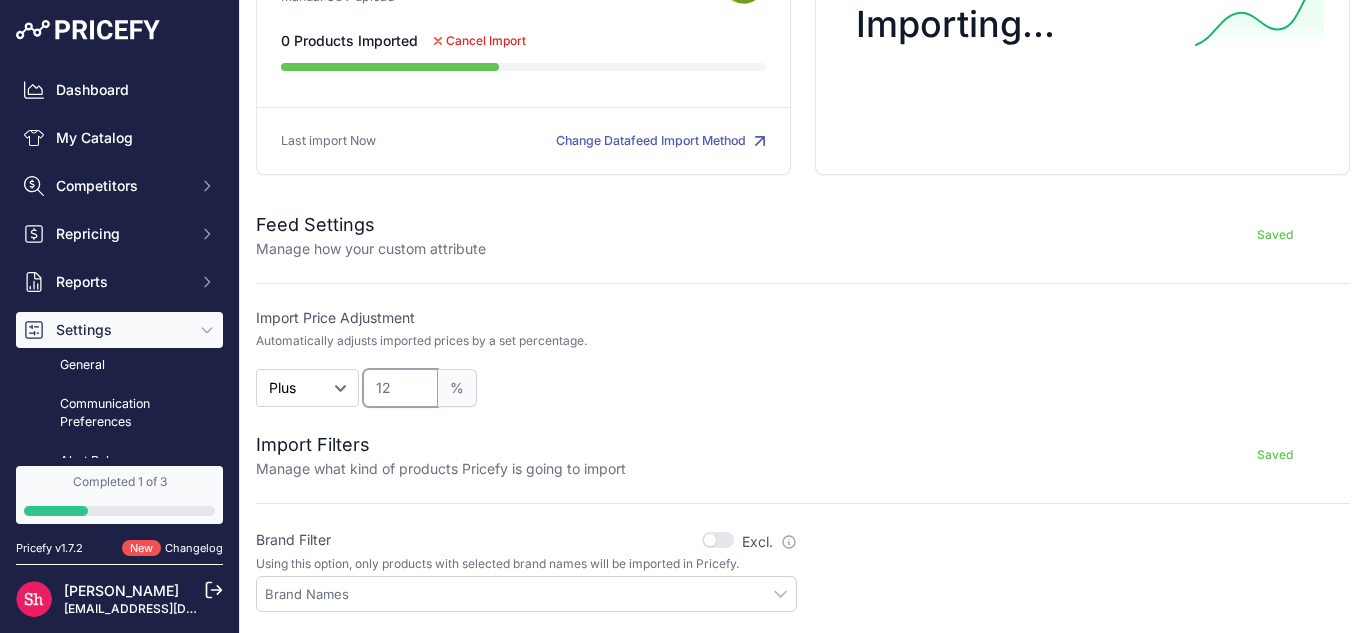 type on "1" 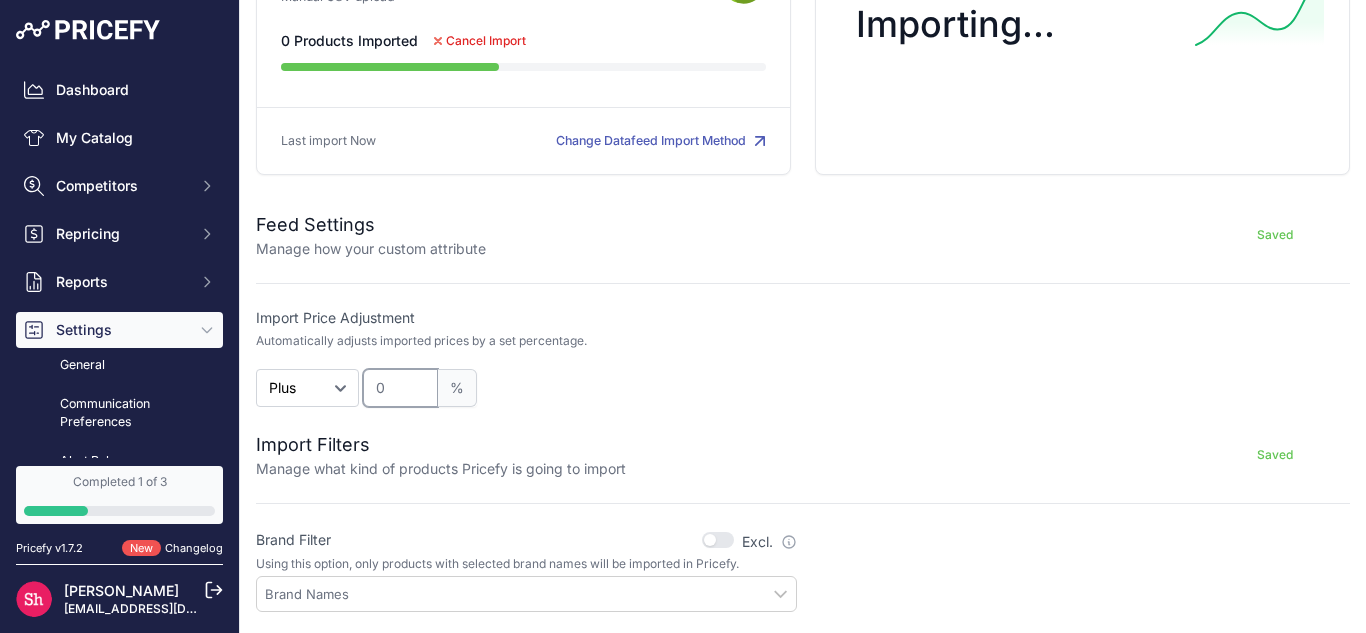 type on "0" 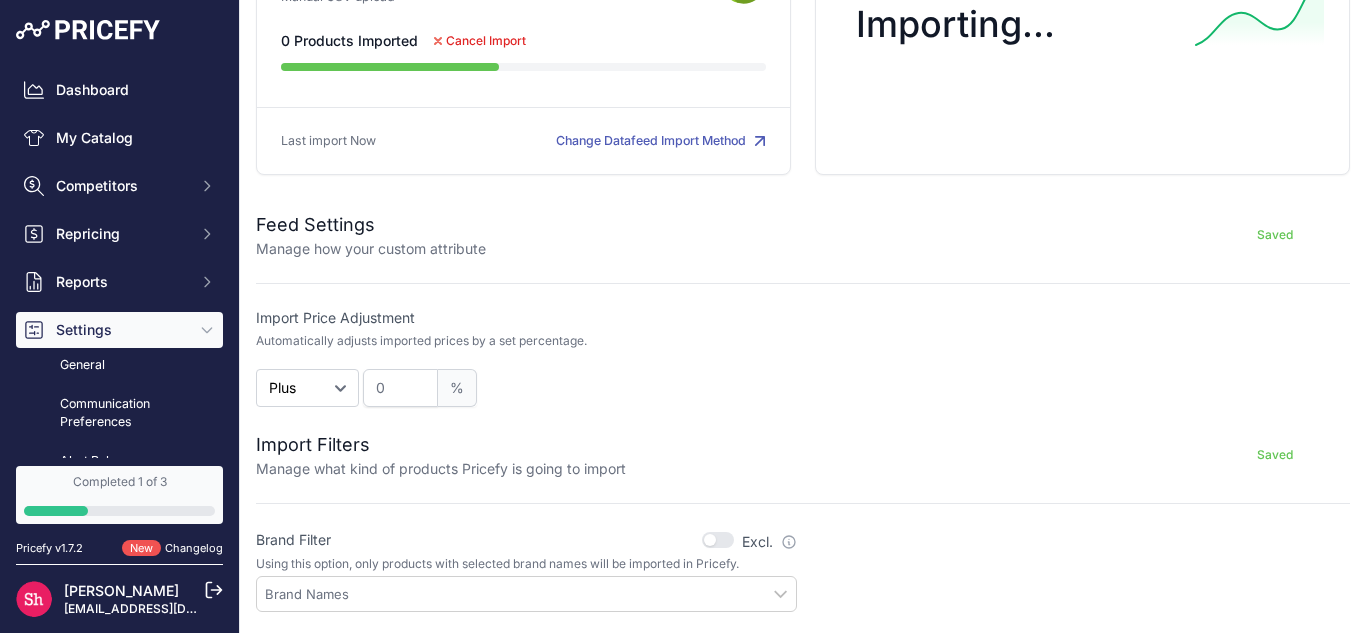 click on "0
%" at bounding box center [580, 388] 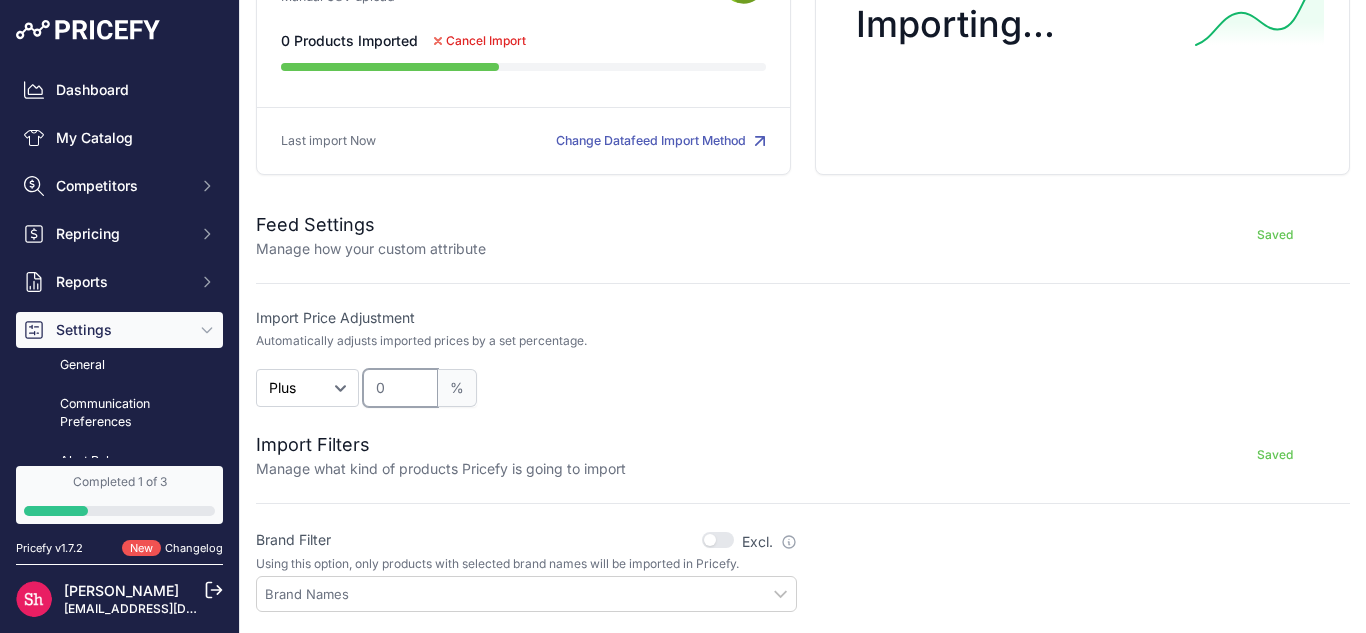 drag, startPoint x: 394, startPoint y: 394, endPoint x: 340, endPoint y: 387, distance: 54.451813 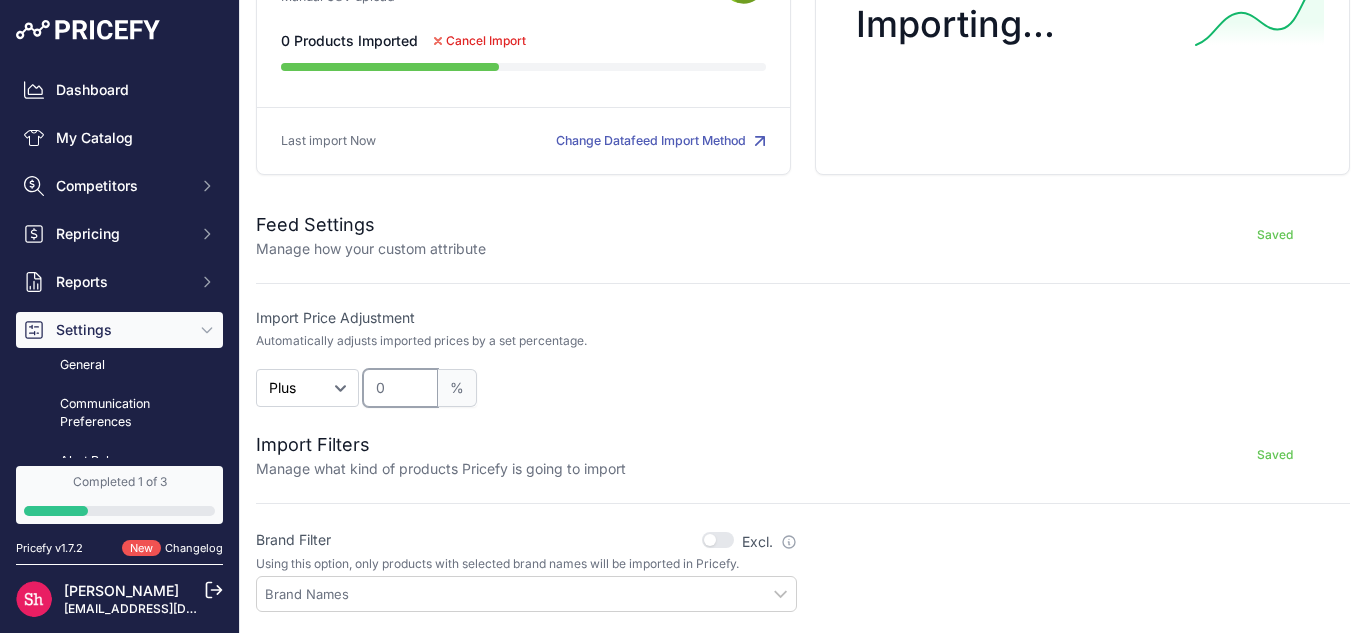 click on "Plus
Minus
0
%" at bounding box center (526, 388) 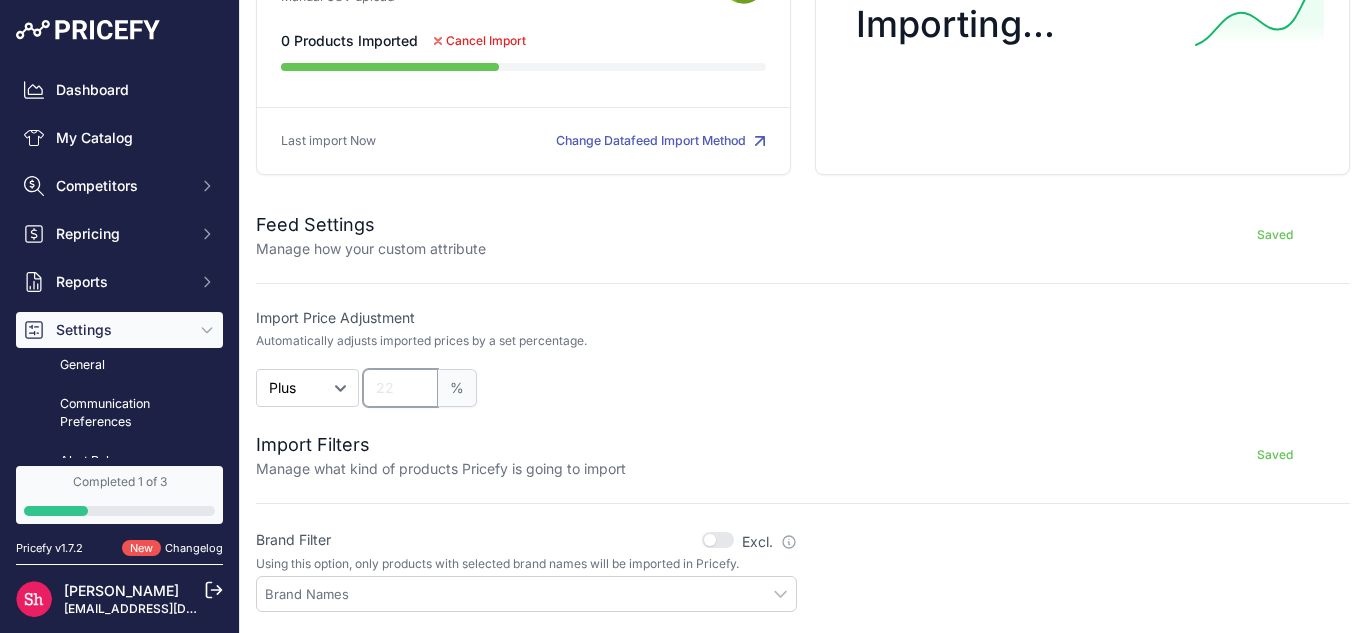 type 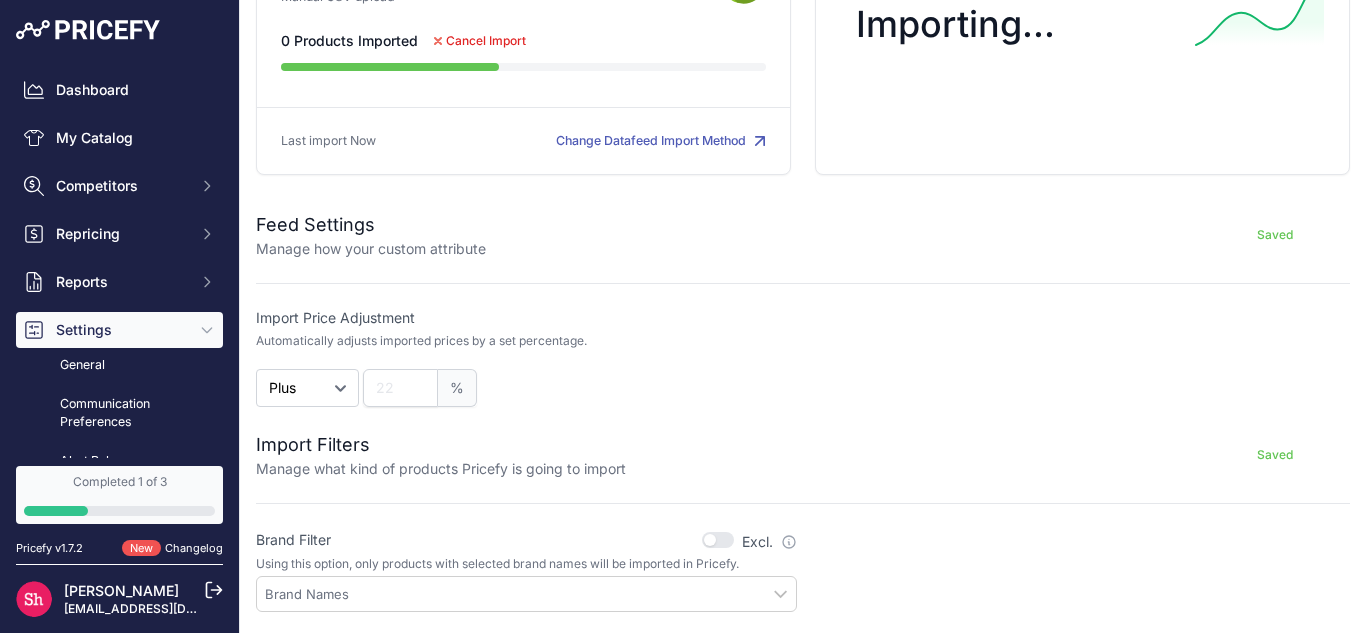 click on "Import Filters
Manage what kind of products Pricefy is going to import
Saved" at bounding box center (803, 443) 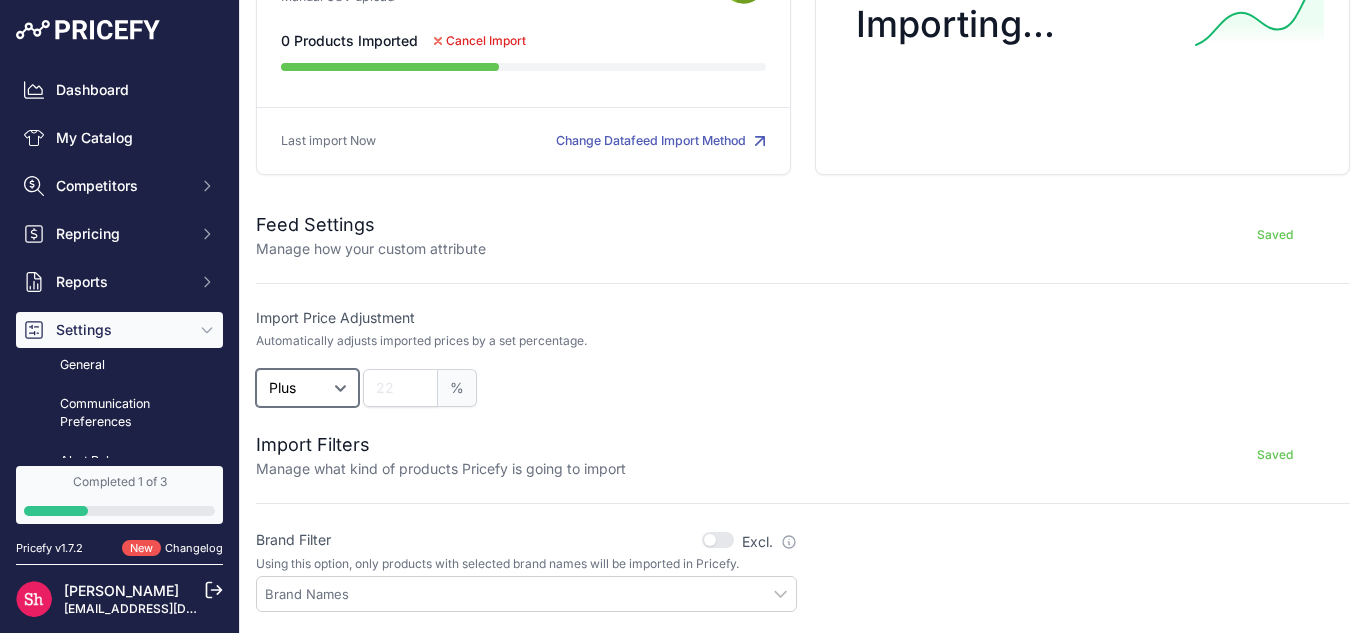 click on "Plus
Minus" at bounding box center (307, 388) 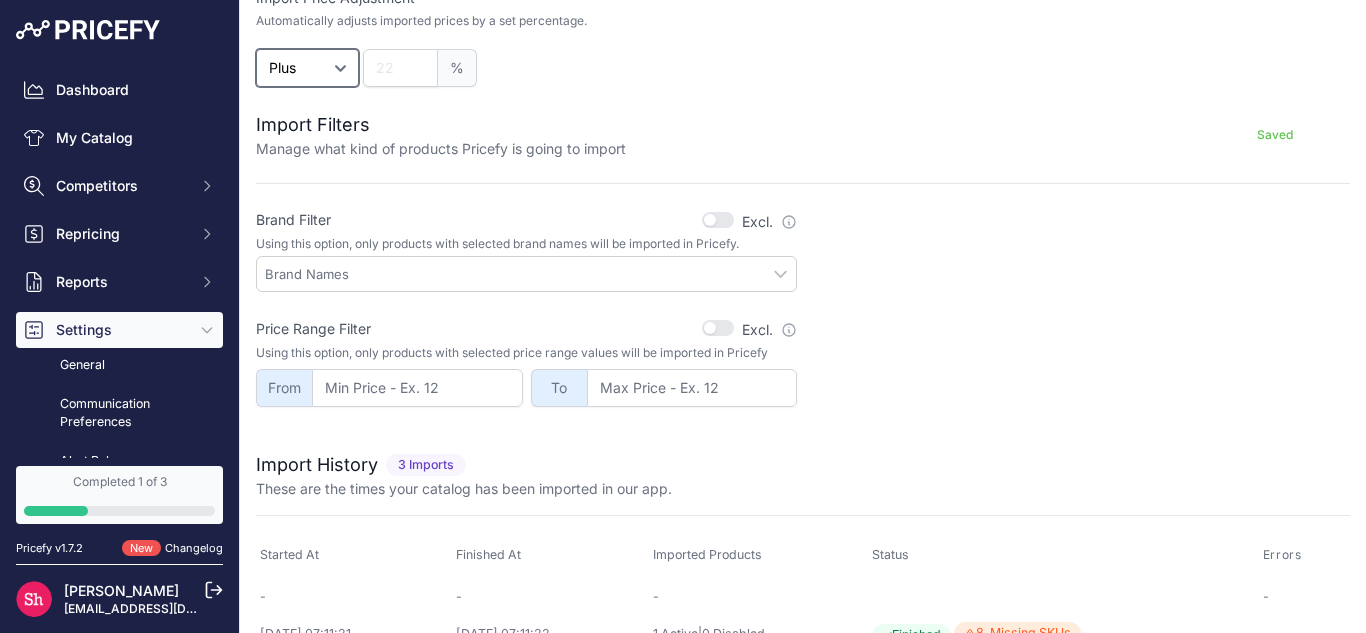 scroll, scrollTop: 349, scrollLeft: 0, axis: vertical 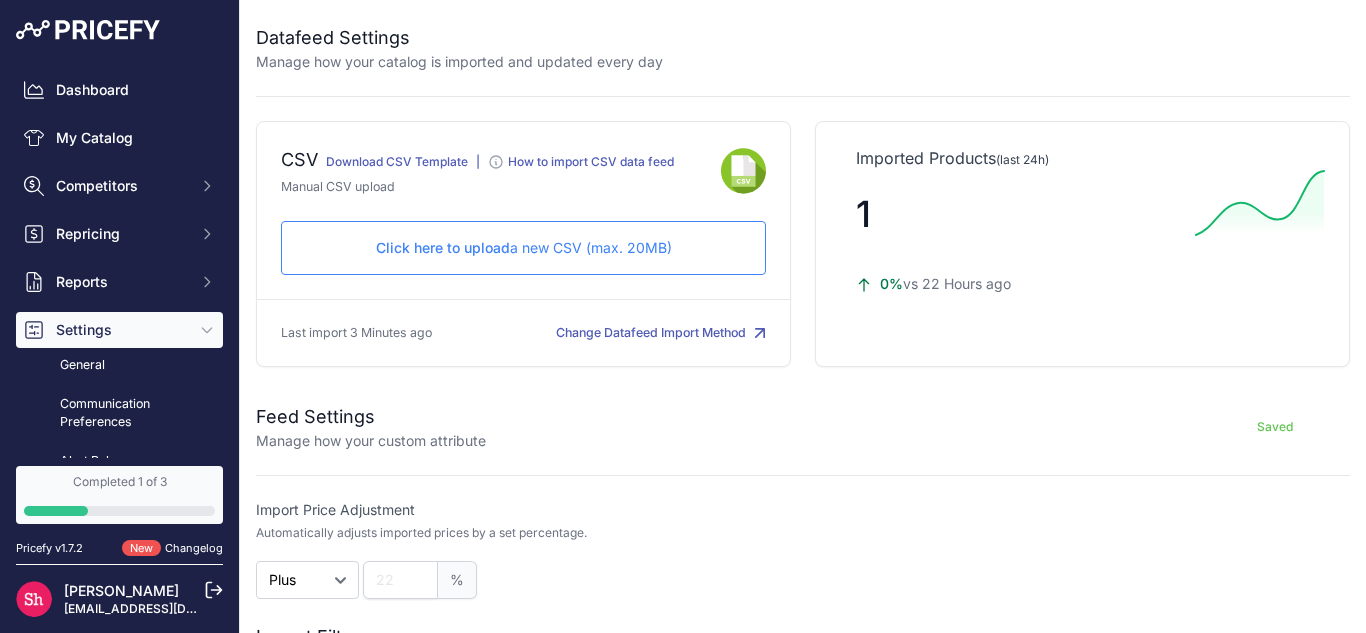click on "Change Datafeed Import Method" at bounding box center (661, 333) 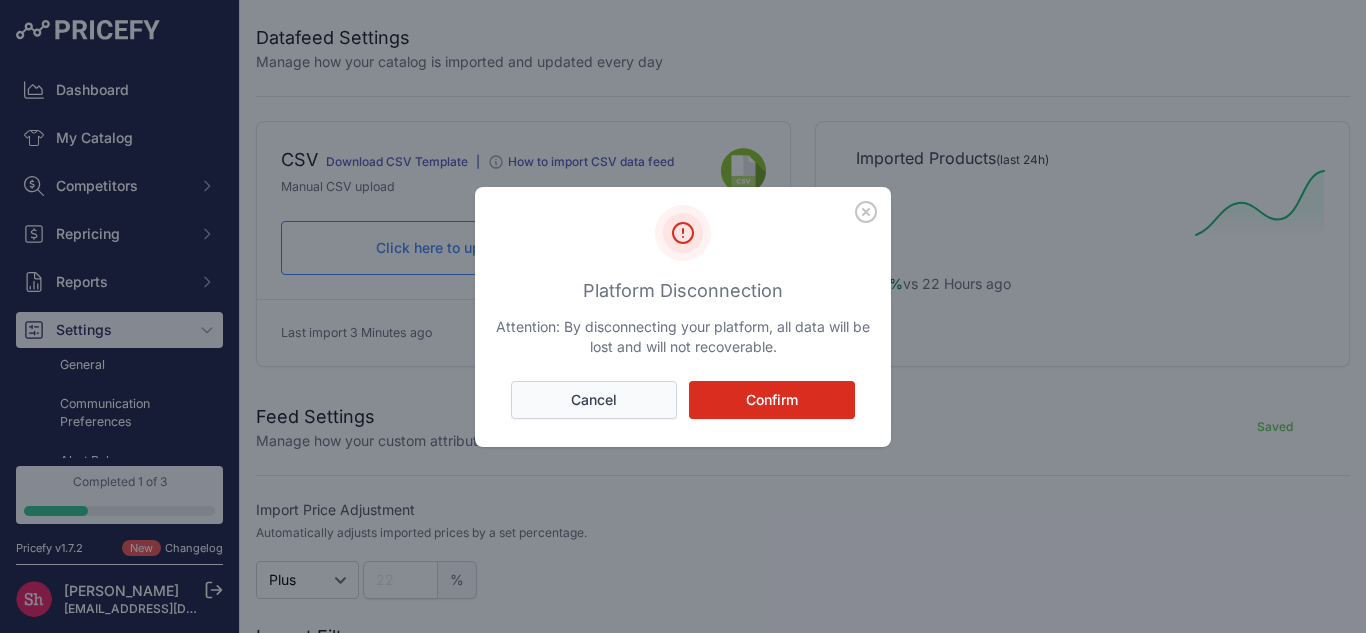 click on "Cancel" at bounding box center [594, 400] 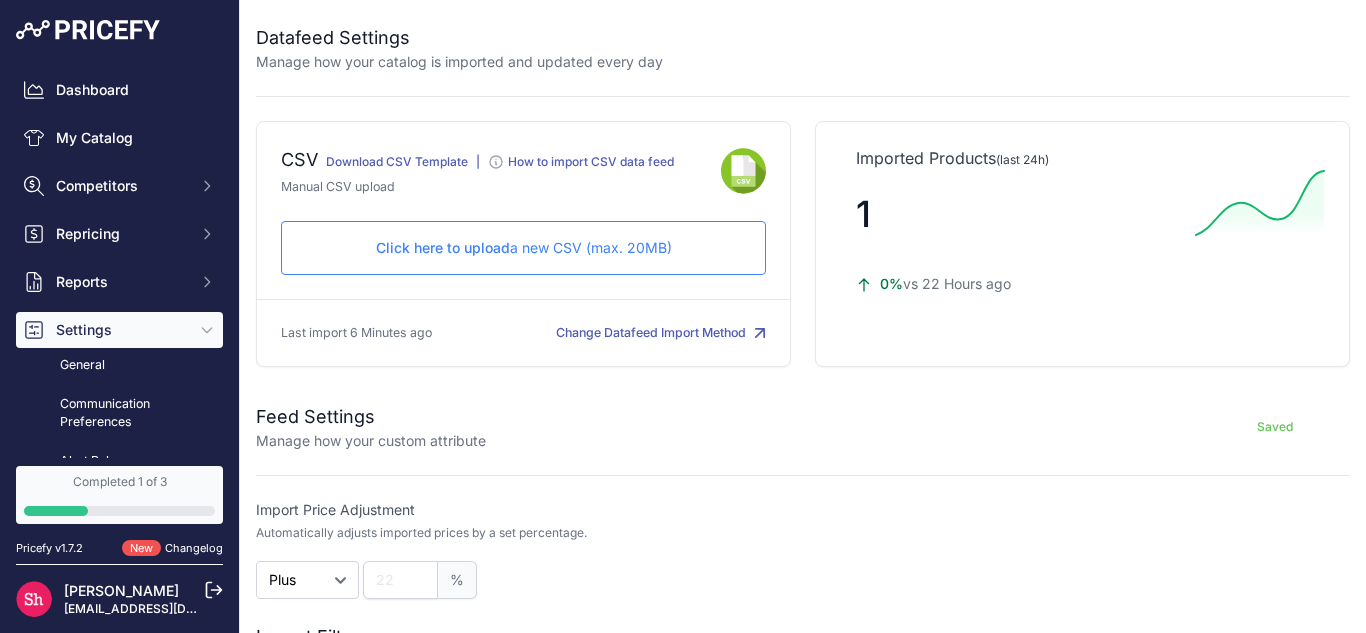 scroll, scrollTop: 0, scrollLeft: 0, axis: both 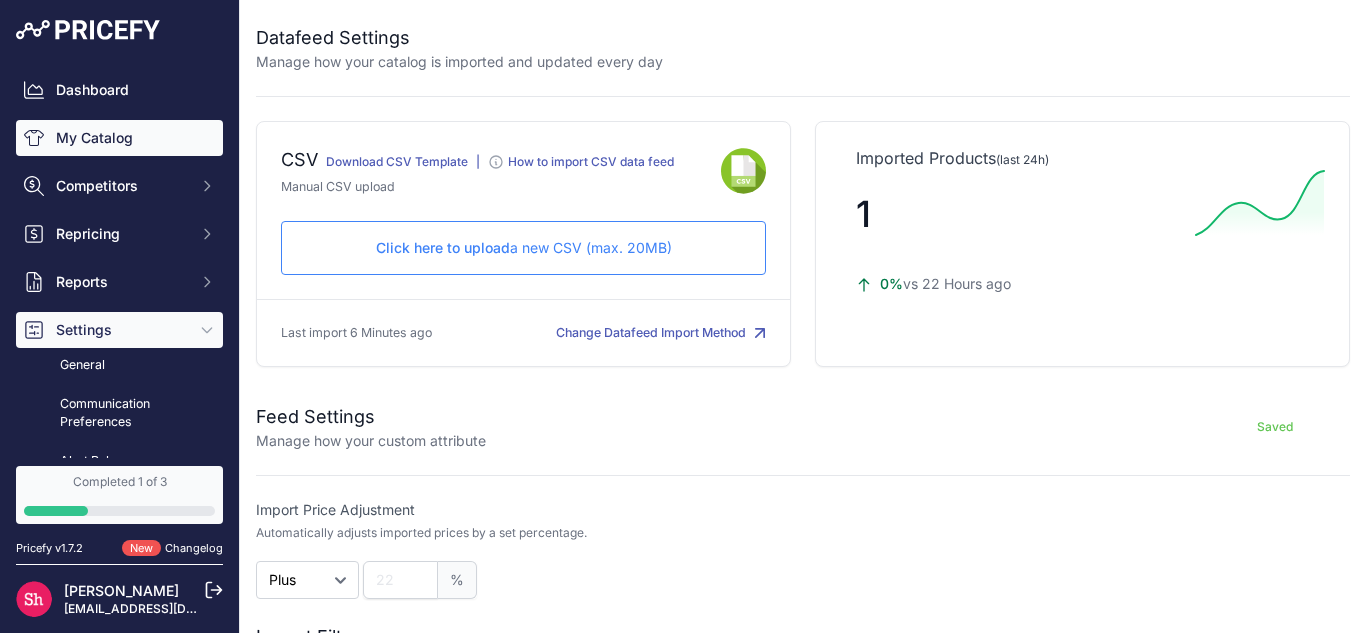 click on "My Catalog" at bounding box center (119, 138) 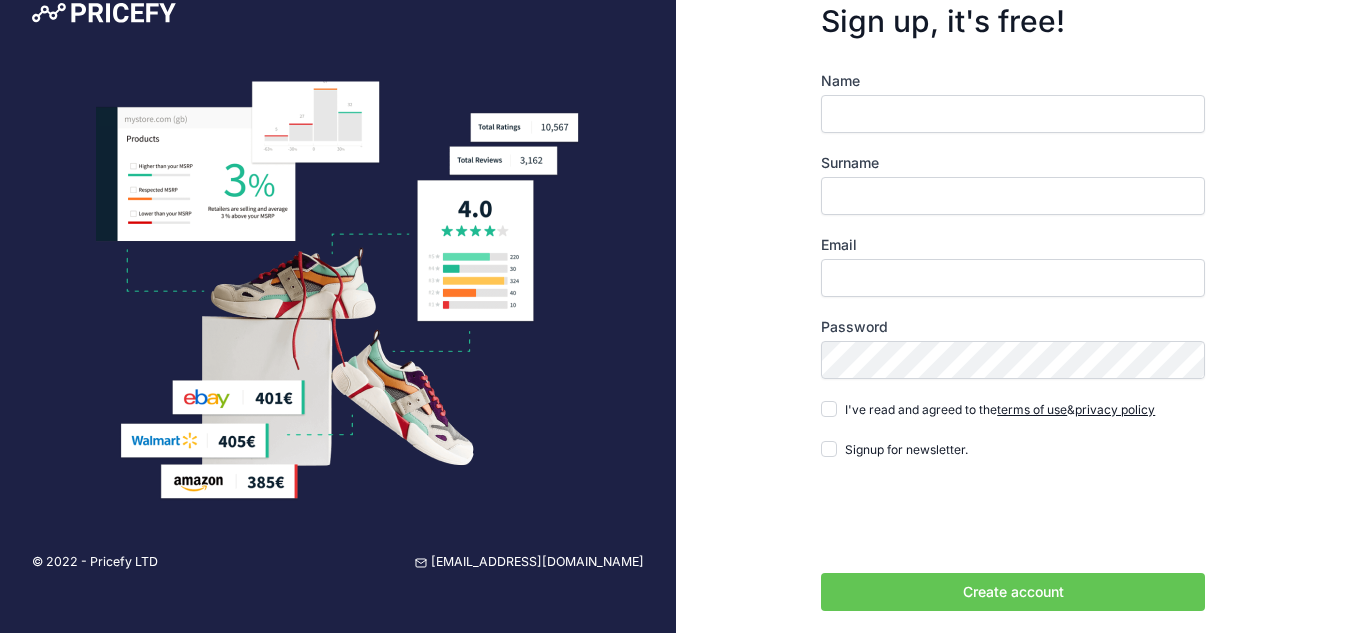 scroll, scrollTop: 0, scrollLeft: 0, axis: both 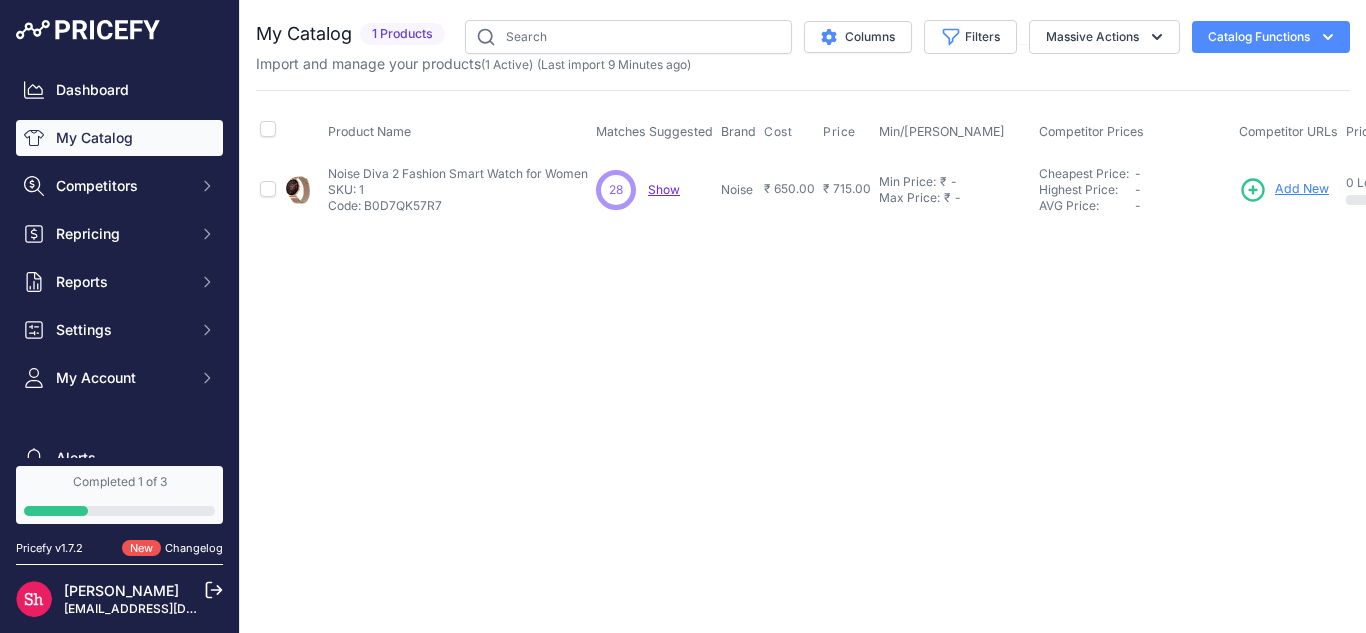 click on "Show" at bounding box center (664, 189) 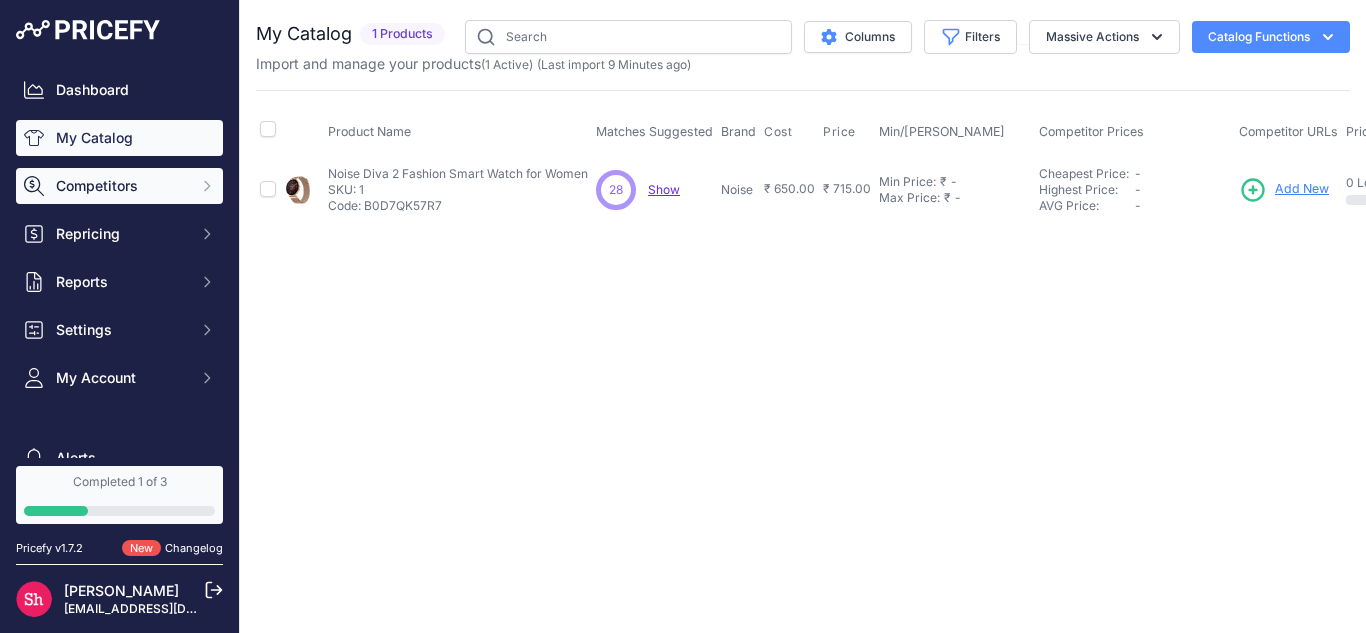 click on "Competitors" at bounding box center [121, 186] 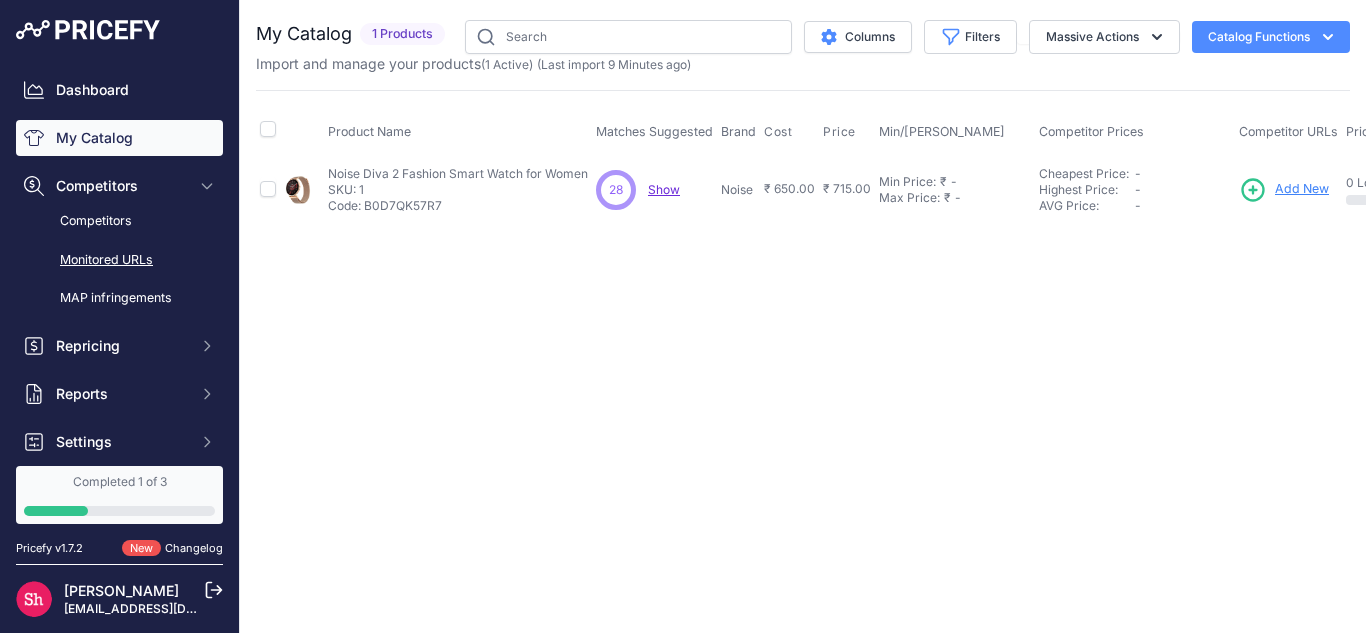 click on "Monitored URLs" at bounding box center [119, 260] 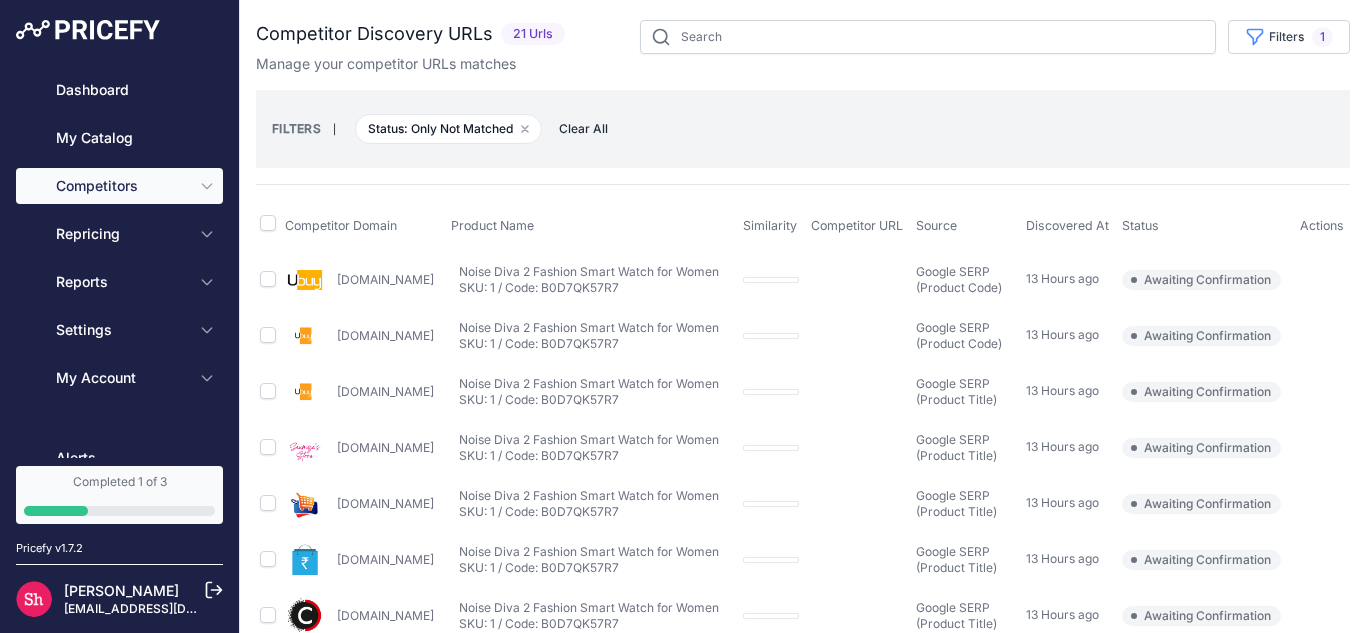 scroll, scrollTop: 0, scrollLeft: 0, axis: both 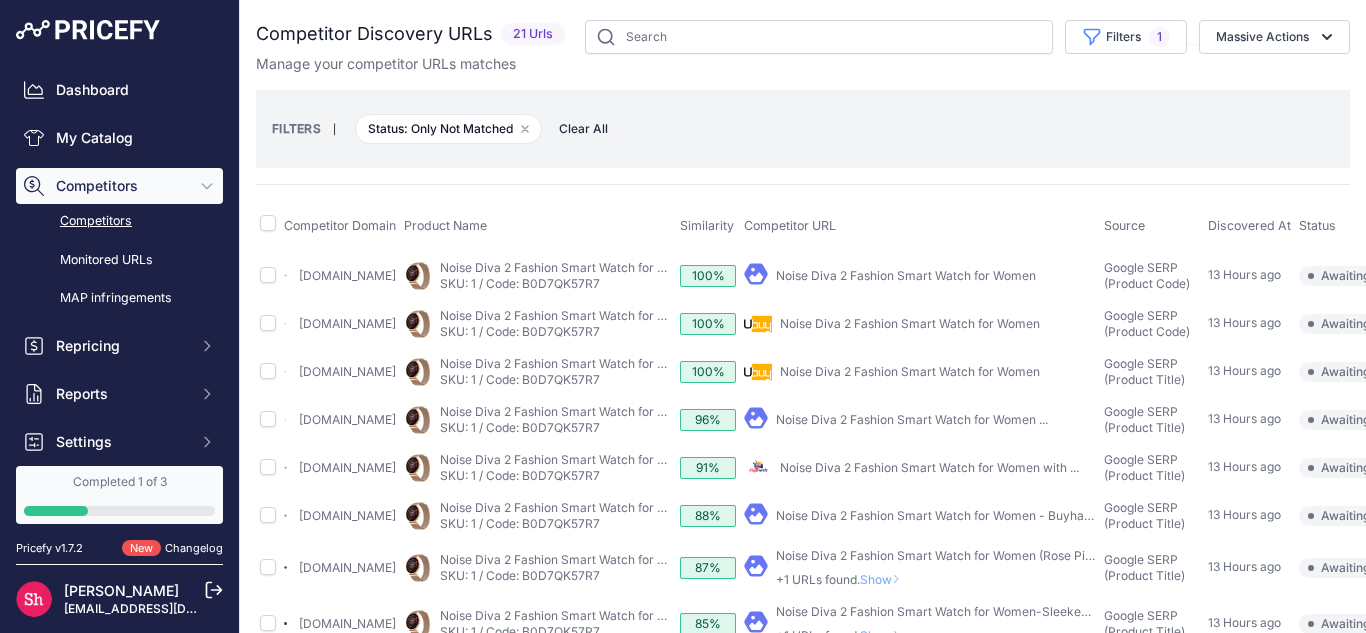 click on "Competitors" at bounding box center [119, 221] 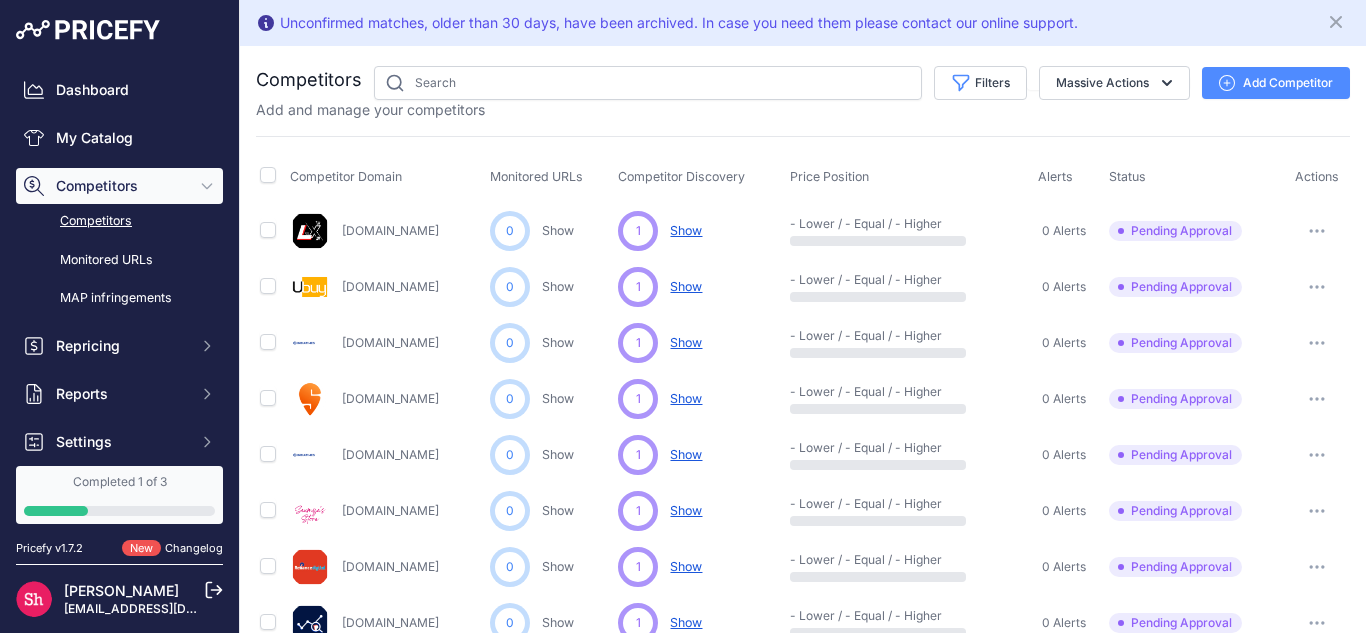 scroll, scrollTop: 0, scrollLeft: 0, axis: both 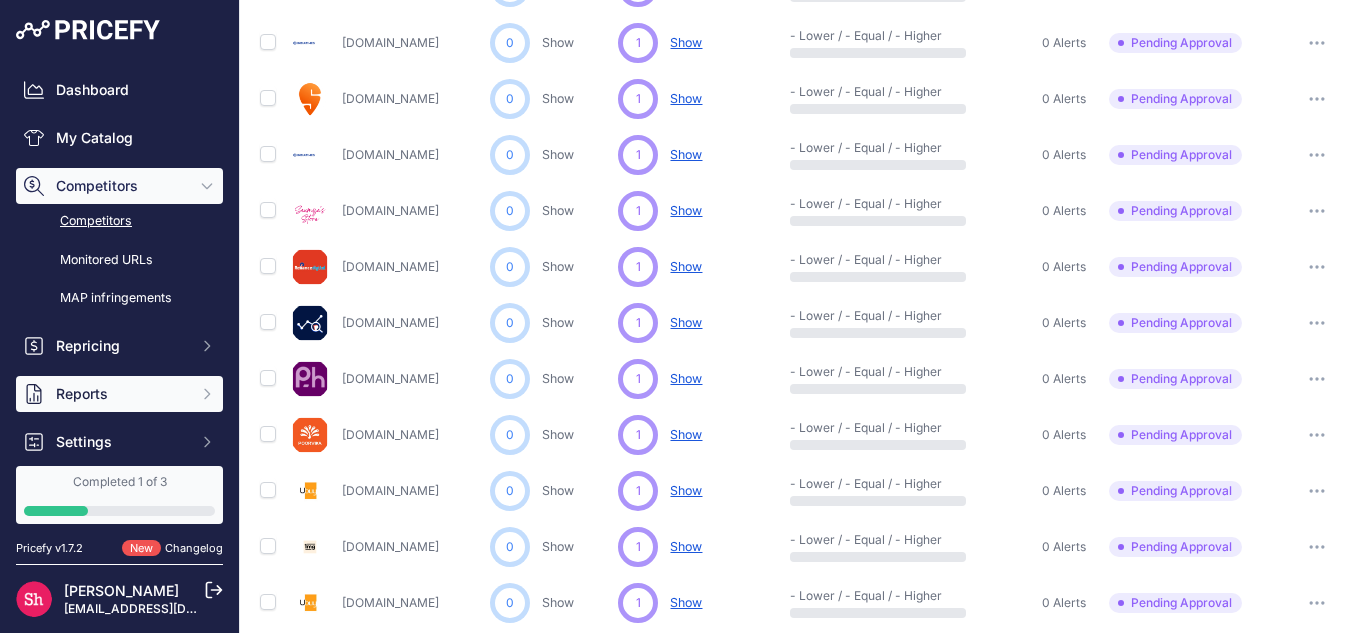 click on "Reports" at bounding box center (121, 394) 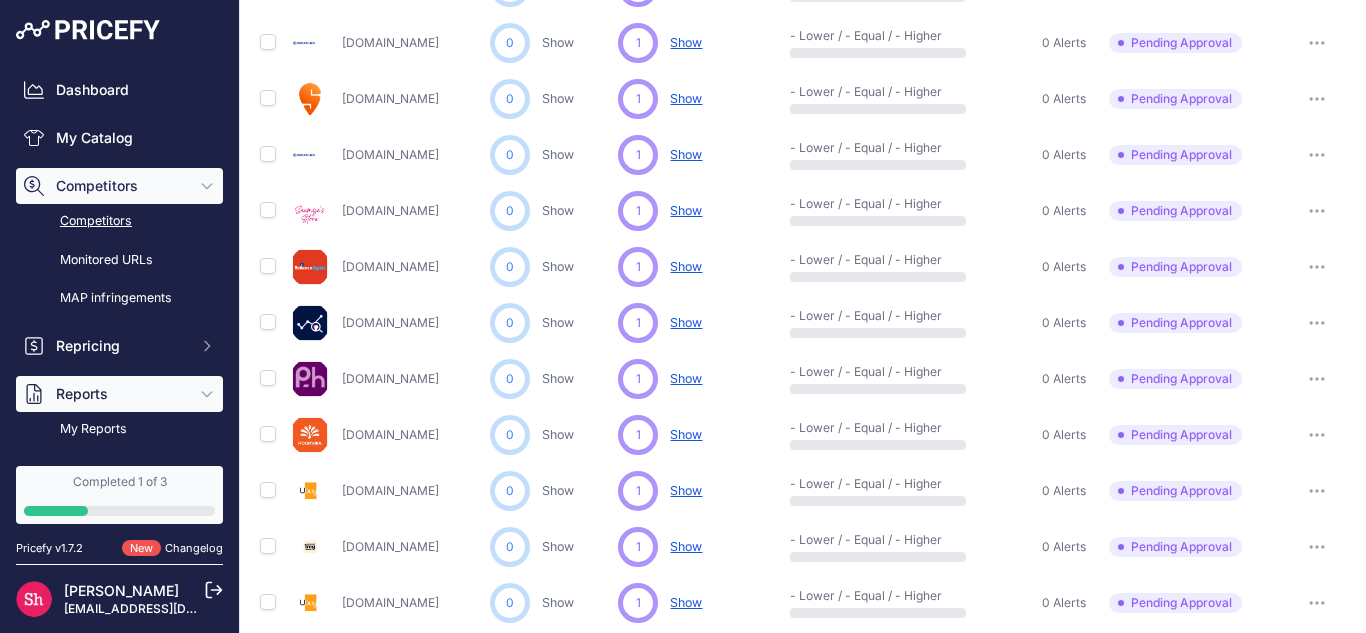 click on "Reports" at bounding box center [121, 394] 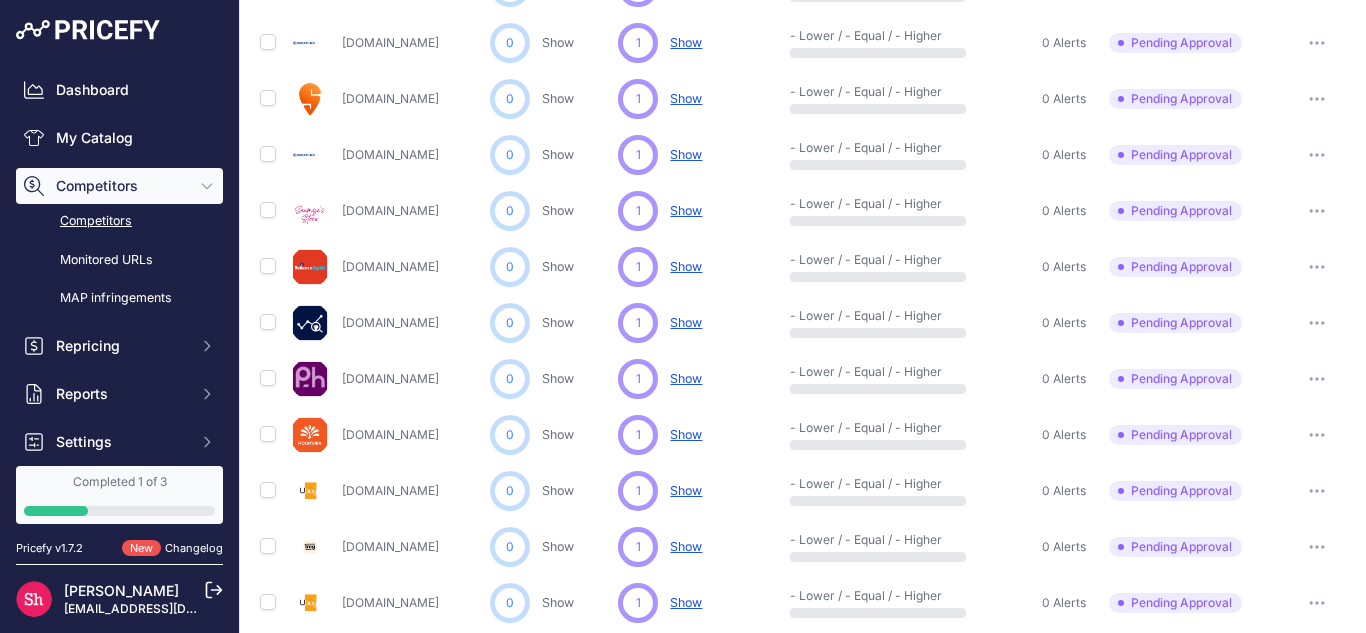 click on "Competitors" at bounding box center (119, 221) 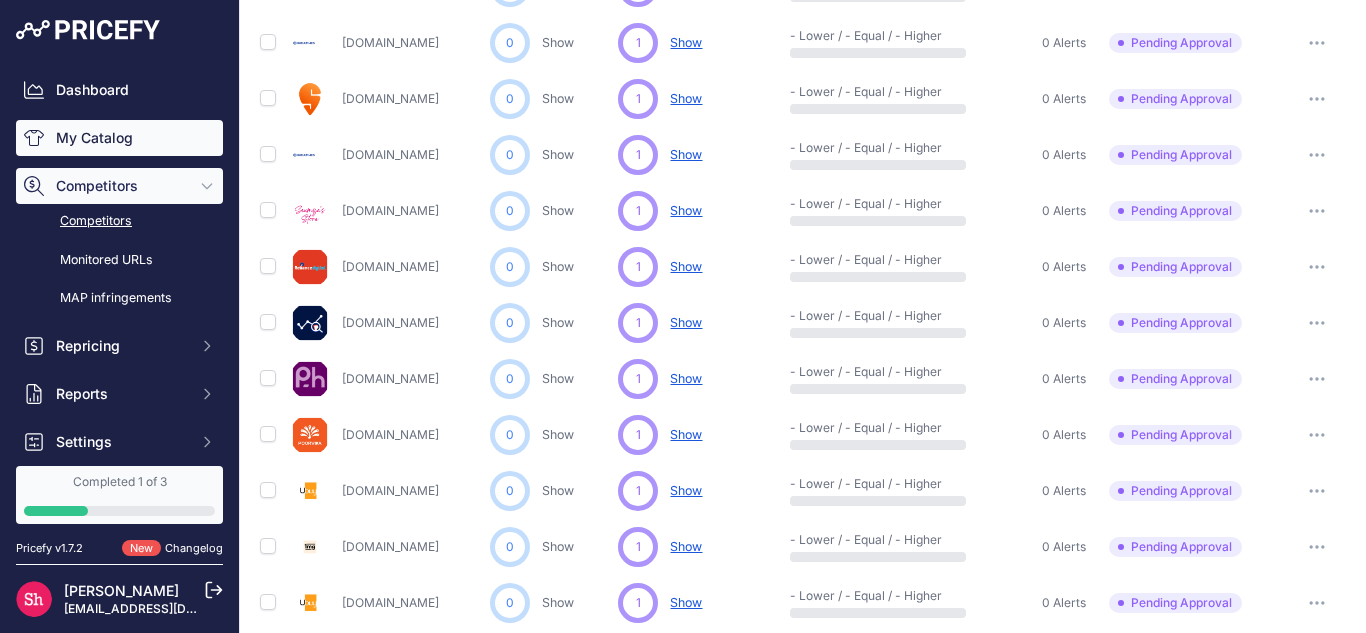 click on "My Catalog" at bounding box center (119, 138) 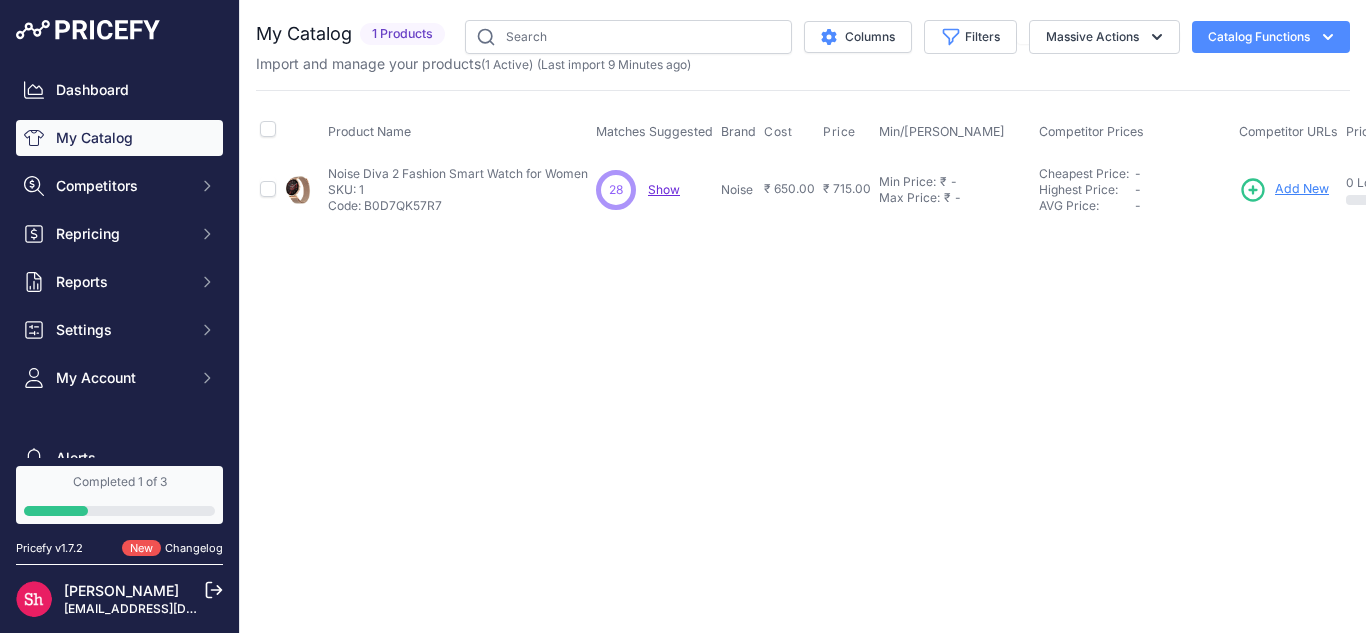 scroll, scrollTop: 0, scrollLeft: 0, axis: both 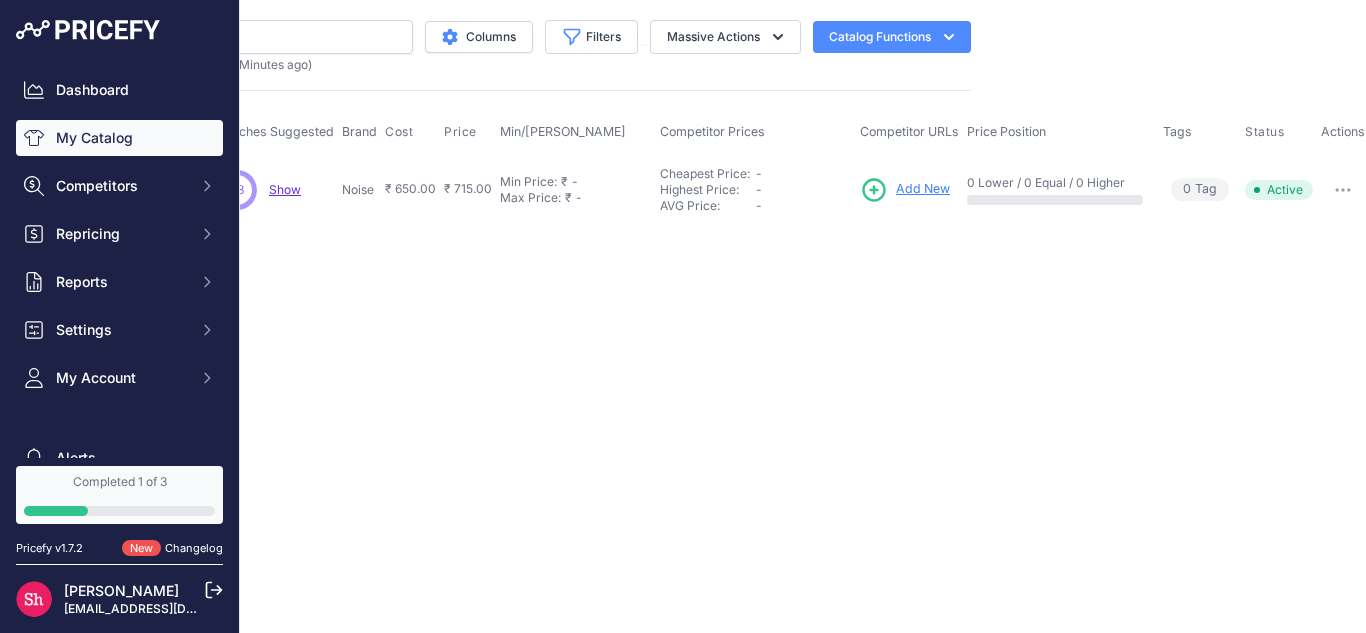 click on "Add New" at bounding box center [923, 189] 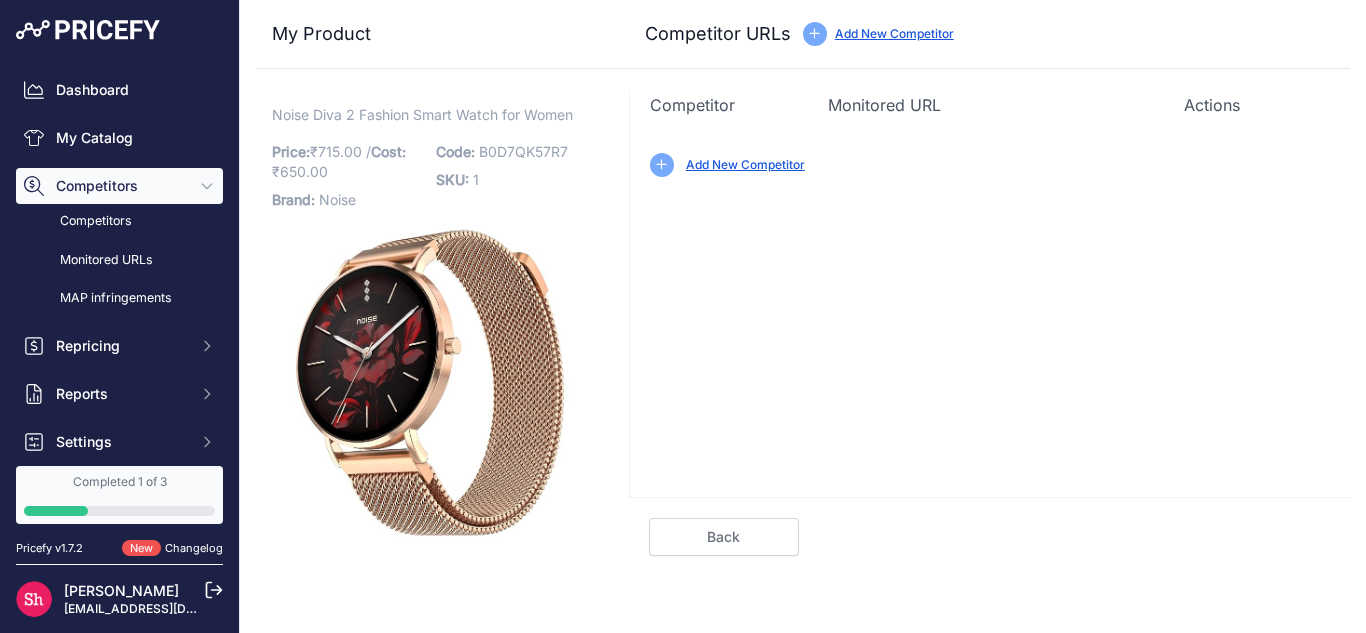scroll, scrollTop: 0, scrollLeft: 0, axis: both 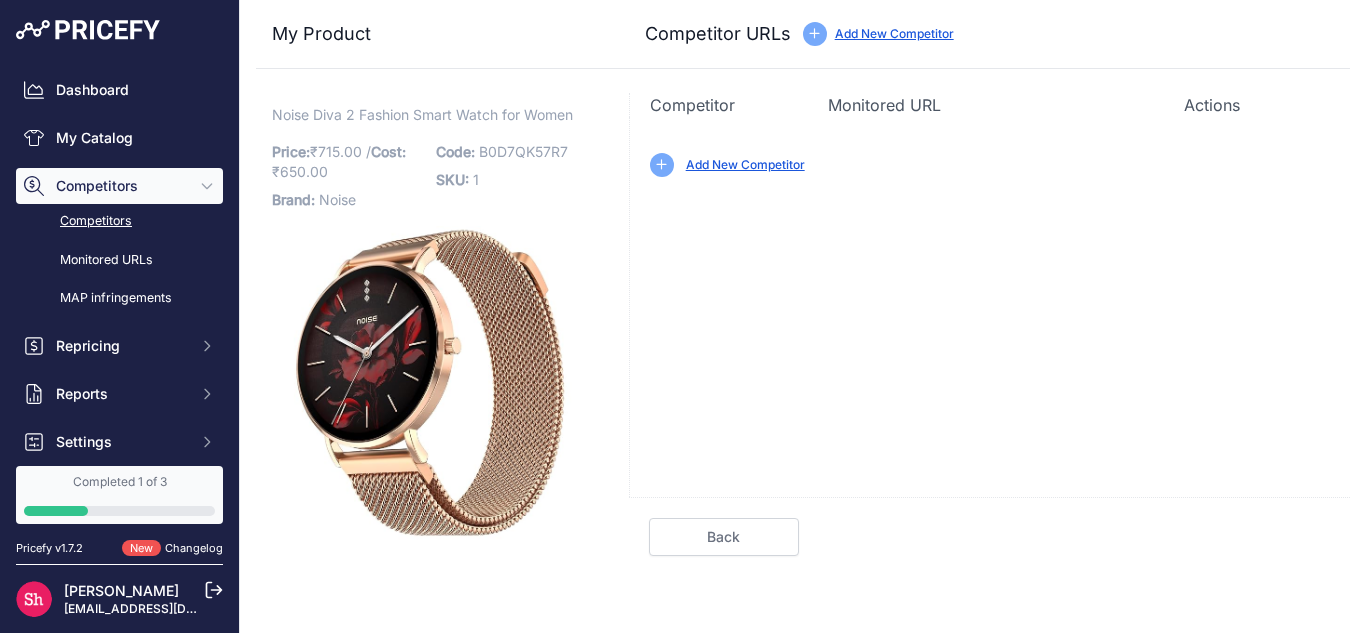 click on "Competitors" at bounding box center (119, 221) 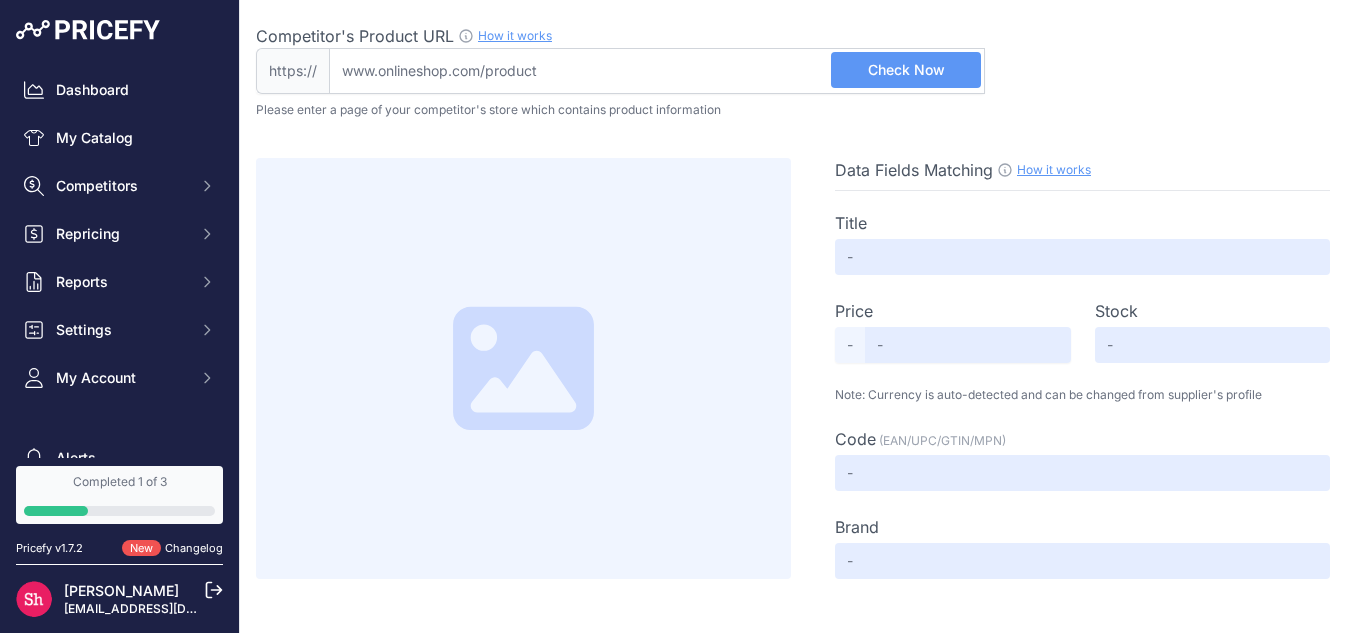 scroll, scrollTop: 0, scrollLeft: 0, axis: both 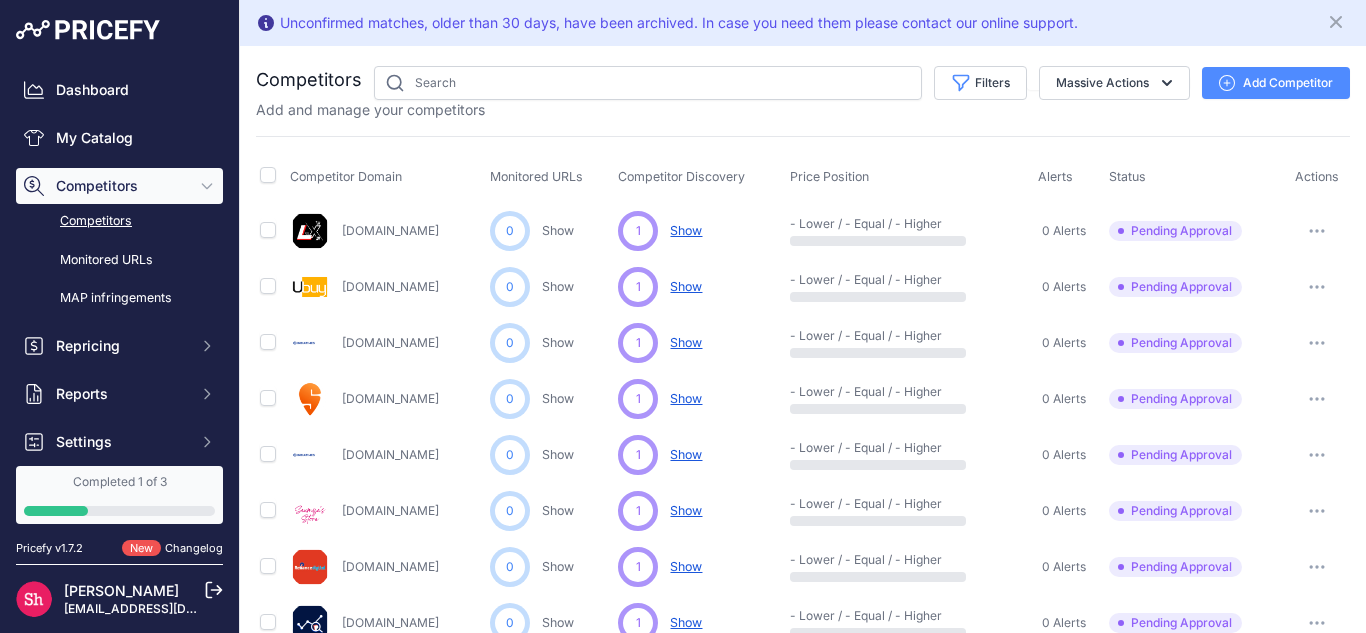 click 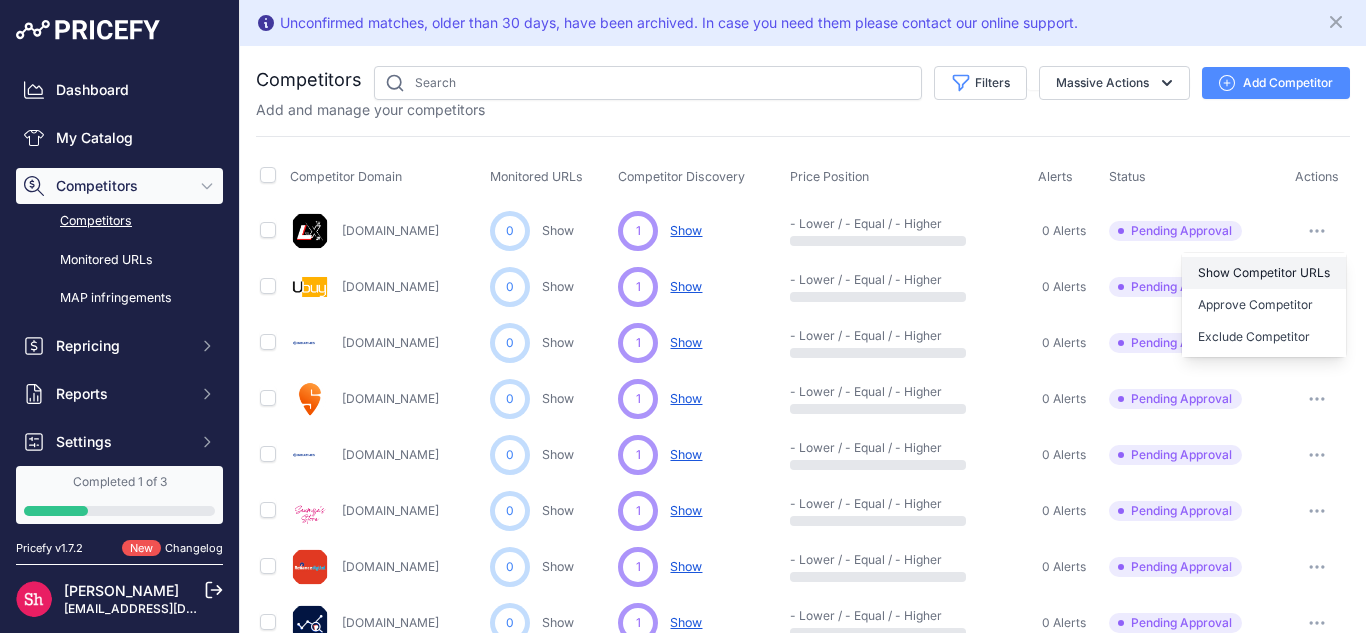 click on "Show Competitor URLs" at bounding box center [1264, 273] 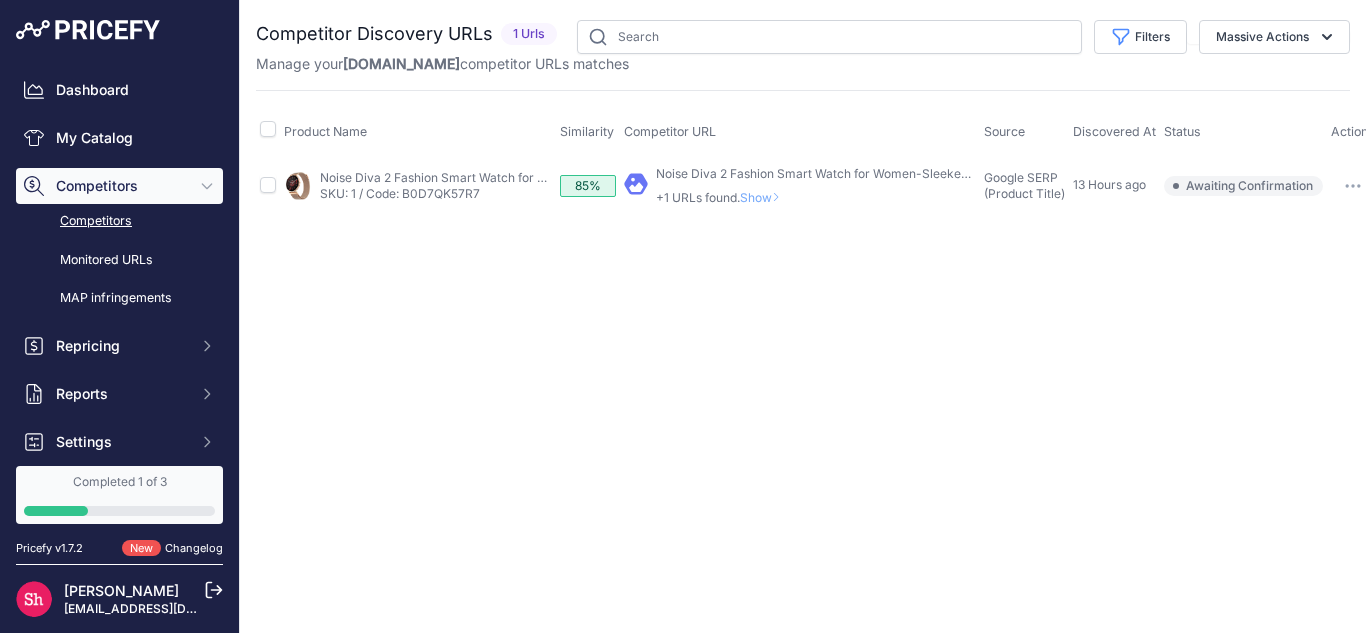 scroll, scrollTop: 0, scrollLeft: 0, axis: both 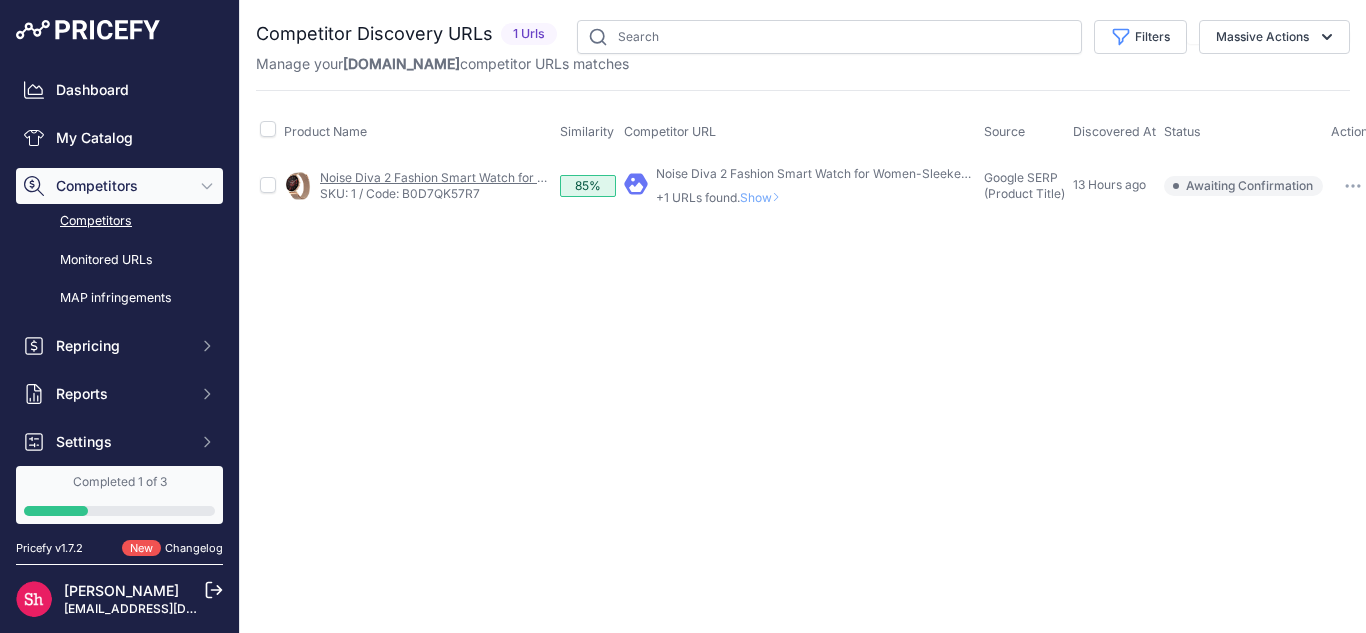 click on "Noise Diva 2 Fashion Smart Watch for Women" at bounding box center (450, 177) 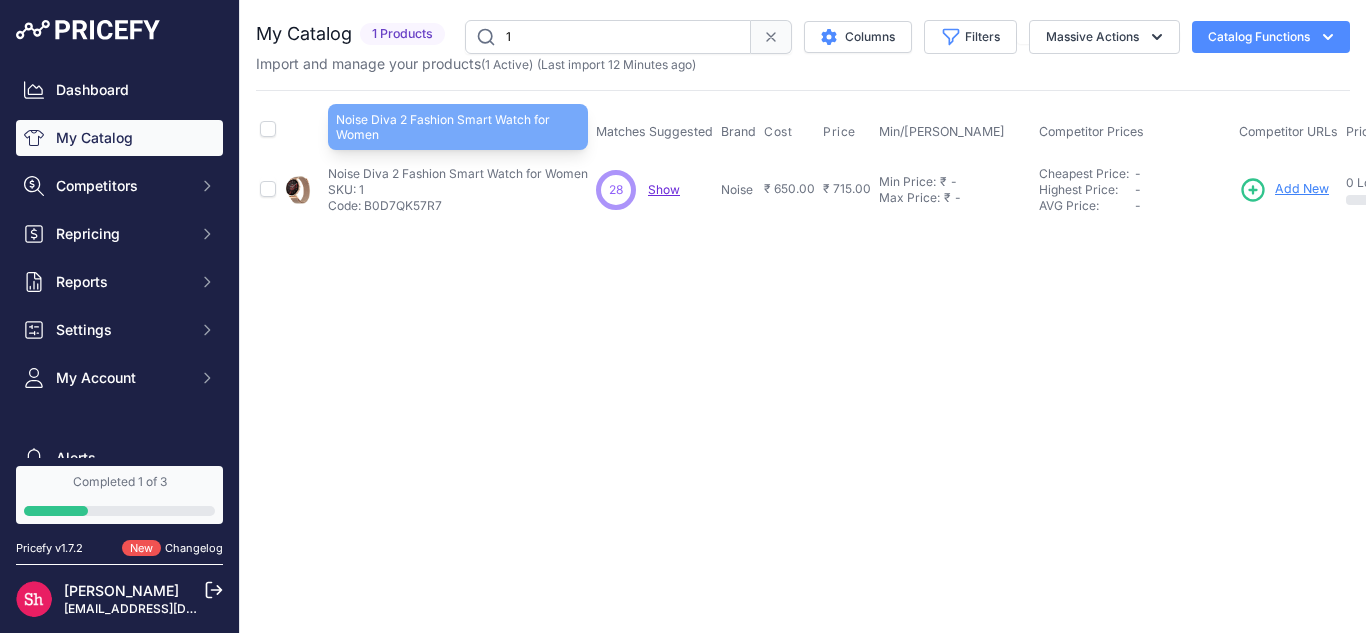scroll, scrollTop: 0, scrollLeft: 0, axis: both 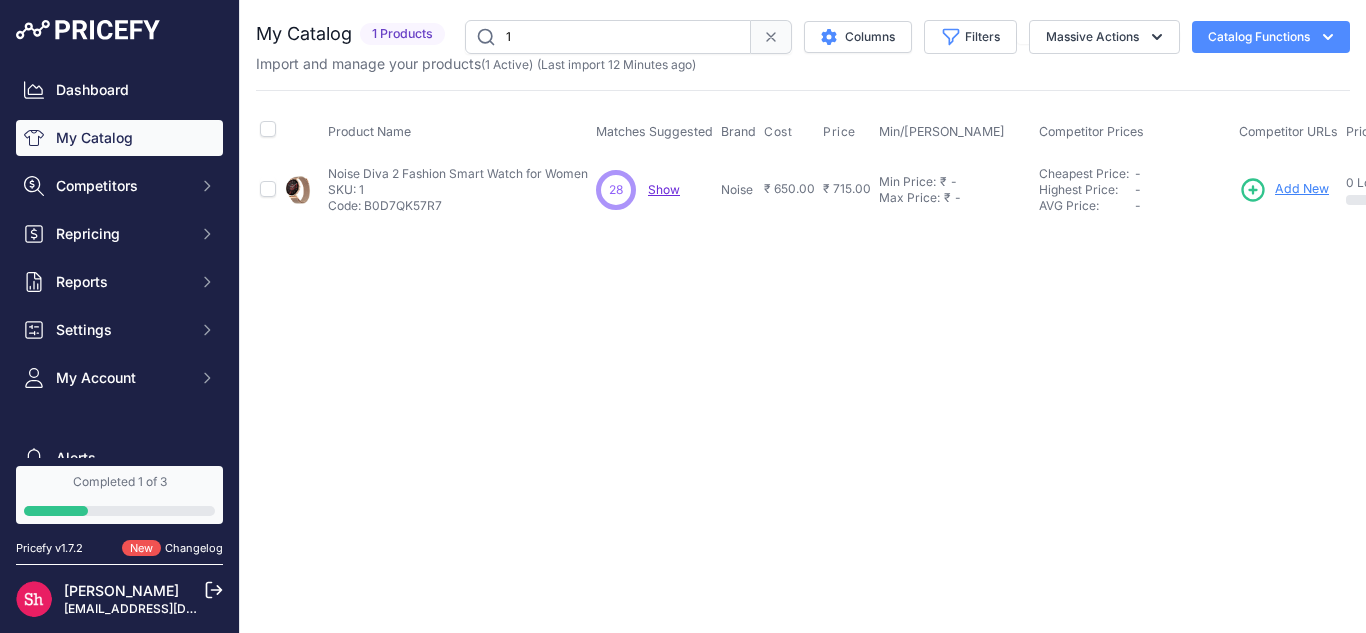 click on "Show" at bounding box center [664, 189] 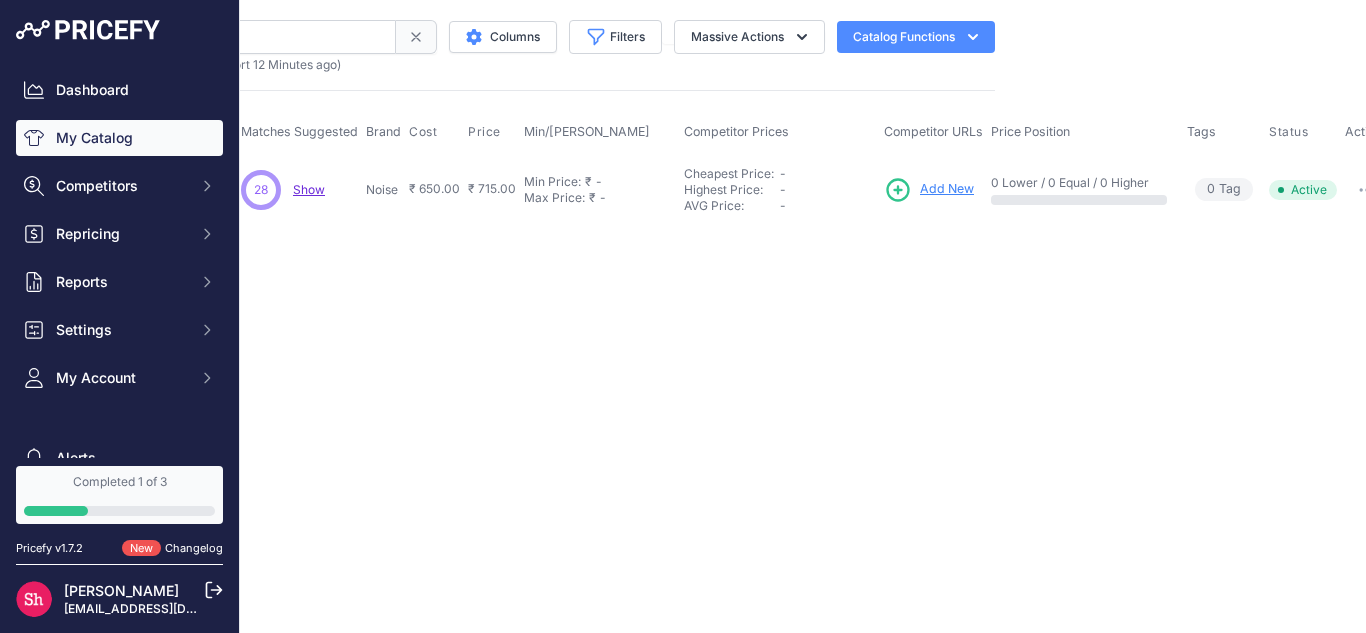 scroll, scrollTop: 0, scrollLeft: 379, axis: horizontal 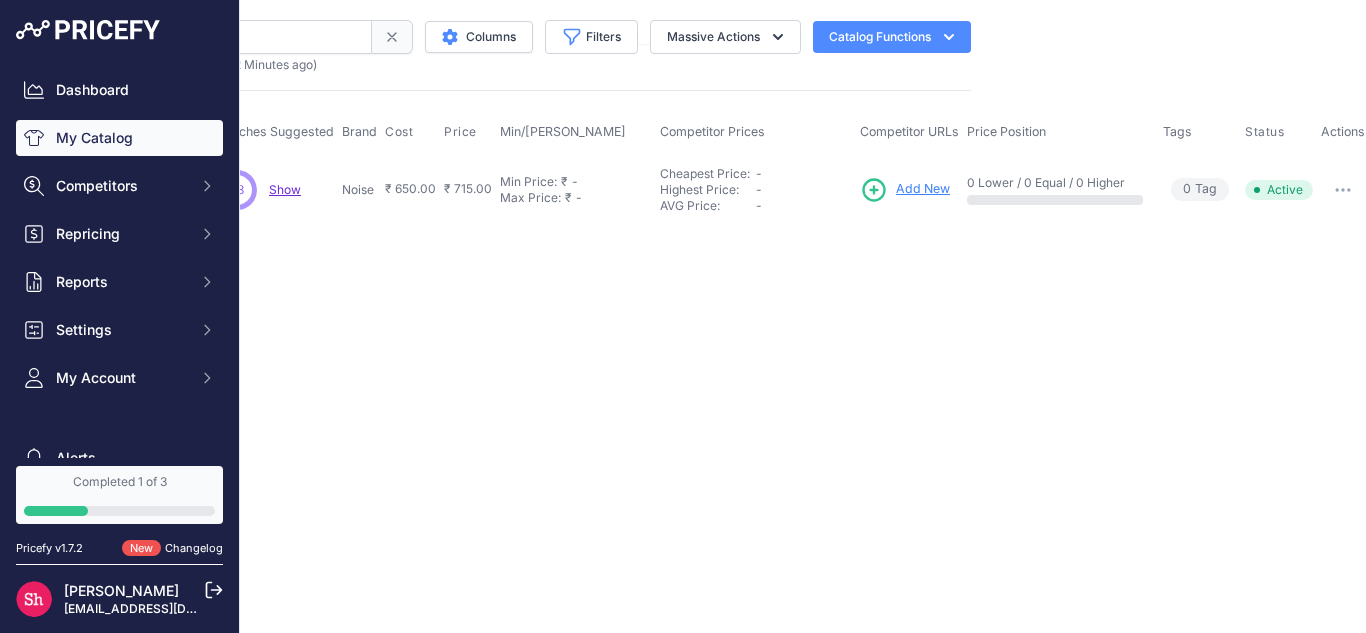 click on "Add New" at bounding box center [923, 189] 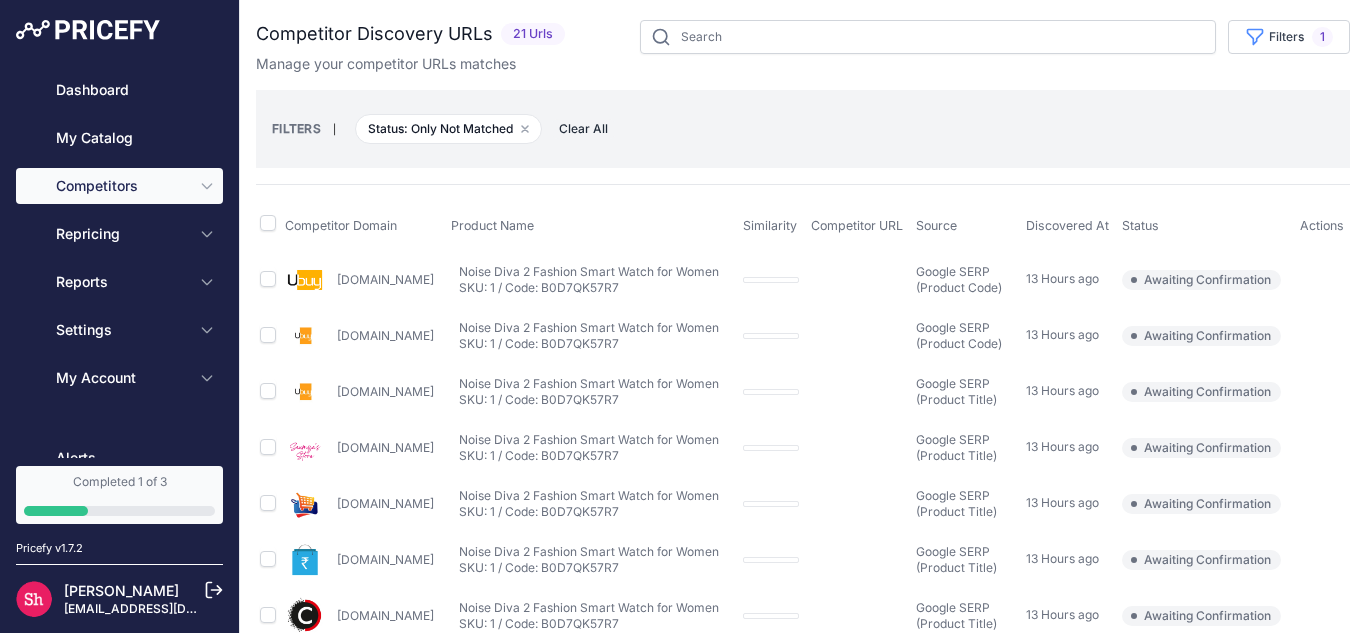 scroll, scrollTop: 0, scrollLeft: 0, axis: both 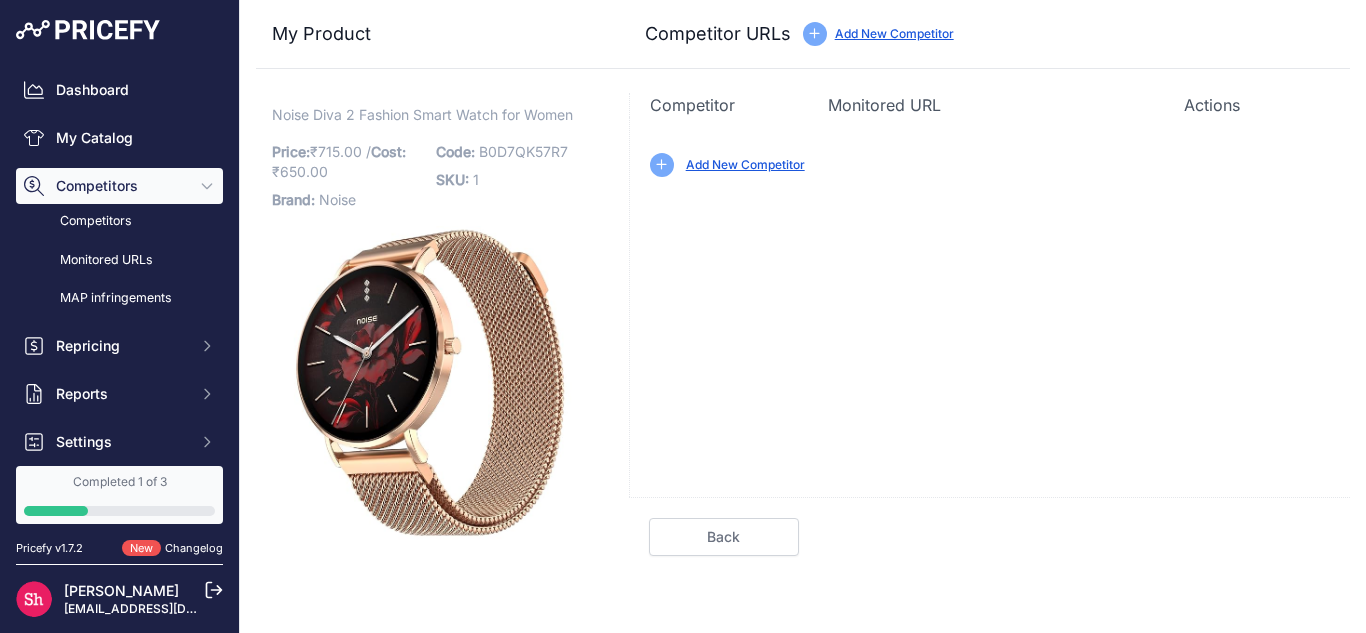 click on "Add New Competitor" at bounding box center (745, 164) 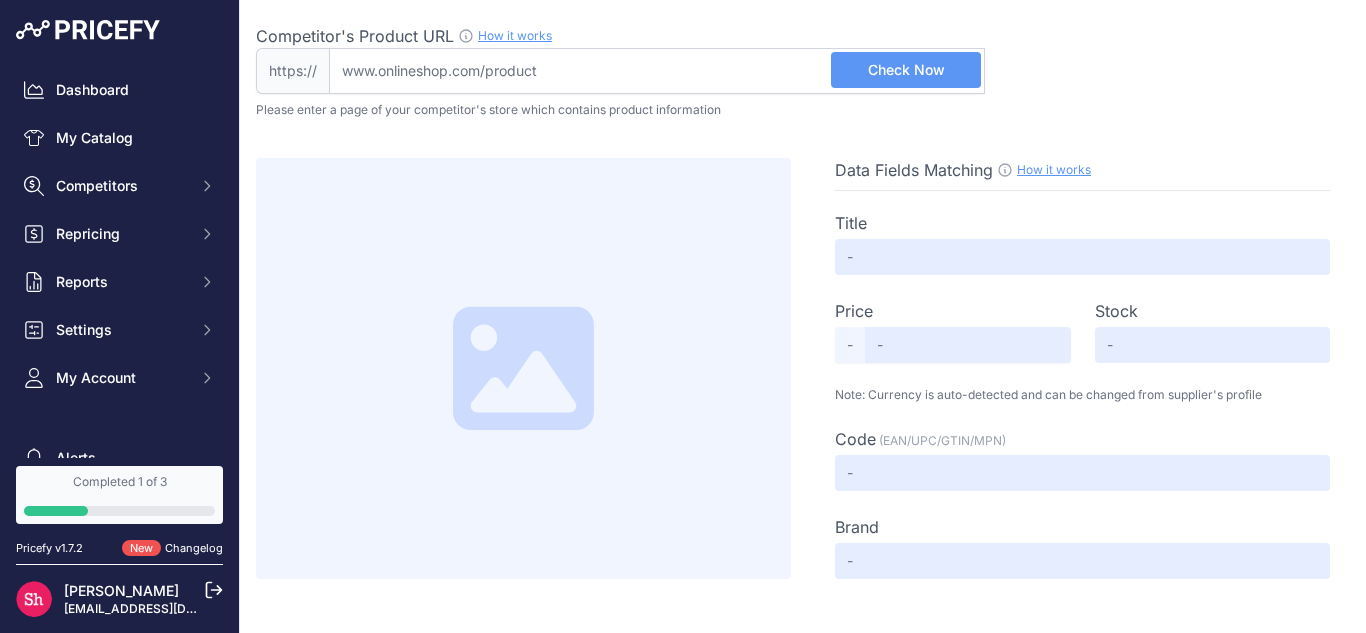 scroll, scrollTop: 0, scrollLeft: 0, axis: both 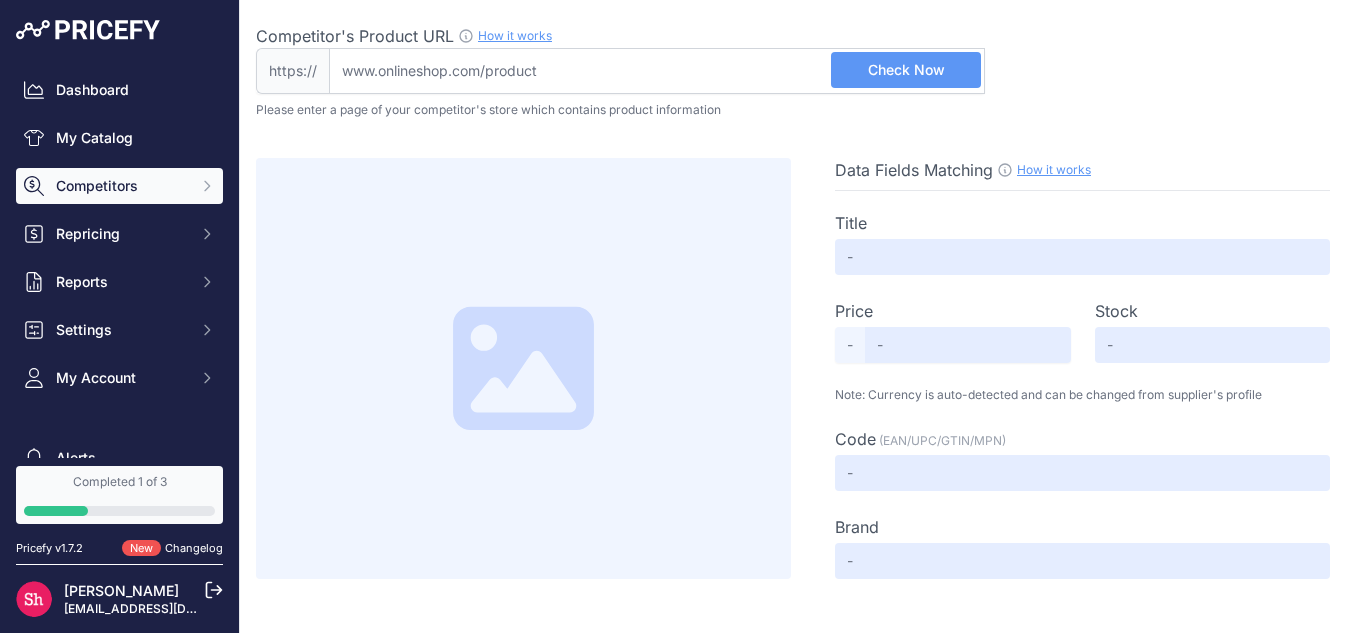click on "Competitors" at bounding box center [121, 186] 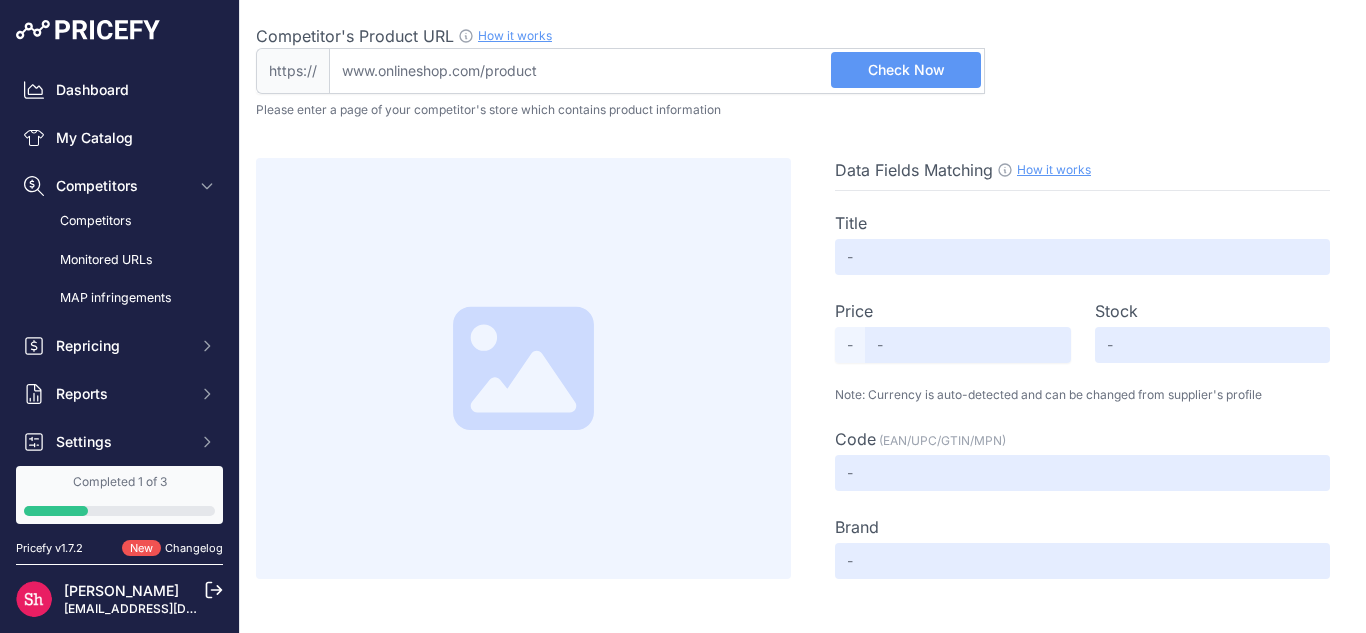 click on "Dashboard
My Catalog
Competitors
Competitors
Monitored URLs
MAP infringements
Repricing
My Repricing Rules
Repricing Preview
Repricing History" at bounding box center [119, 290] 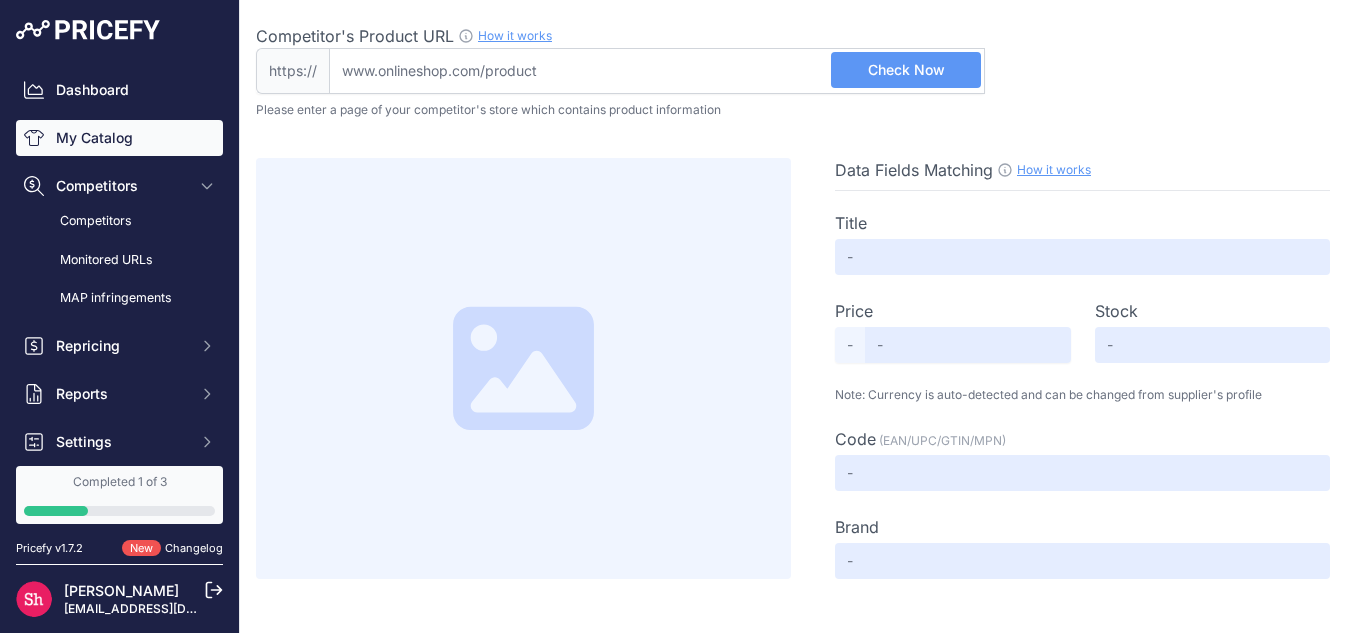 click on "My Catalog" at bounding box center (119, 138) 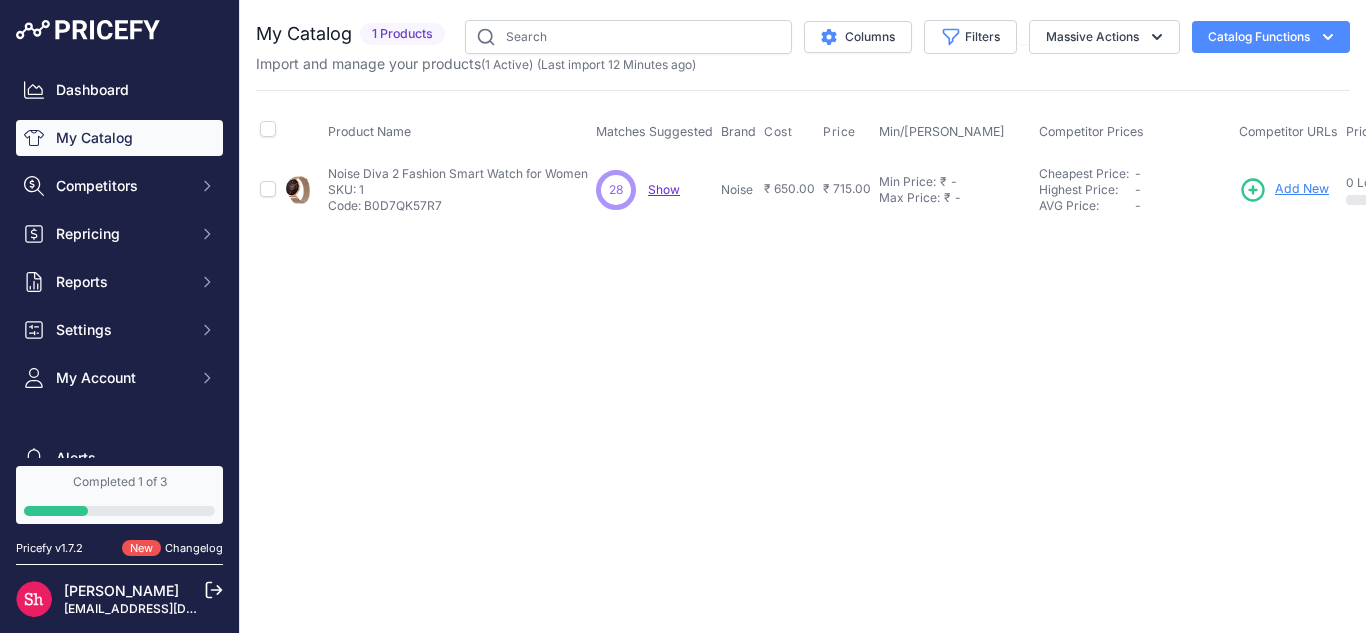 scroll, scrollTop: 0, scrollLeft: 0, axis: both 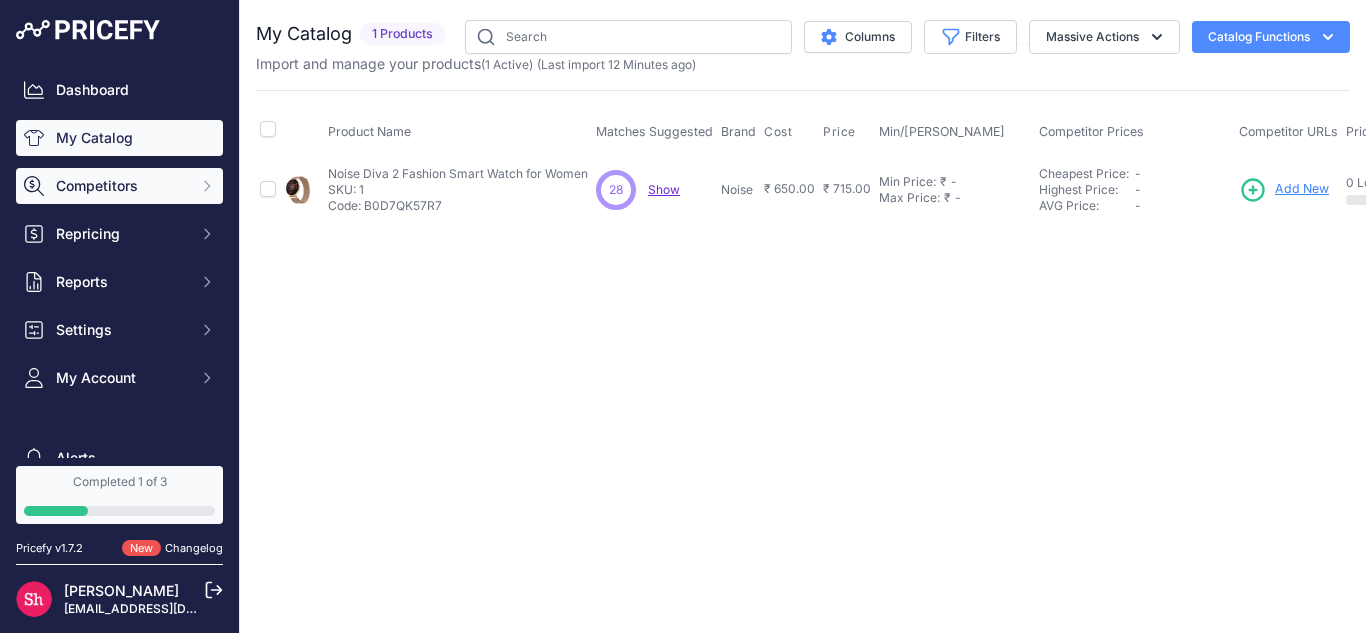 click on "Competitors" at bounding box center (121, 186) 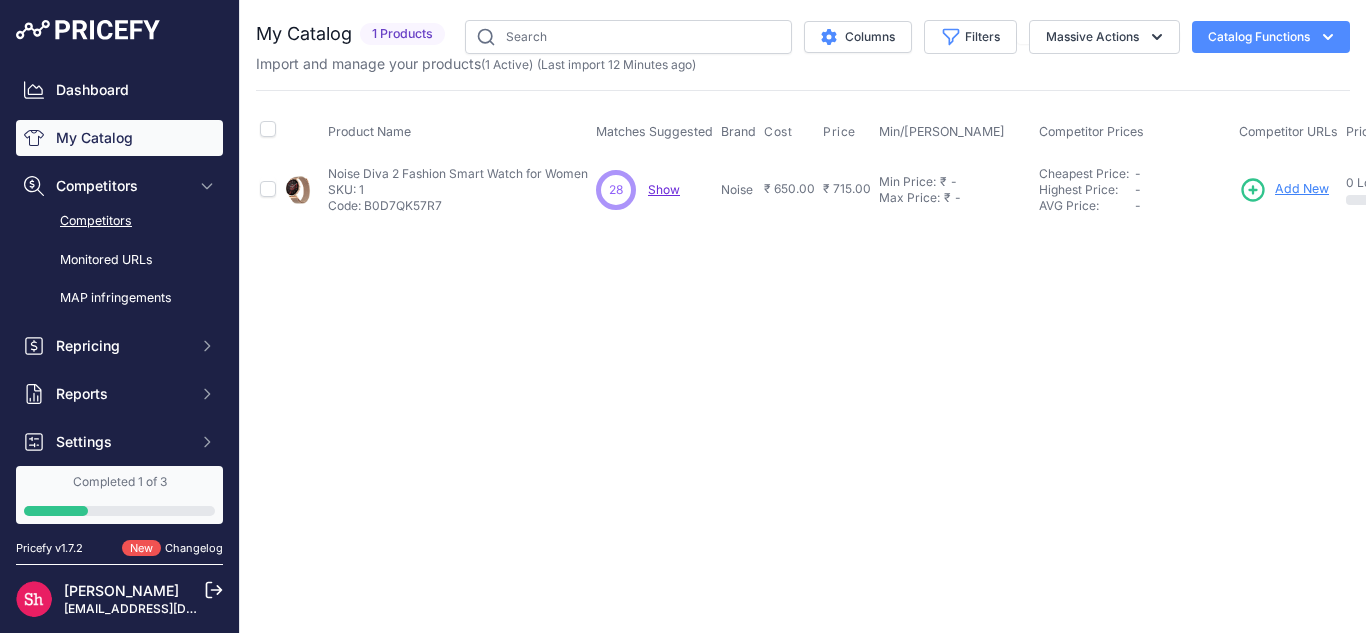 click on "Competitors" at bounding box center [119, 221] 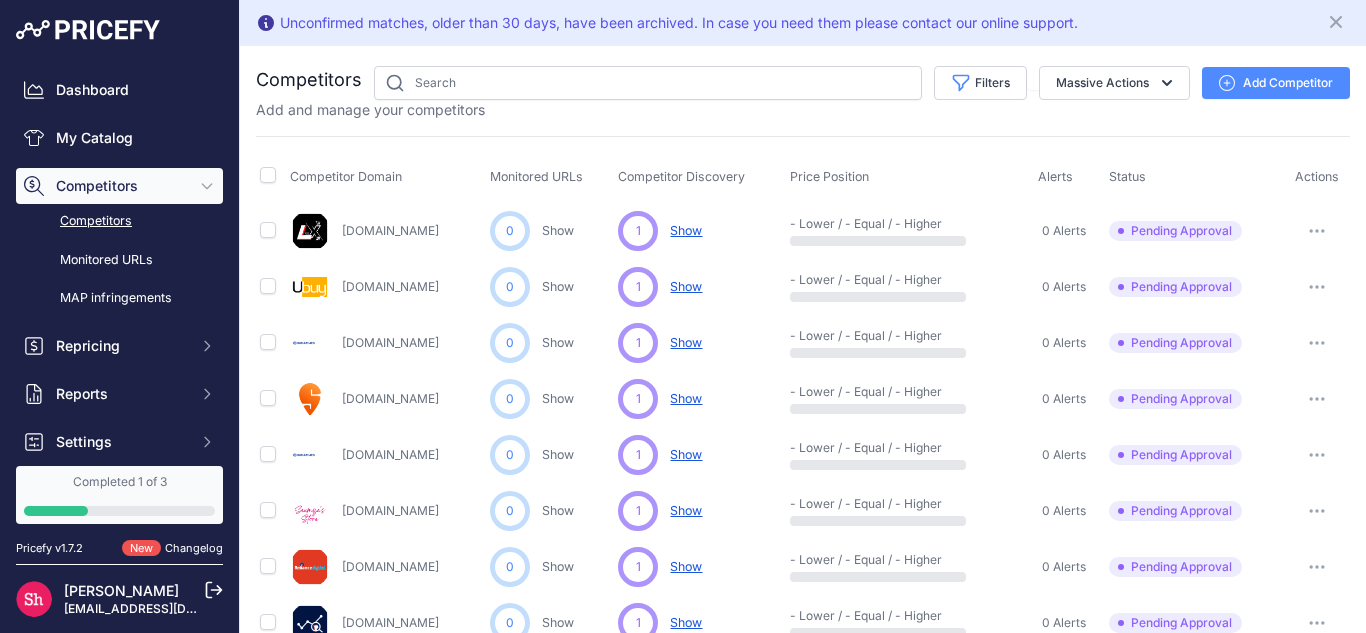 scroll, scrollTop: 0, scrollLeft: 0, axis: both 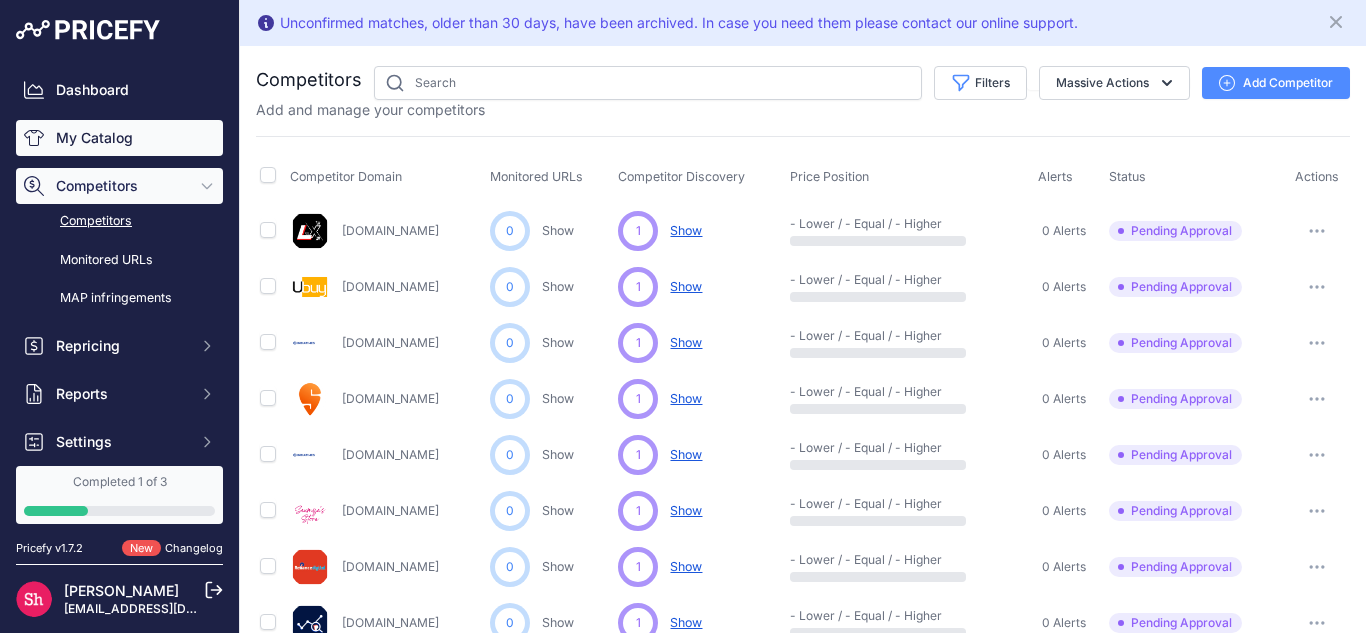 click on "My Catalog" at bounding box center [119, 138] 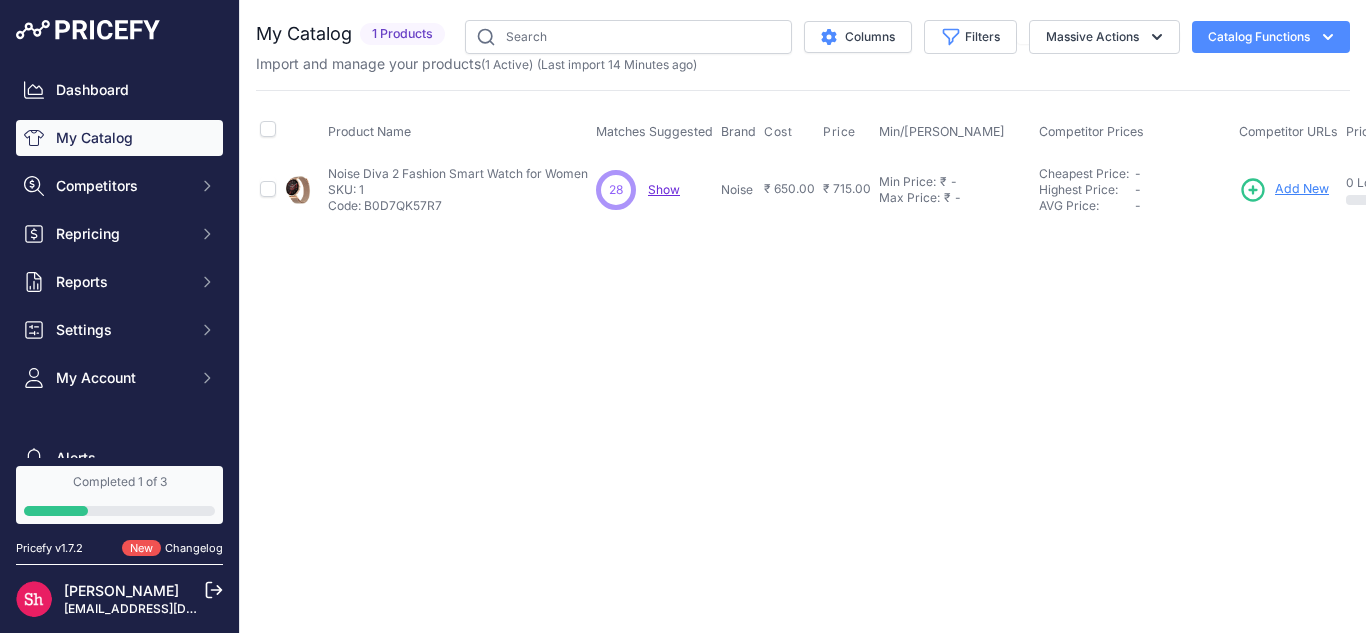 scroll, scrollTop: 0, scrollLeft: 0, axis: both 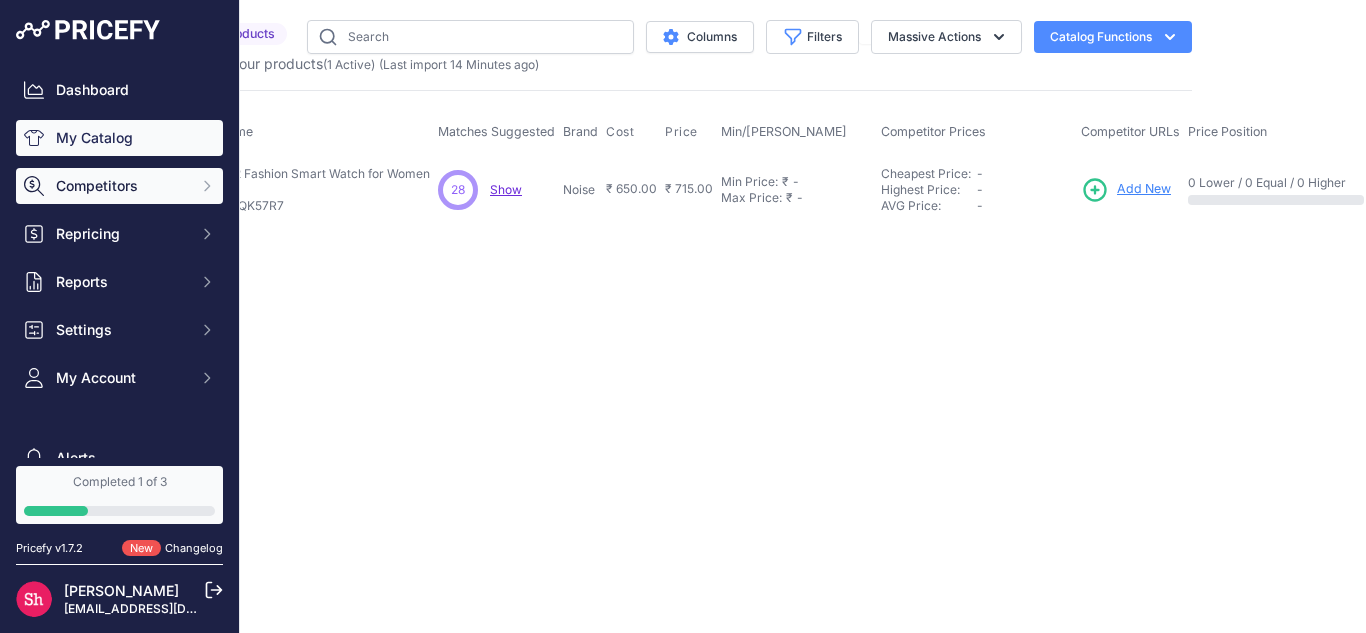 click on "Competitors" at bounding box center (121, 186) 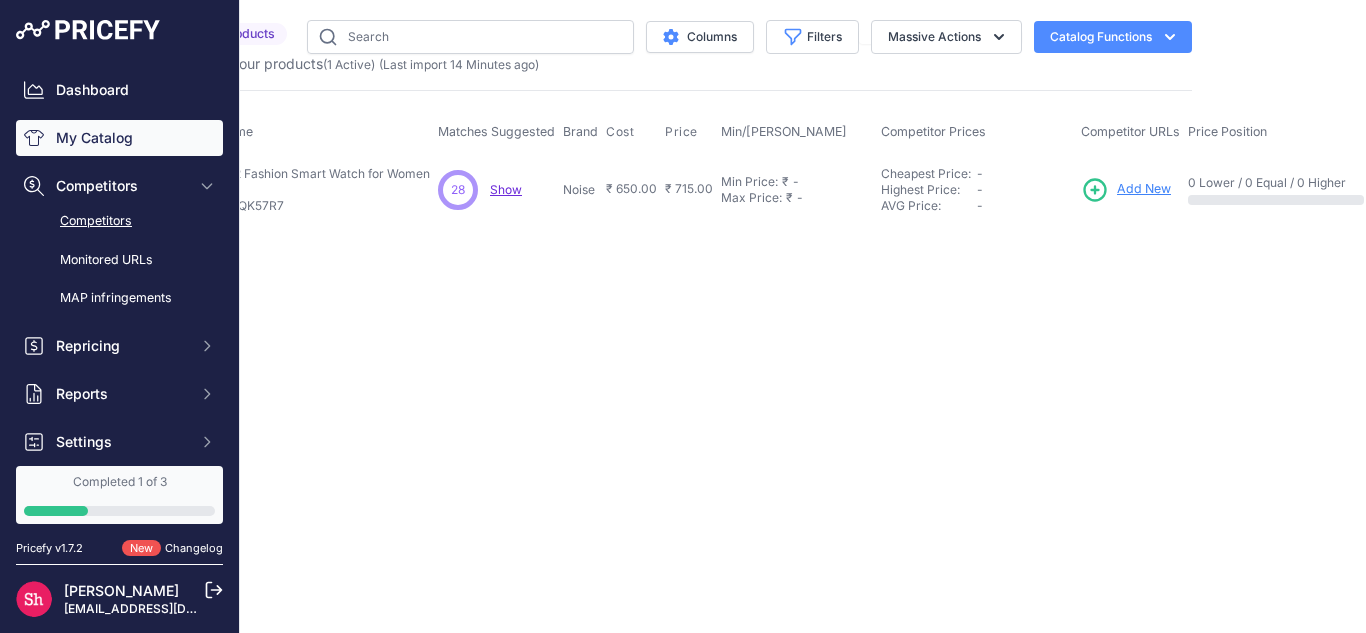 click on "Competitors" at bounding box center [119, 221] 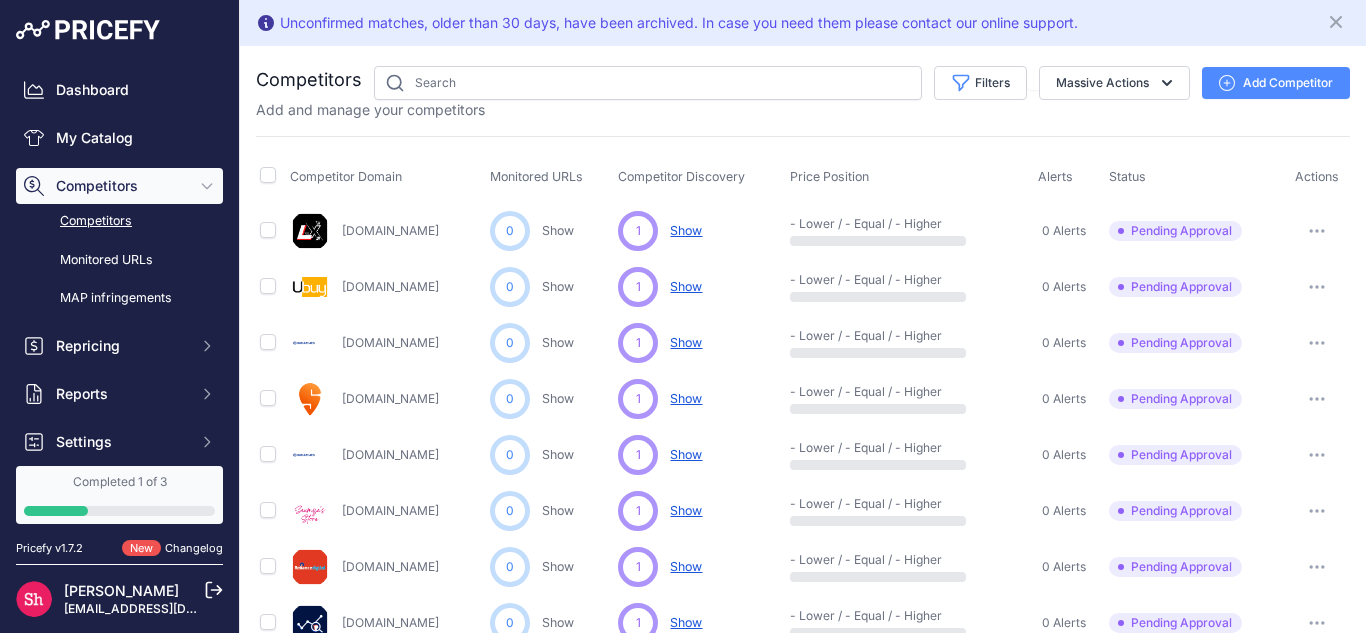 scroll, scrollTop: 0, scrollLeft: 0, axis: both 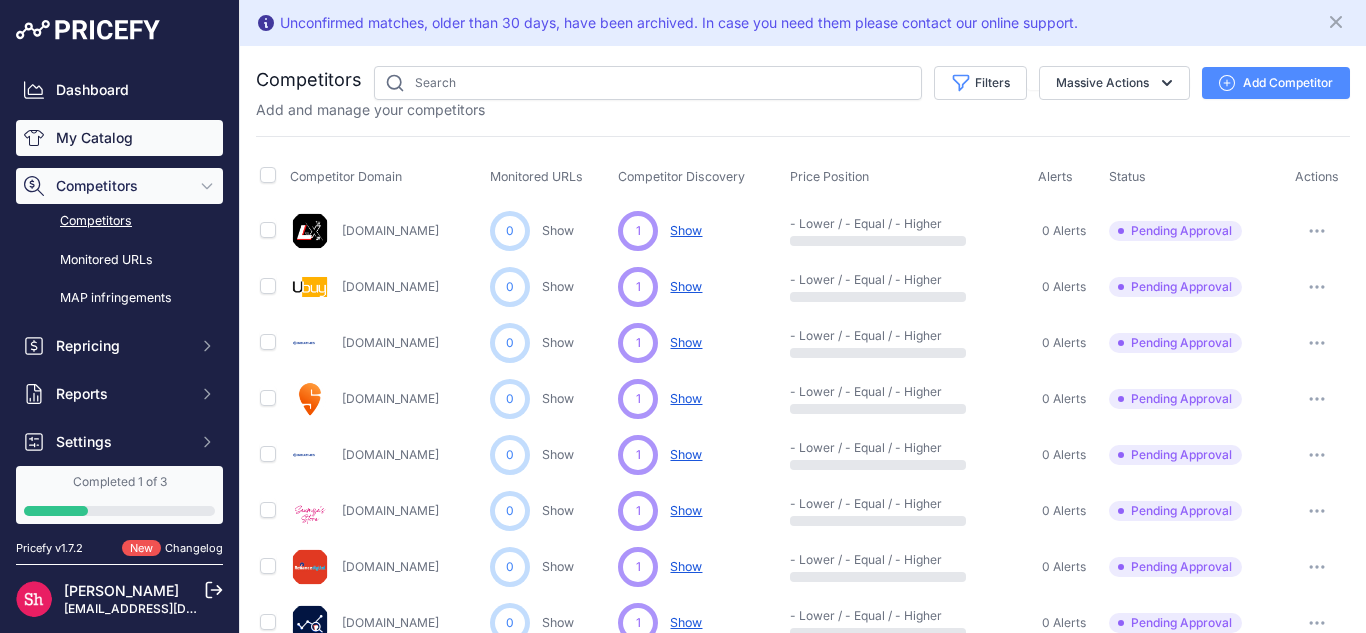 click on "My Catalog" at bounding box center (119, 138) 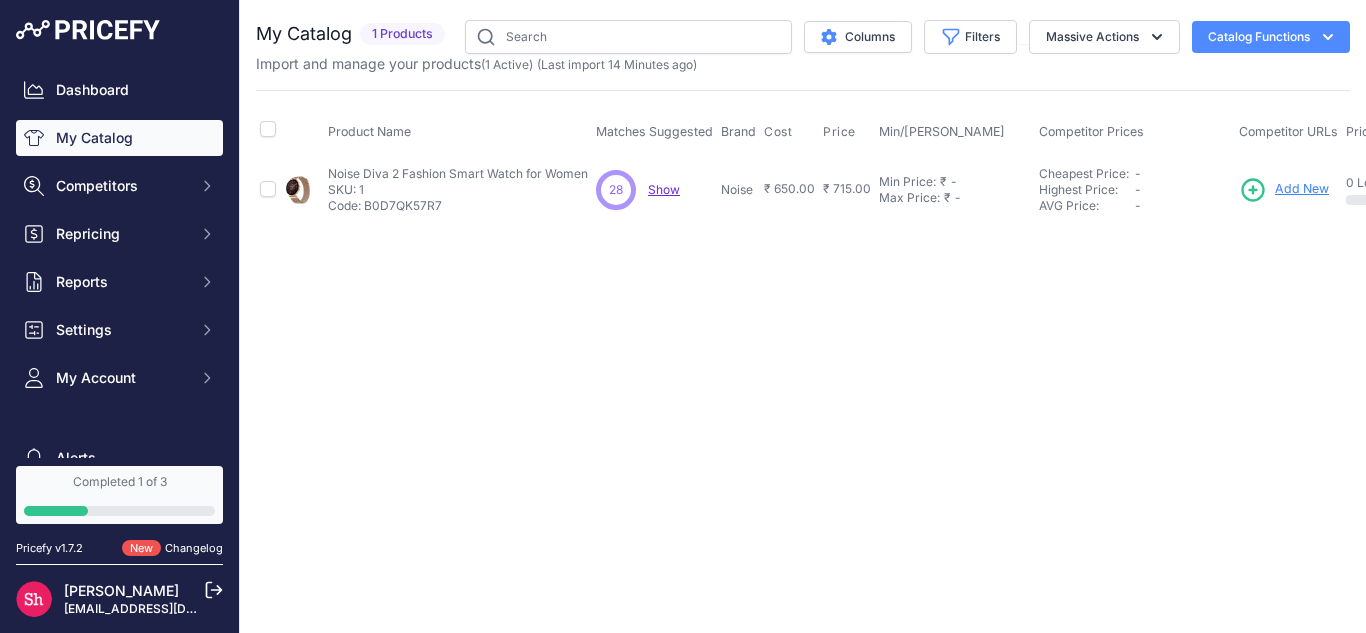 scroll, scrollTop: 0, scrollLeft: 0, axis: both 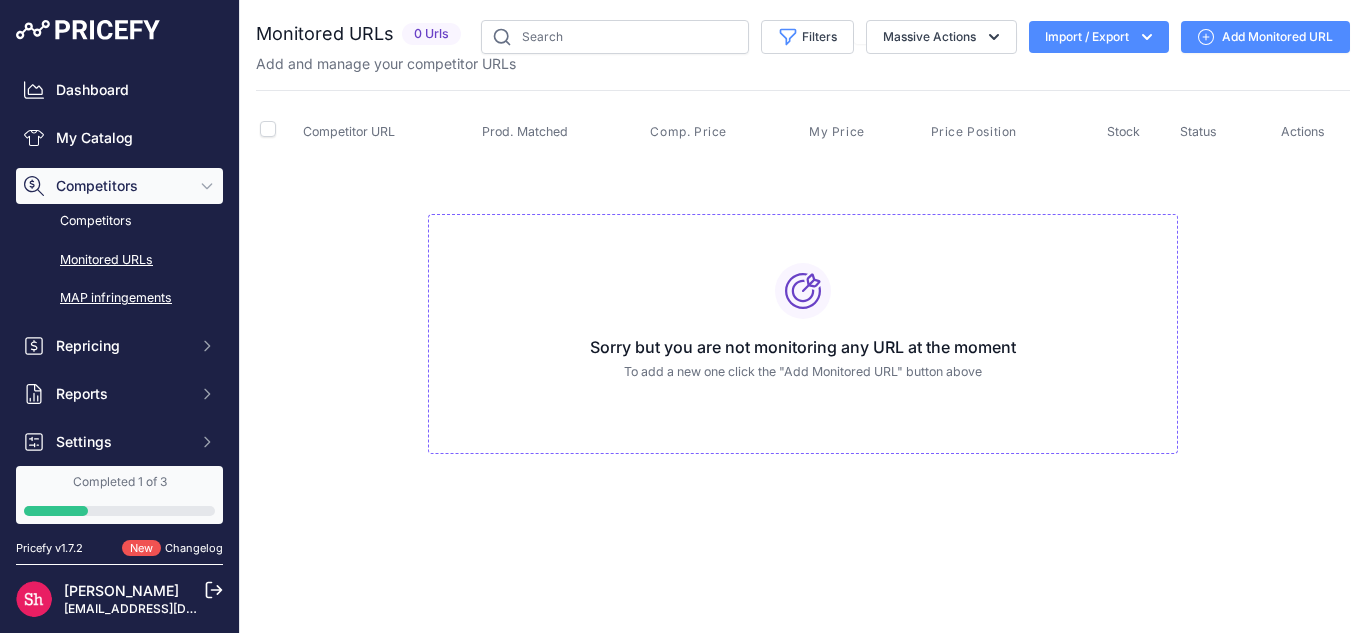 click on "MAP infringements" at bounding box center (119, 298) 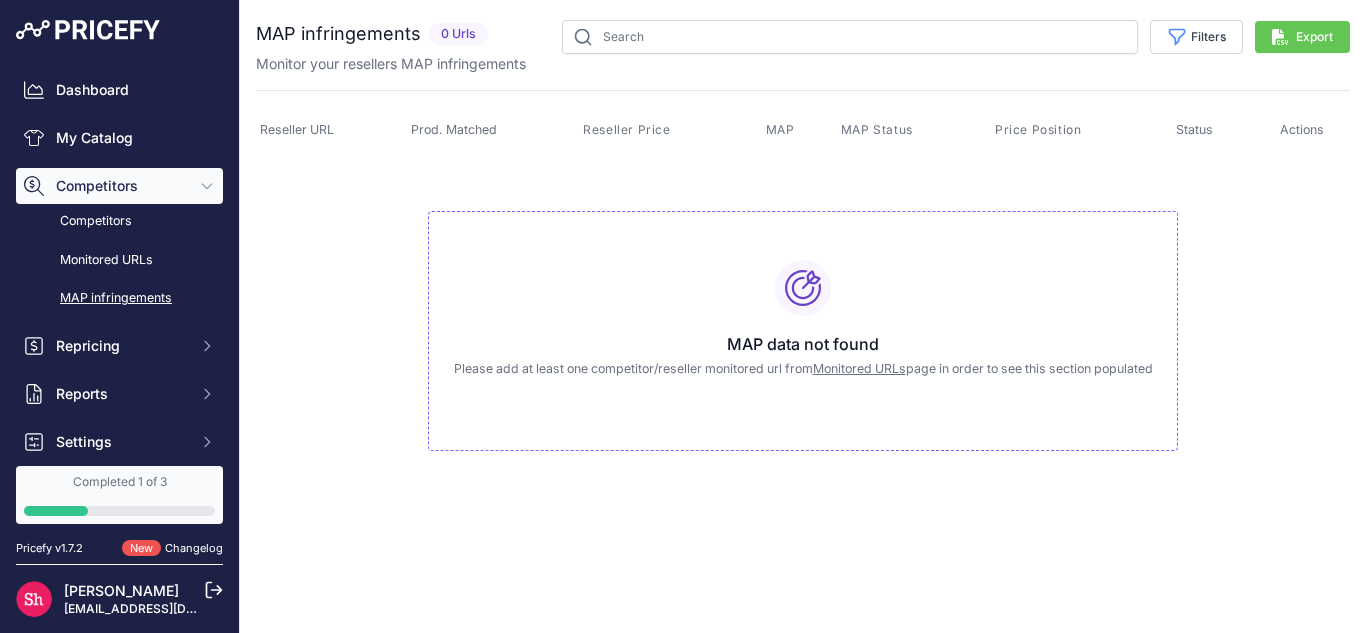 scroll, scrollTop: 0, scrollLeft: 0, axis: both 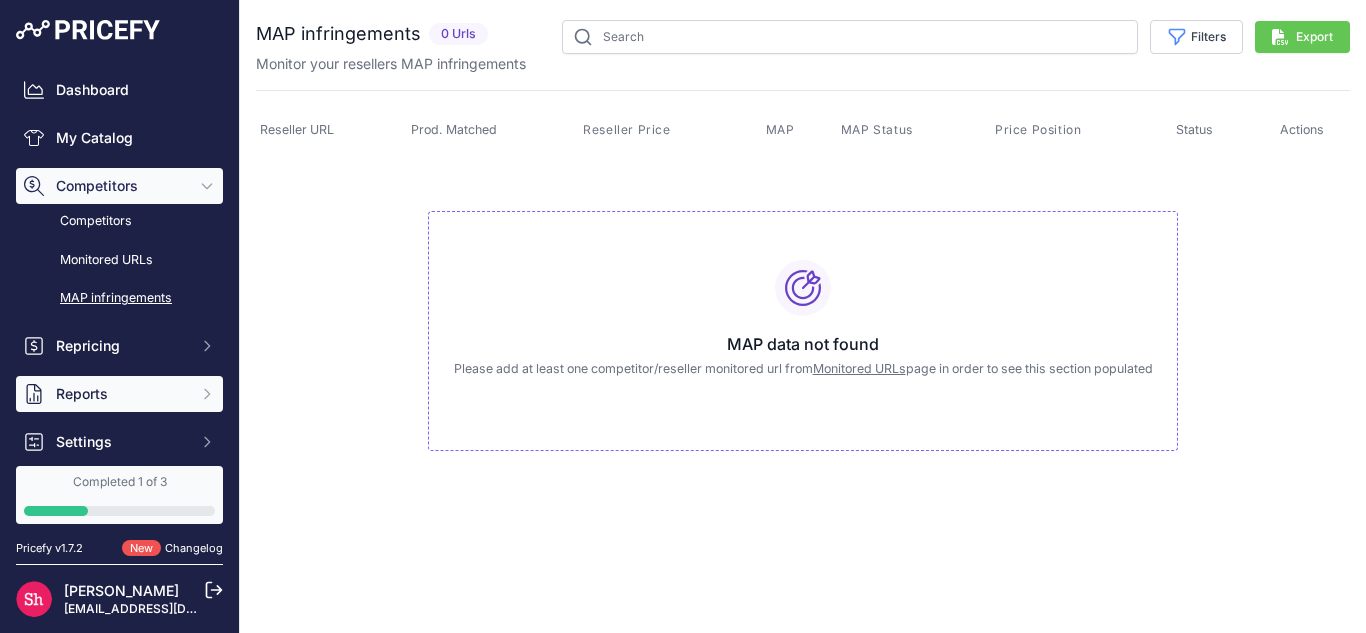 click on "Reports" at bounding box center [119, 394] 